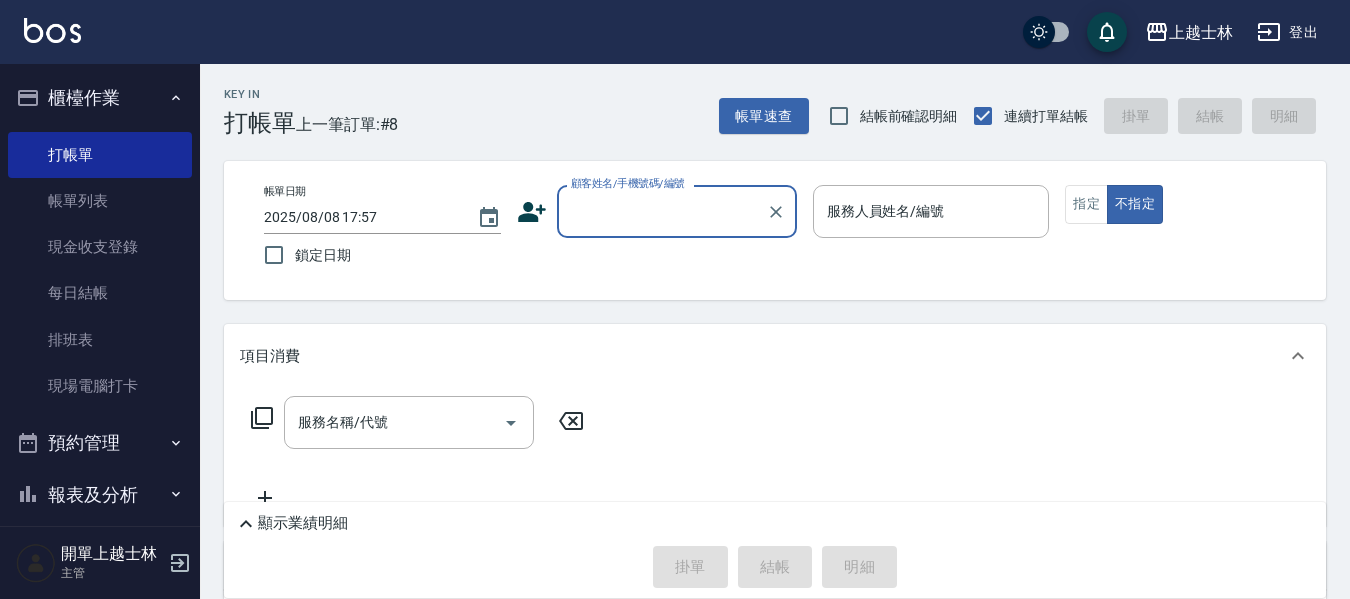 scroll, scrollTop: 0, scrollLeft: 0, axis: both 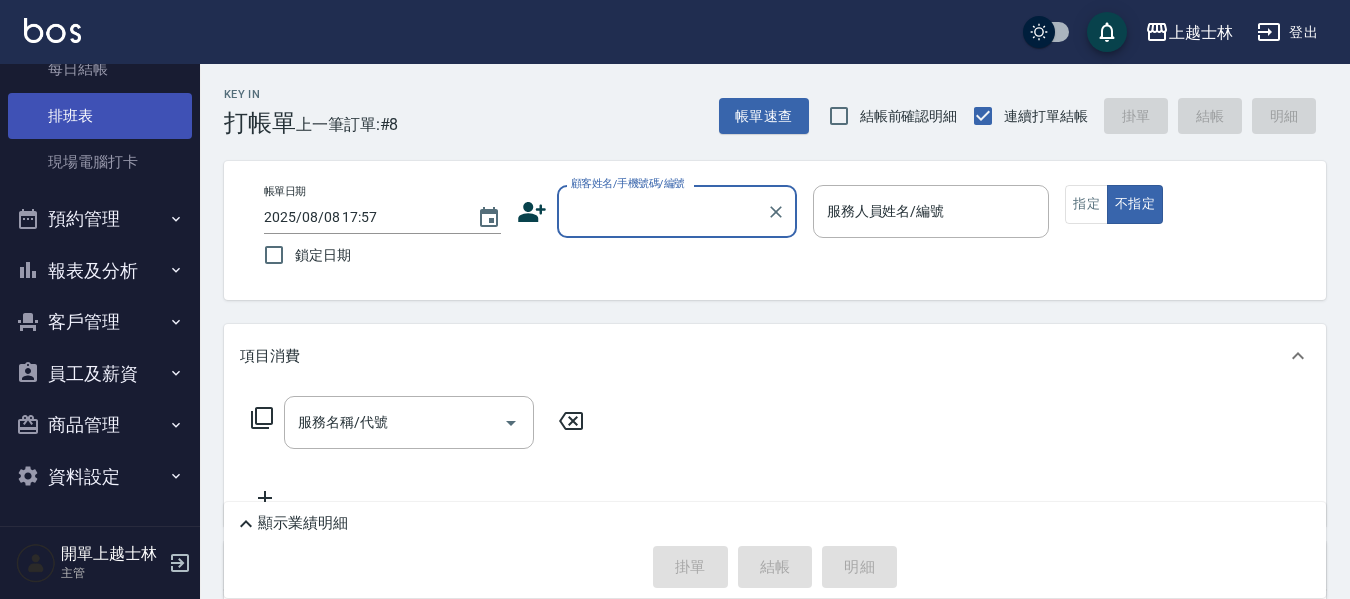 click on "排班表" at bounding box center [100, 116] 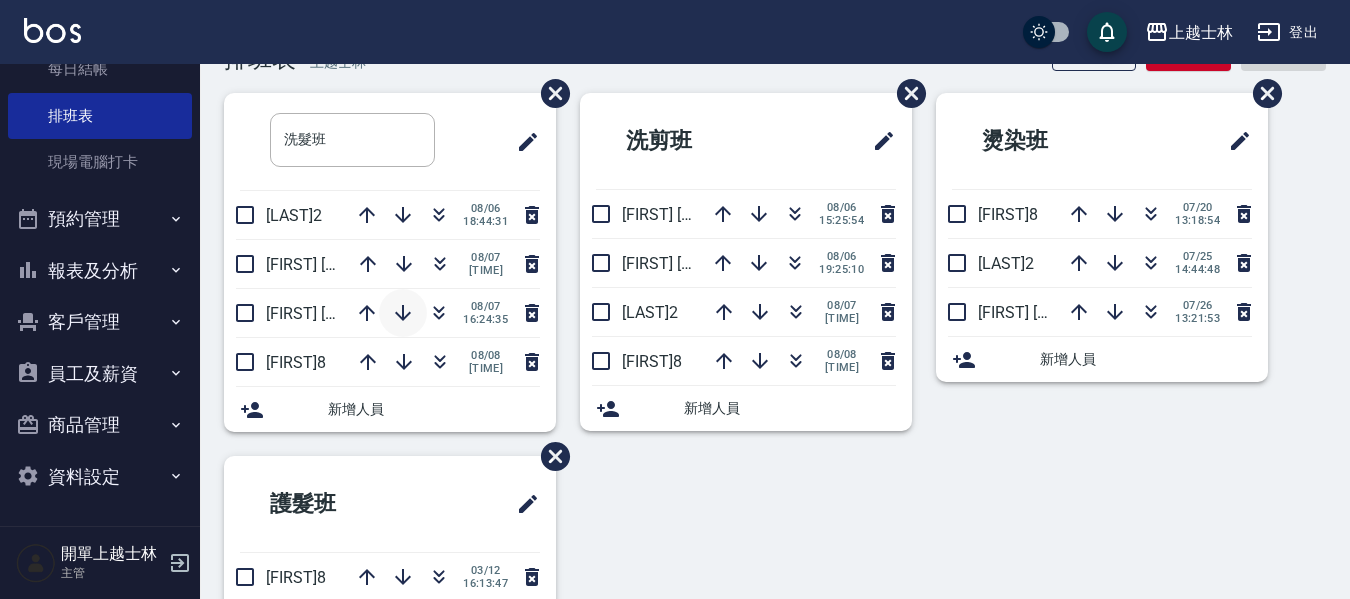 scroll, scrollTop: 100, scrollLeft: 0, axis: vertical 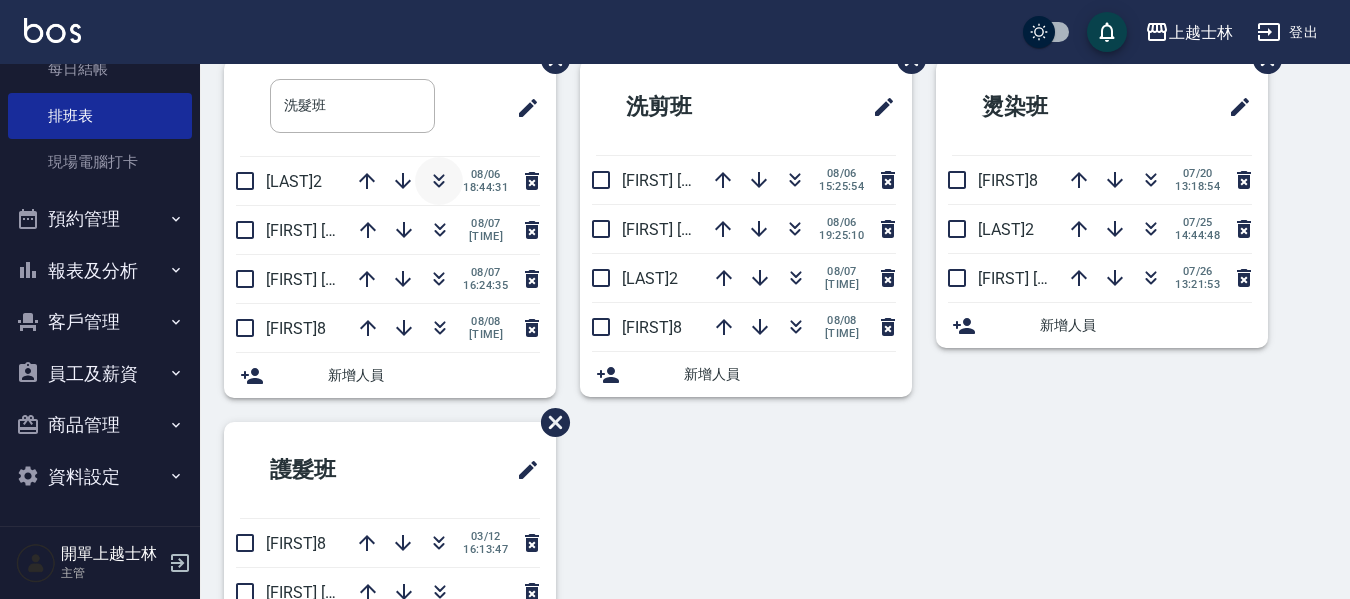 click 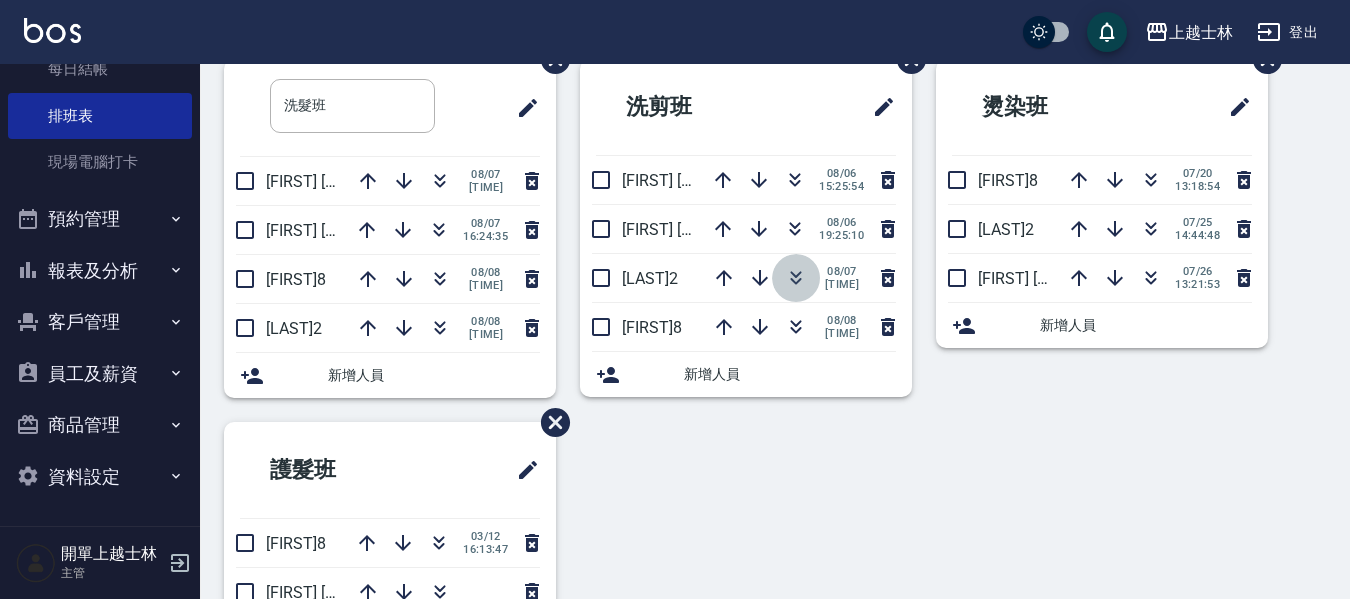click 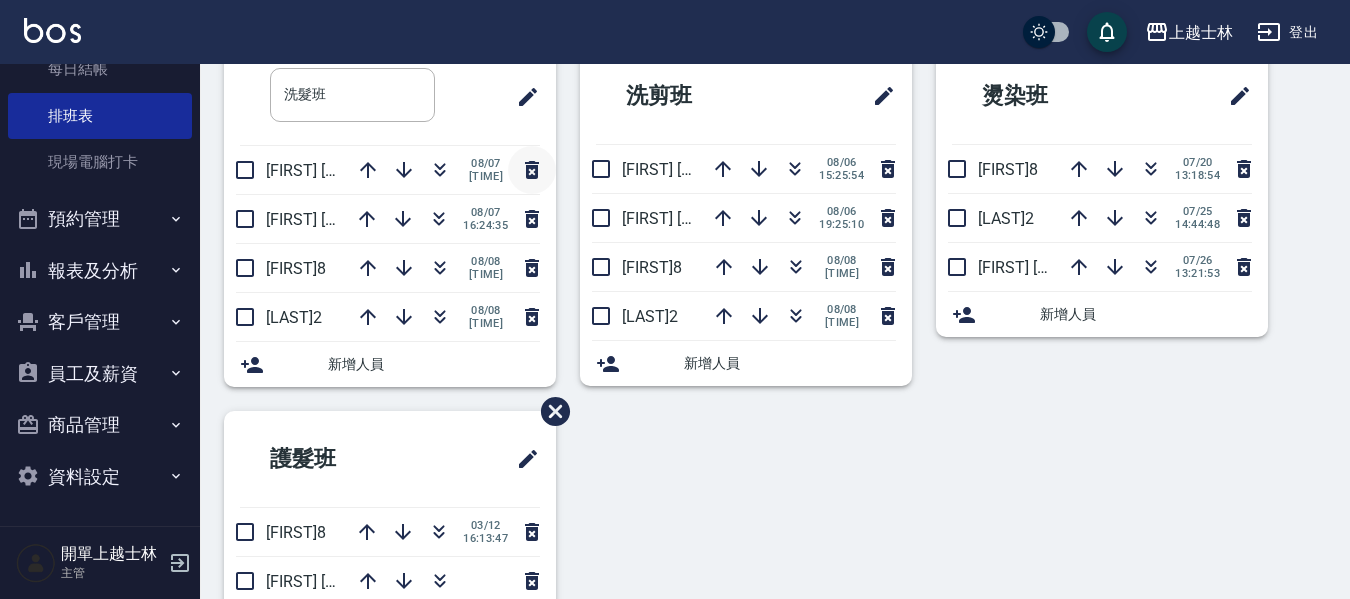 scroll, scrollTop: 100, scrollLeft: 0, axis: vertical 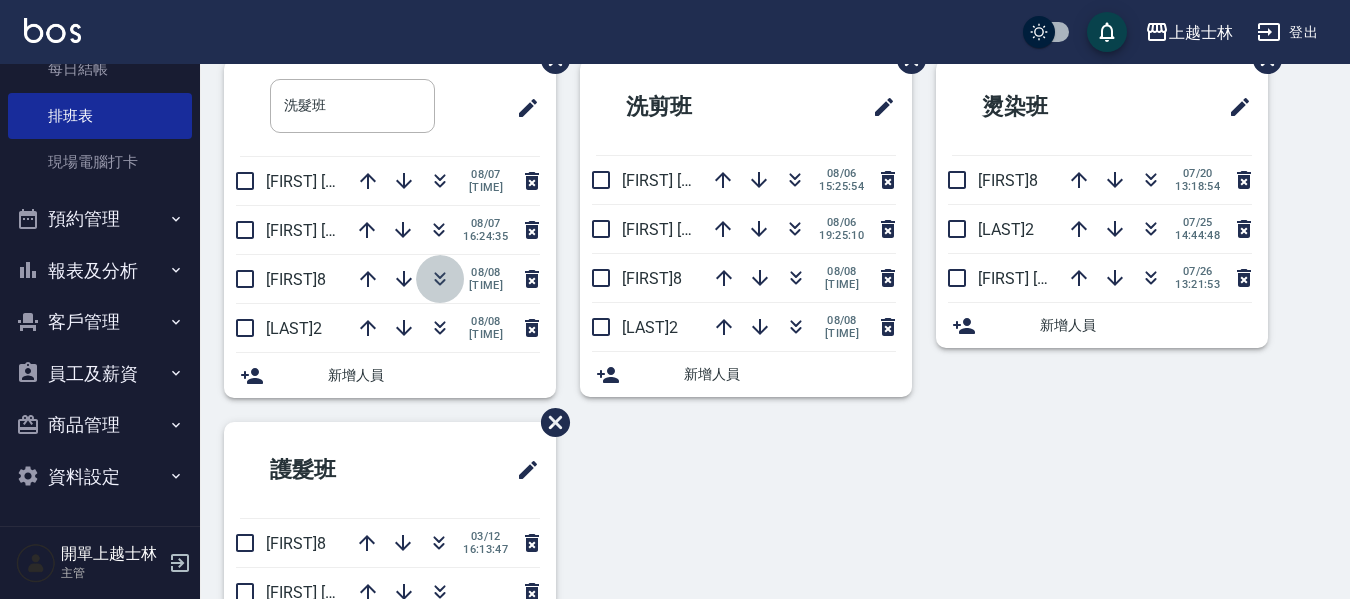 click 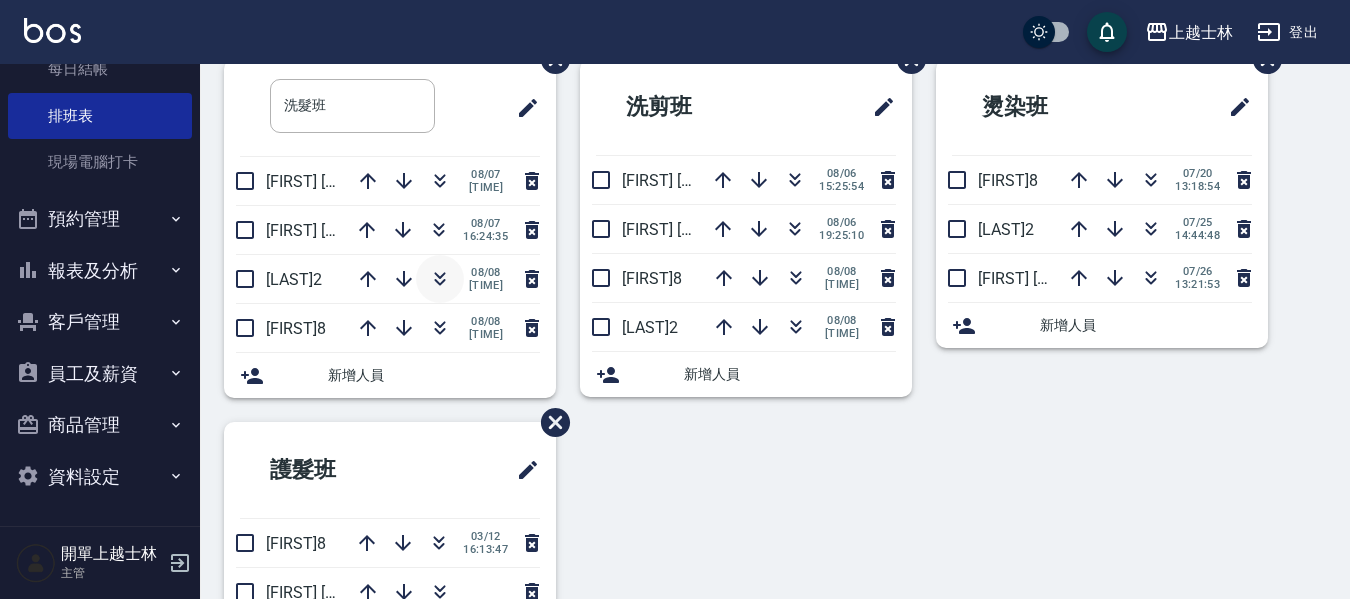 drag, startPoint x: 444, startPoint y: 278, endPoint x: 437, endPoint y: 255, distance: 24.04163 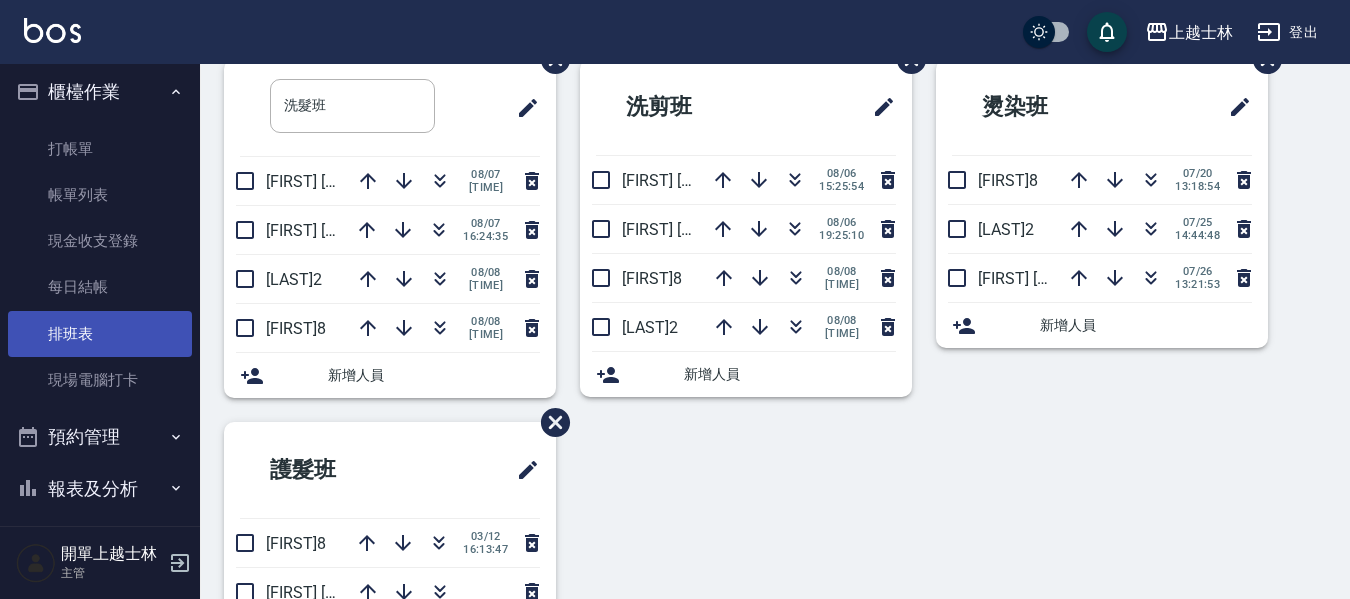 scroll, scrollTop: 0, scrollLeft: 0, axis: both 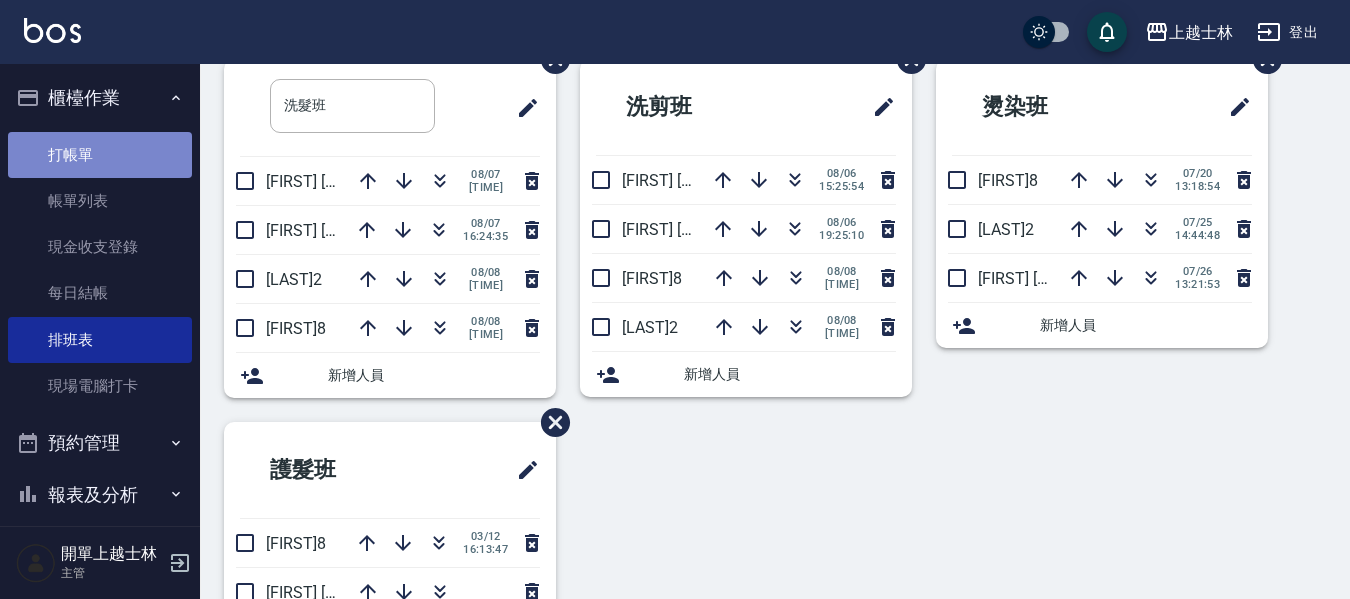 click on "打帳單" at bounding box center (100, 155) 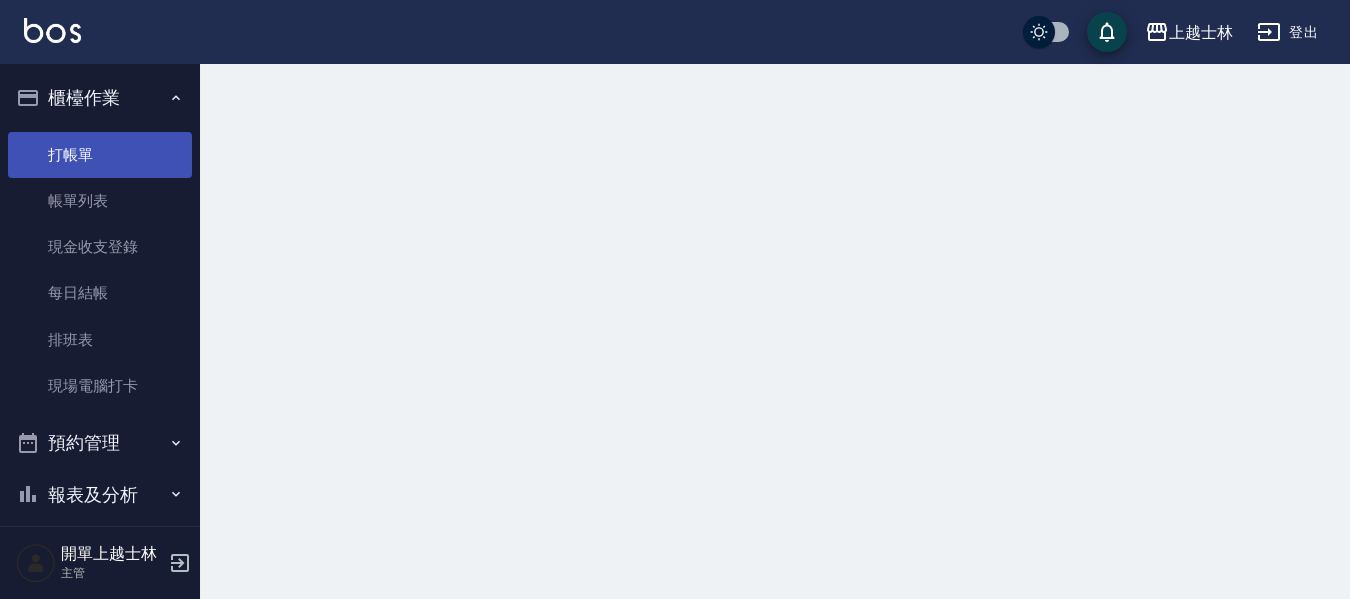 scroll, scrollTop: 0, scrollLeft: 0, axis: both 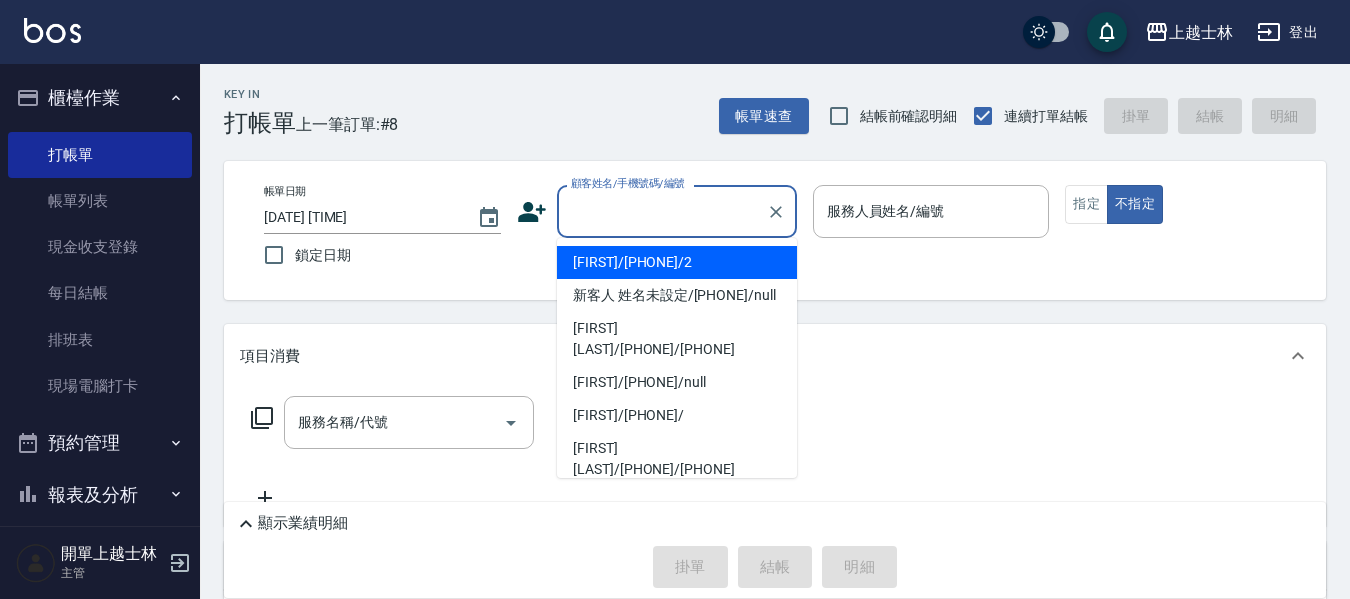 click on "顧客姓名/手機號碼/編號" at bounding box center (662, 211) 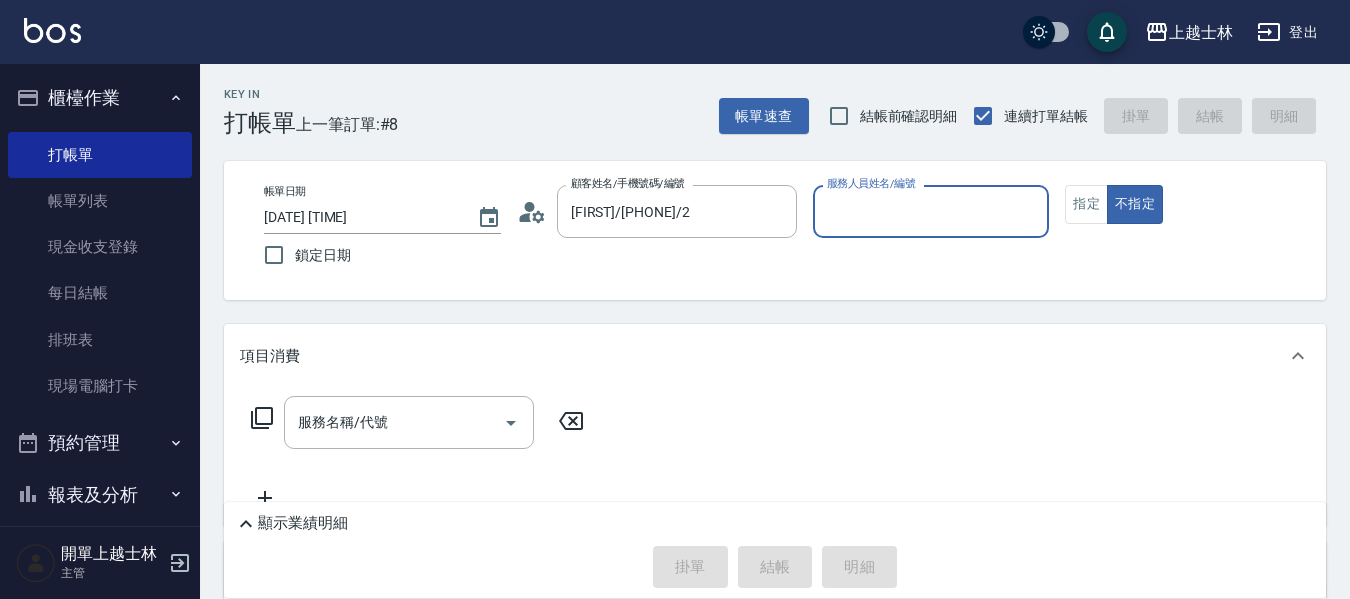 type on "小媛-2" 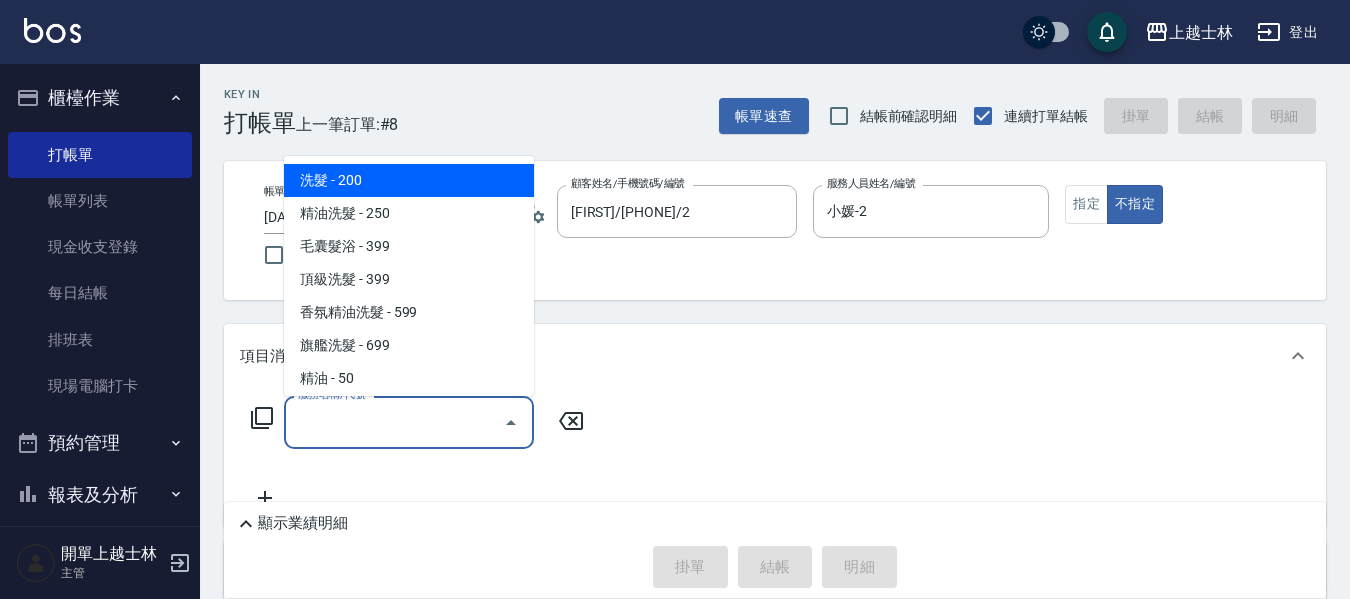 click on "服務名稱/代號" at bounding box center [394, 422] 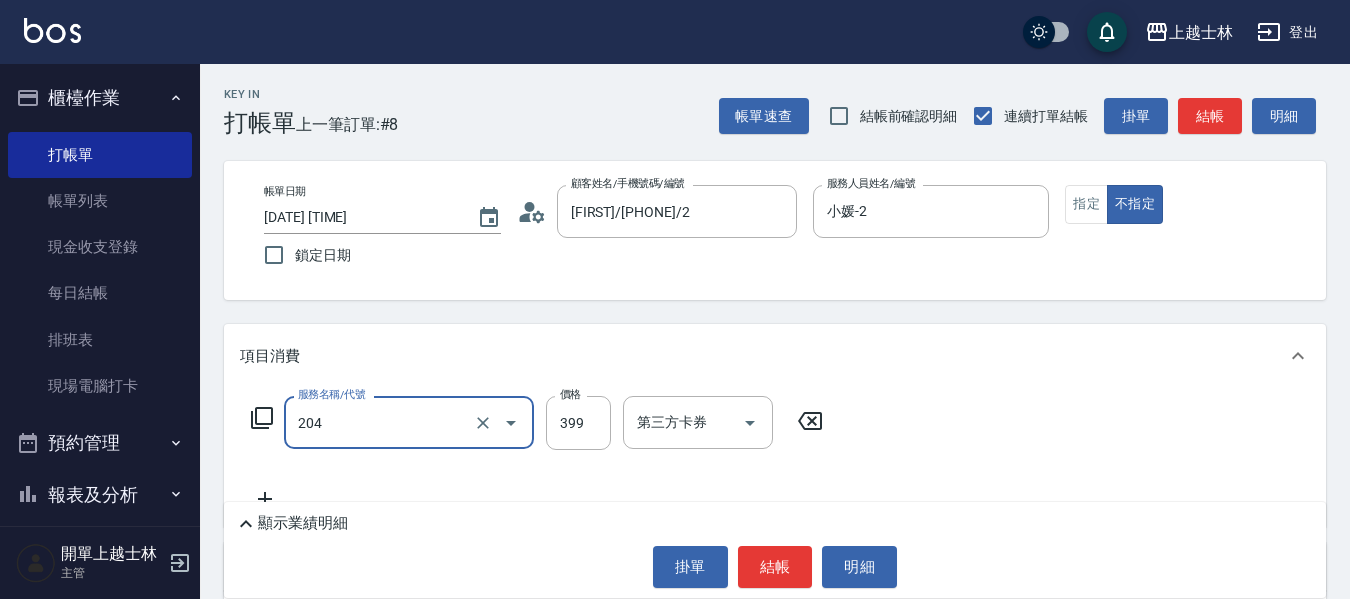 type on "A級洗+剪(204)" 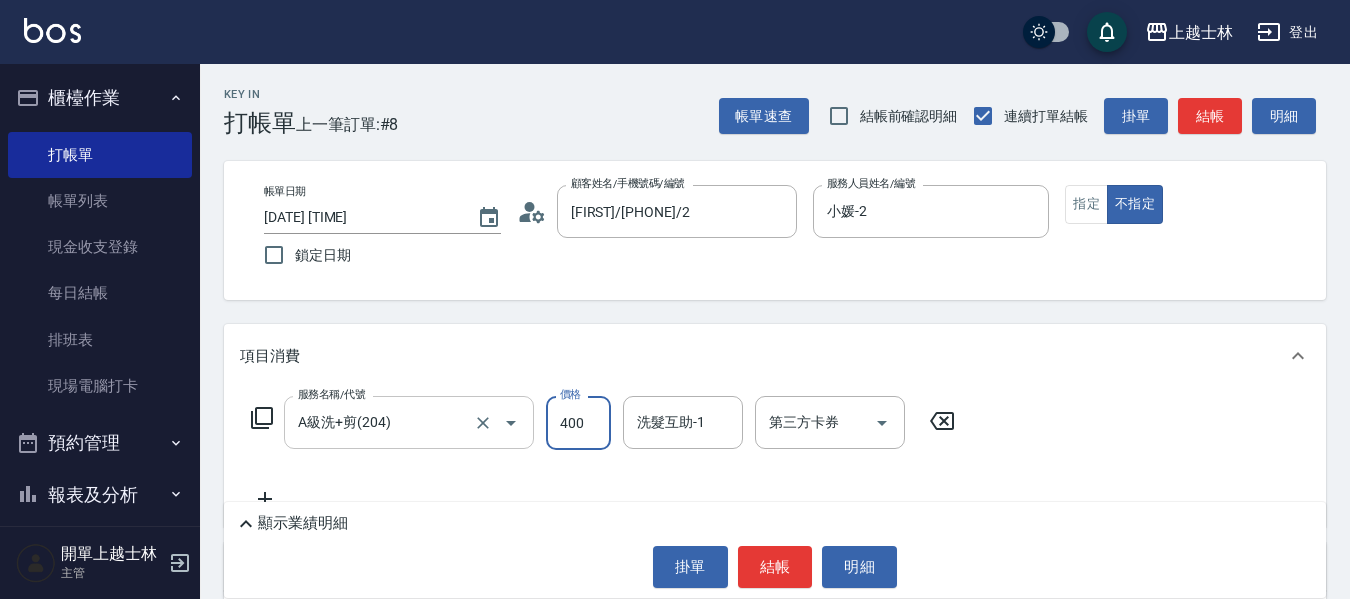 type on "400" 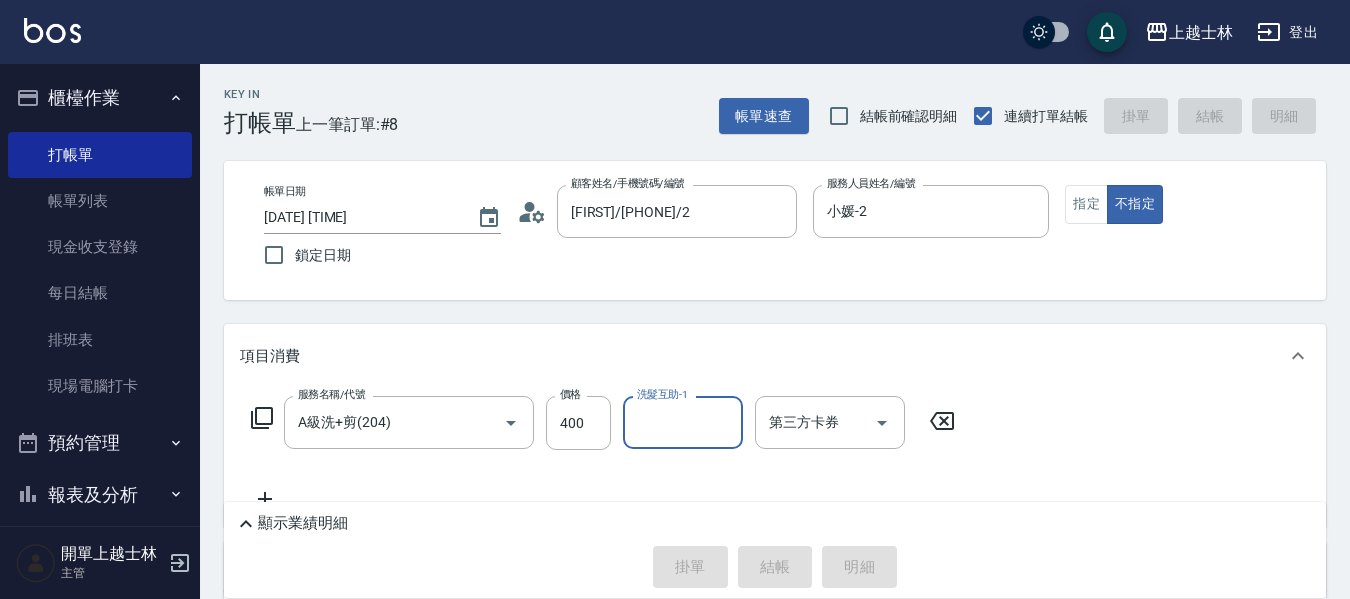 type 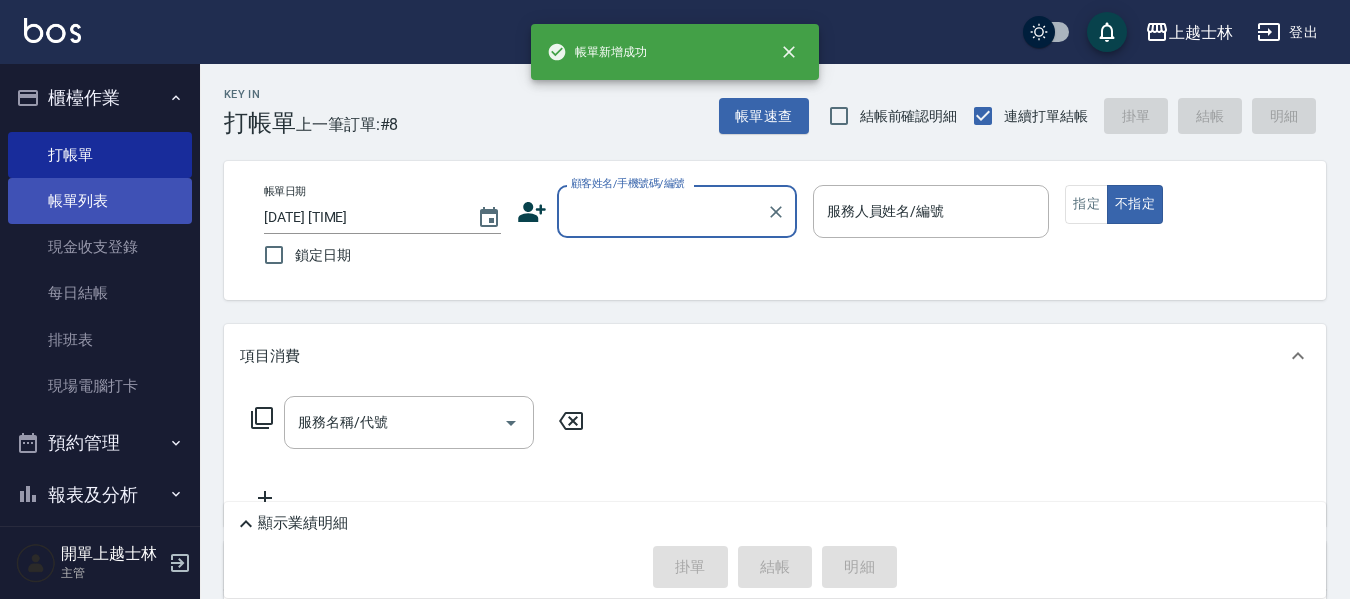 click on "帳單列表" at bounding box center (100, 201) 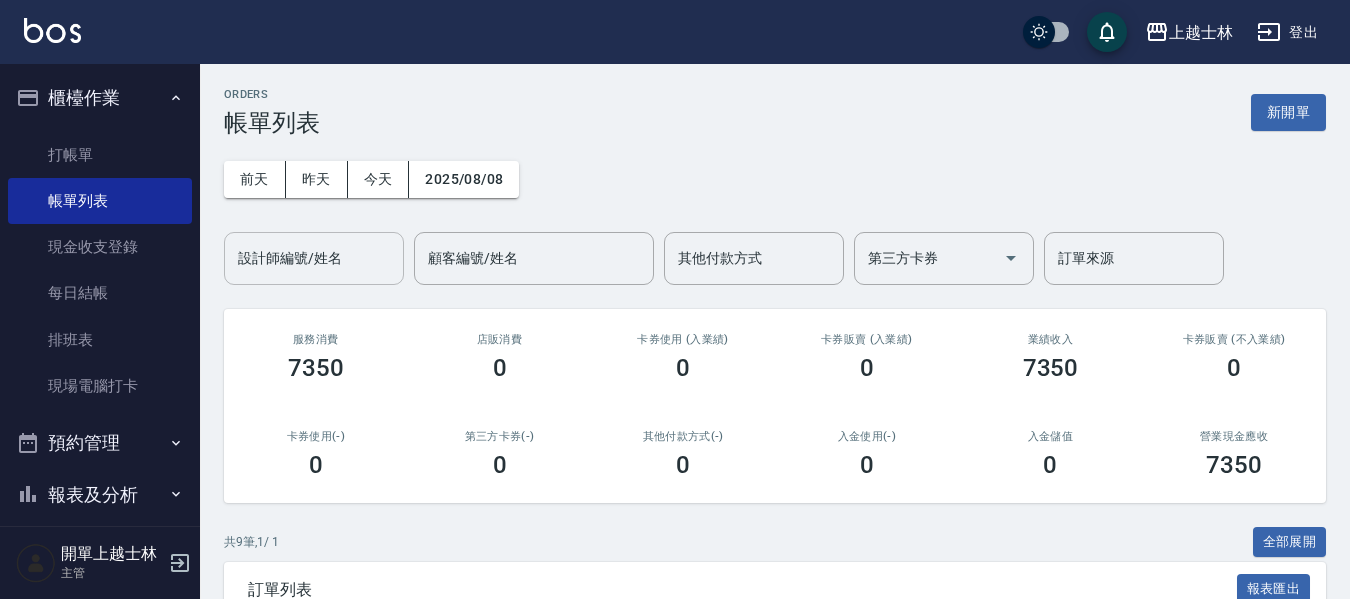 click on "設計師編號/姓名" at bounding box center (314, 258) 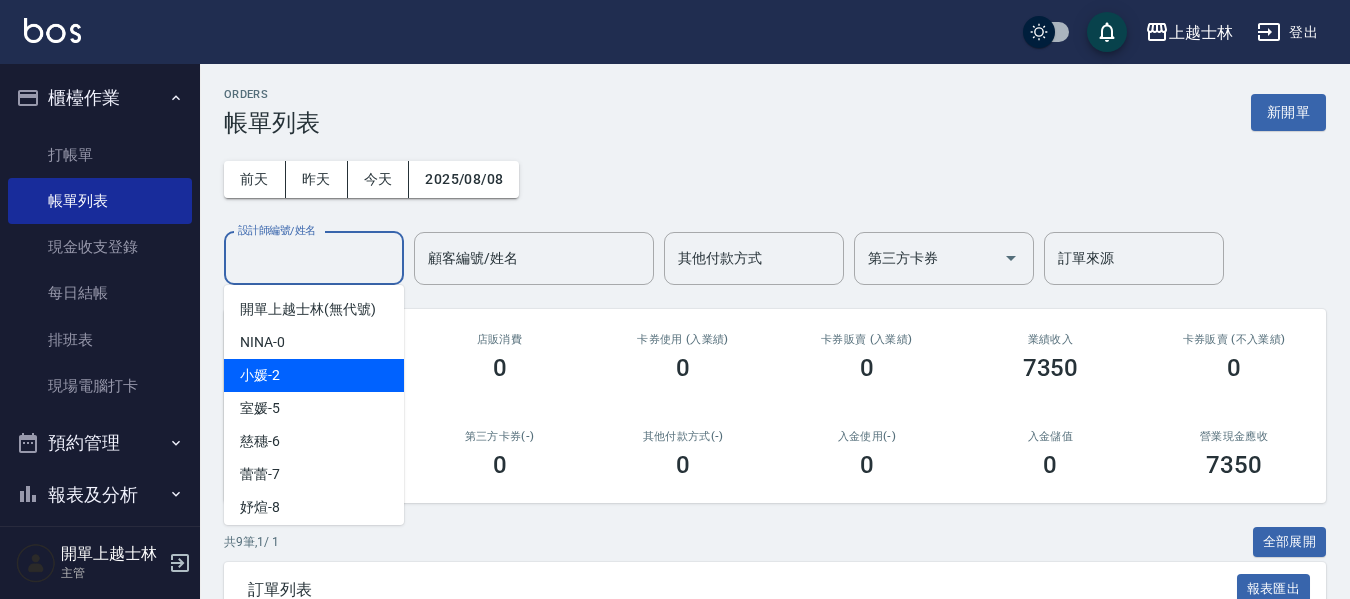 click on "小媛 -2" at bounding box center [260, 375] 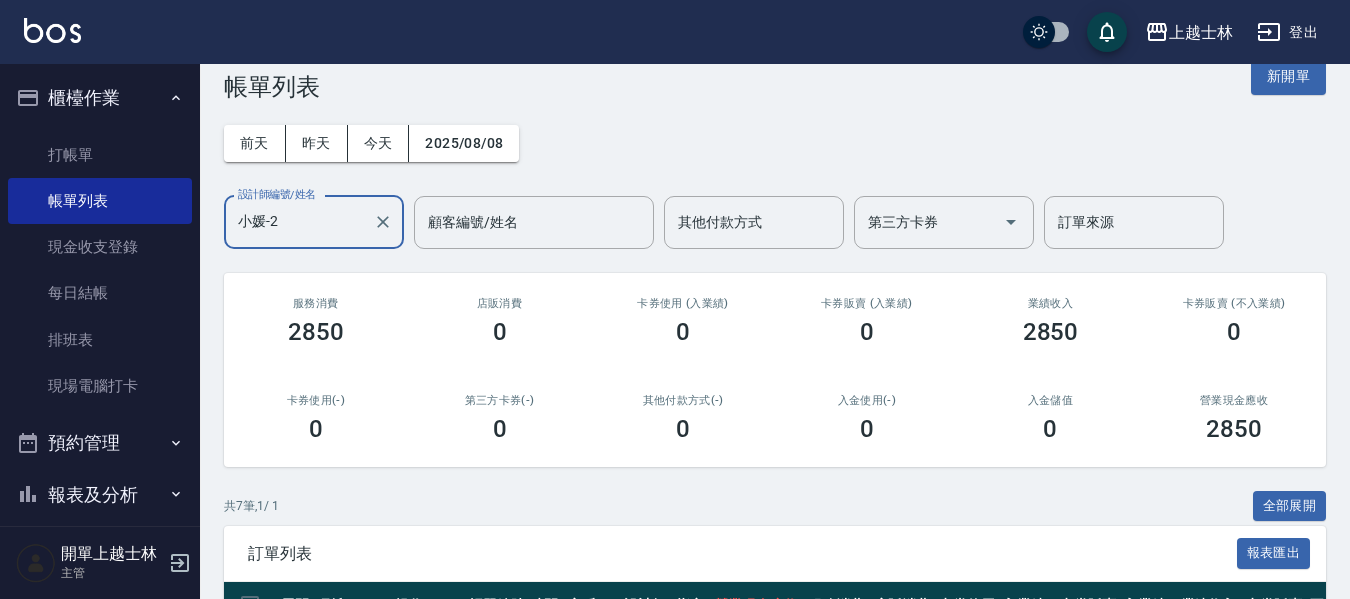 scroll, scrollTop: 0, scrollLeft: 0, axis: both 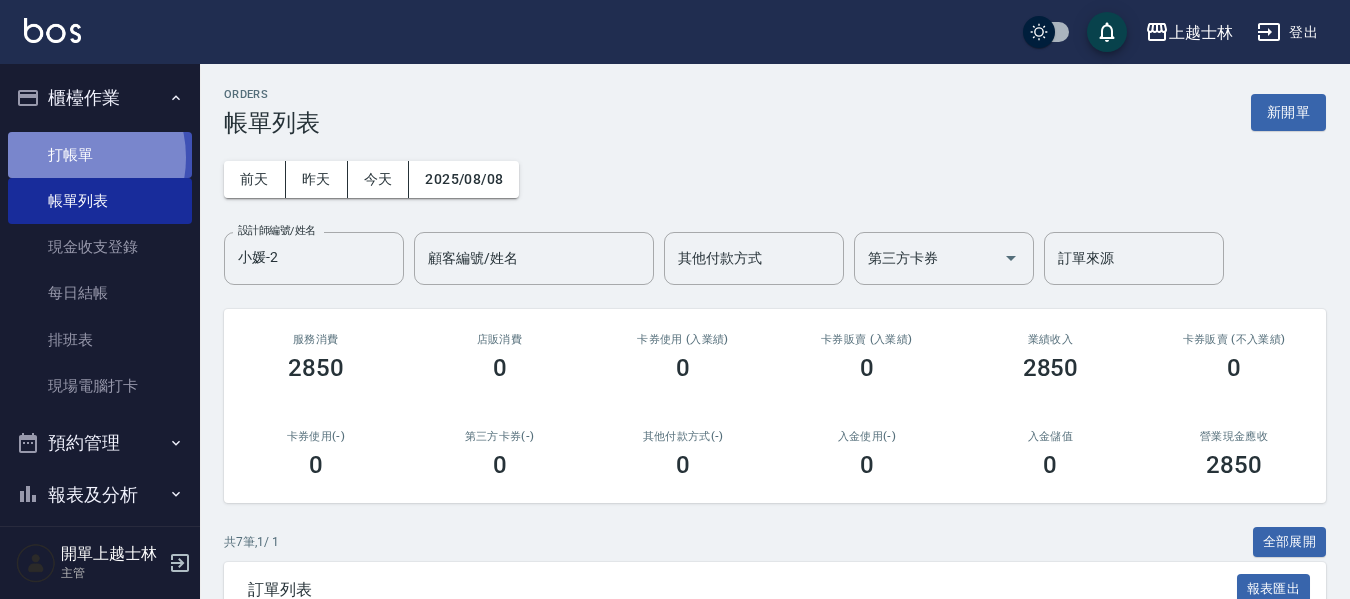 click on "打帳單" at bounding box center (100, 155) 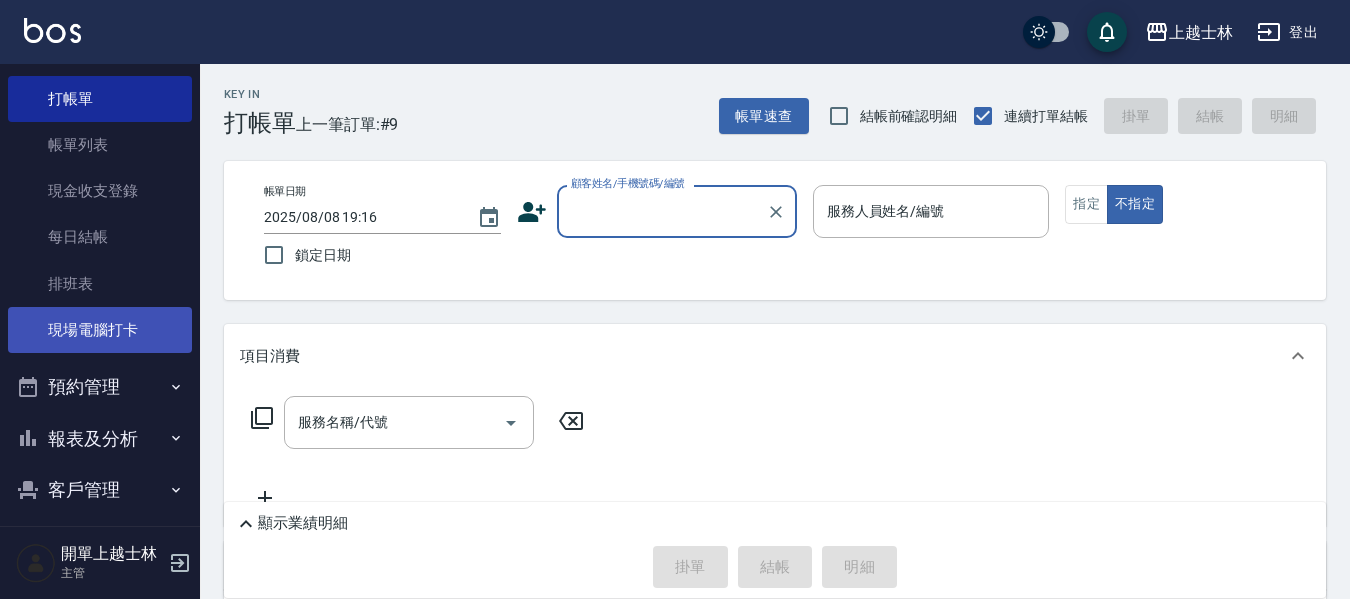 scroll, scrollTop: 100, scrollLeft: 0, axis: vertical 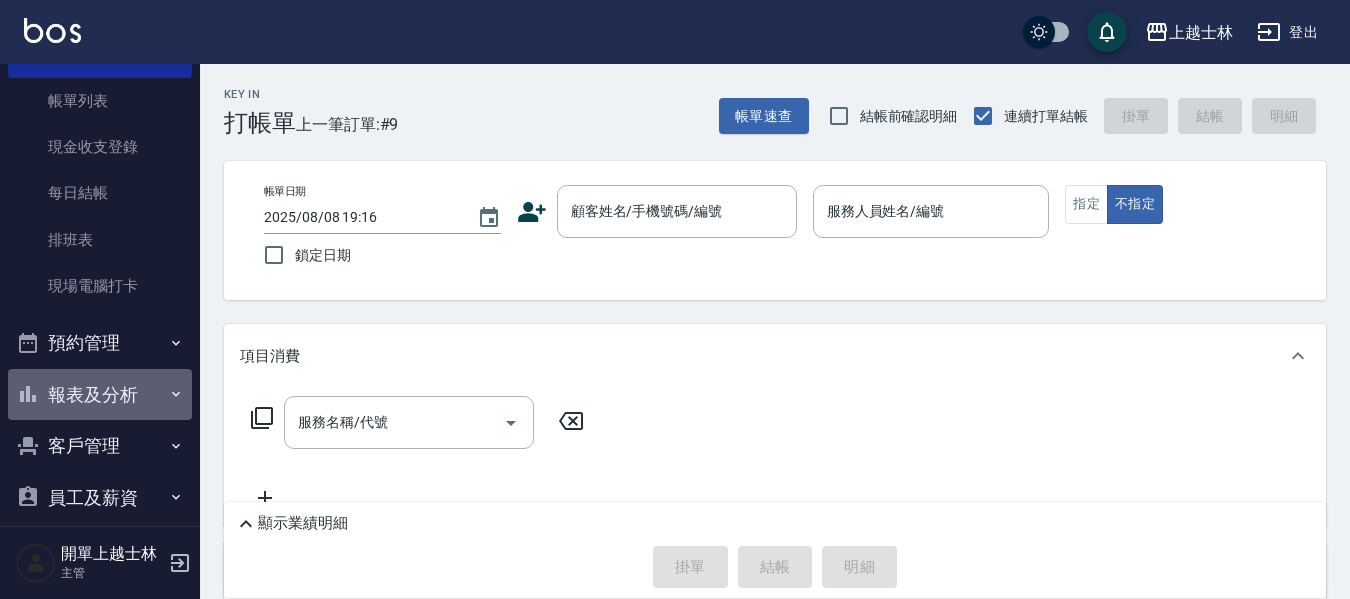 click on "報表及分析" at bounding box center [100, 395] 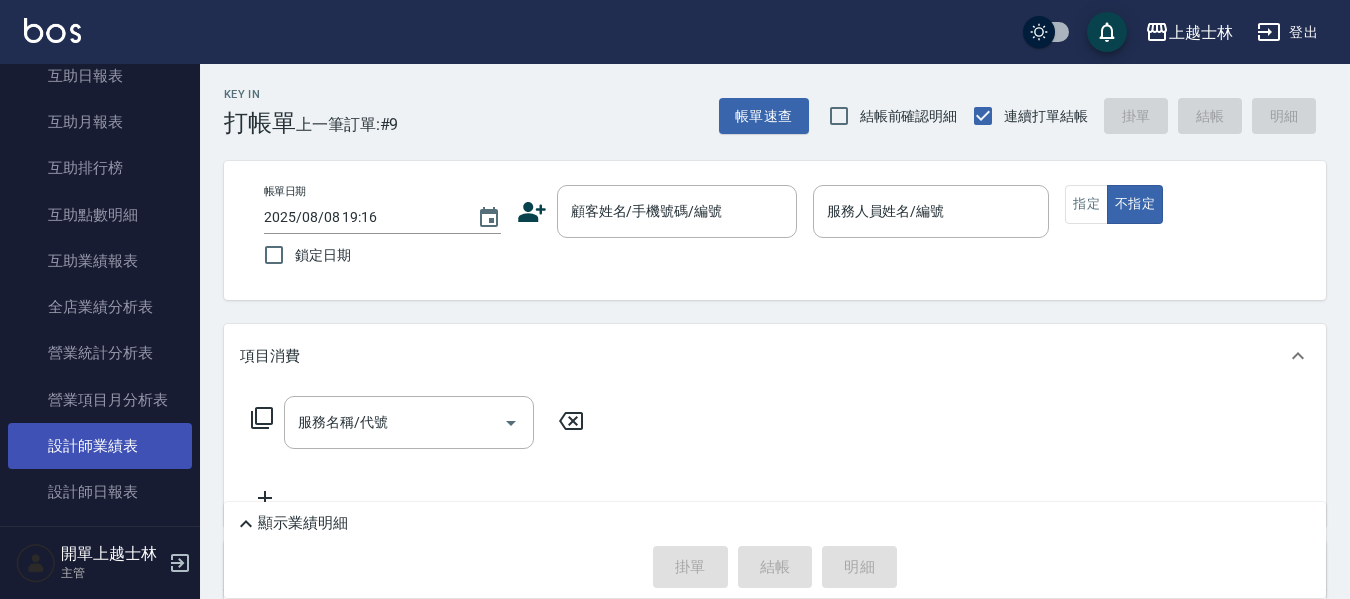 scroll, scrollTop: 600, scrollLeft: 0, axis: vertical 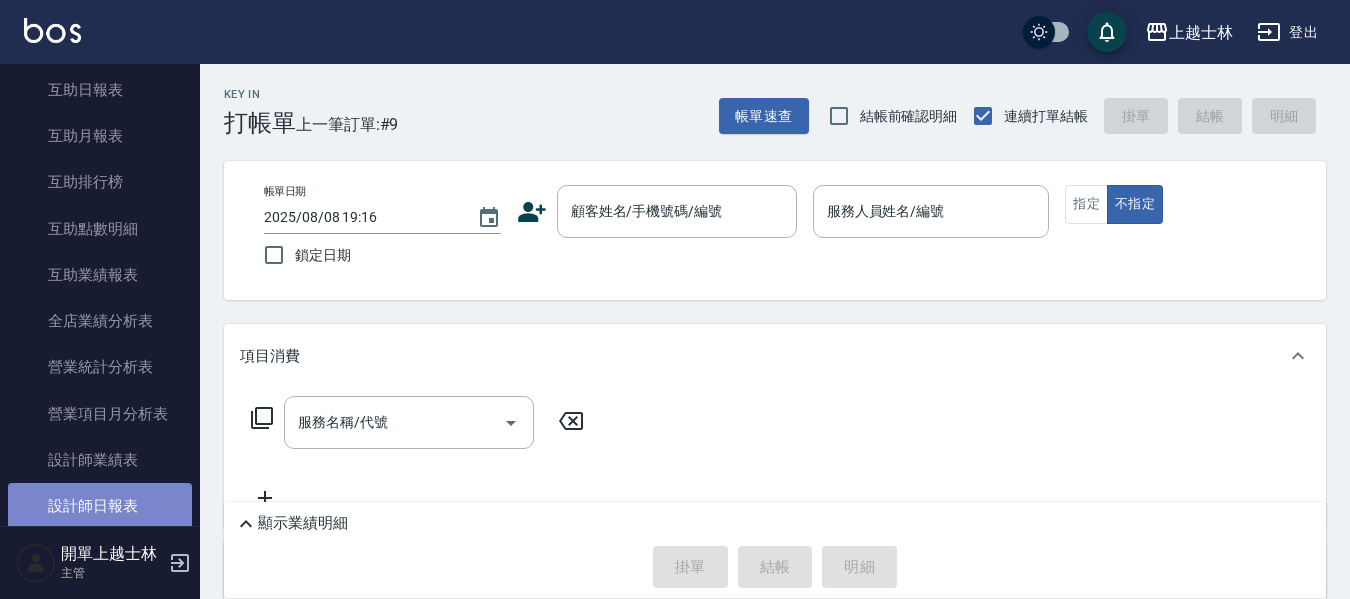 click on "設計師日報表" at bounding box center [100, 506] 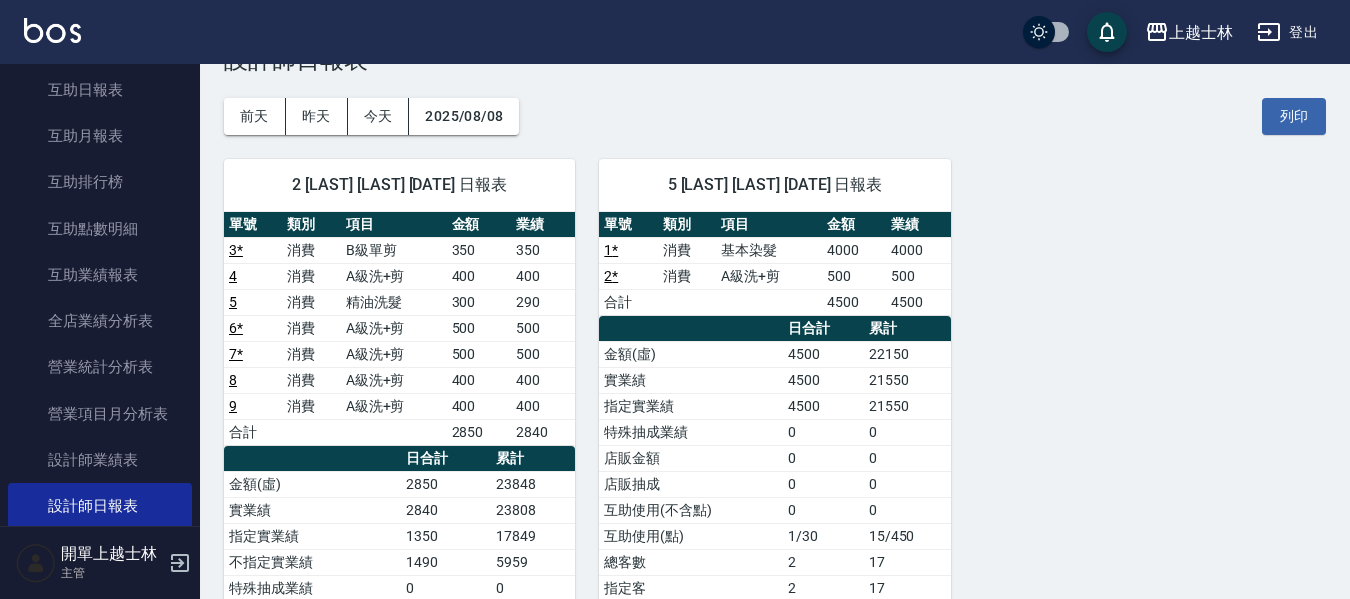 scroll, scrollTop: 200, scrollLeft: 0, axis: vertical 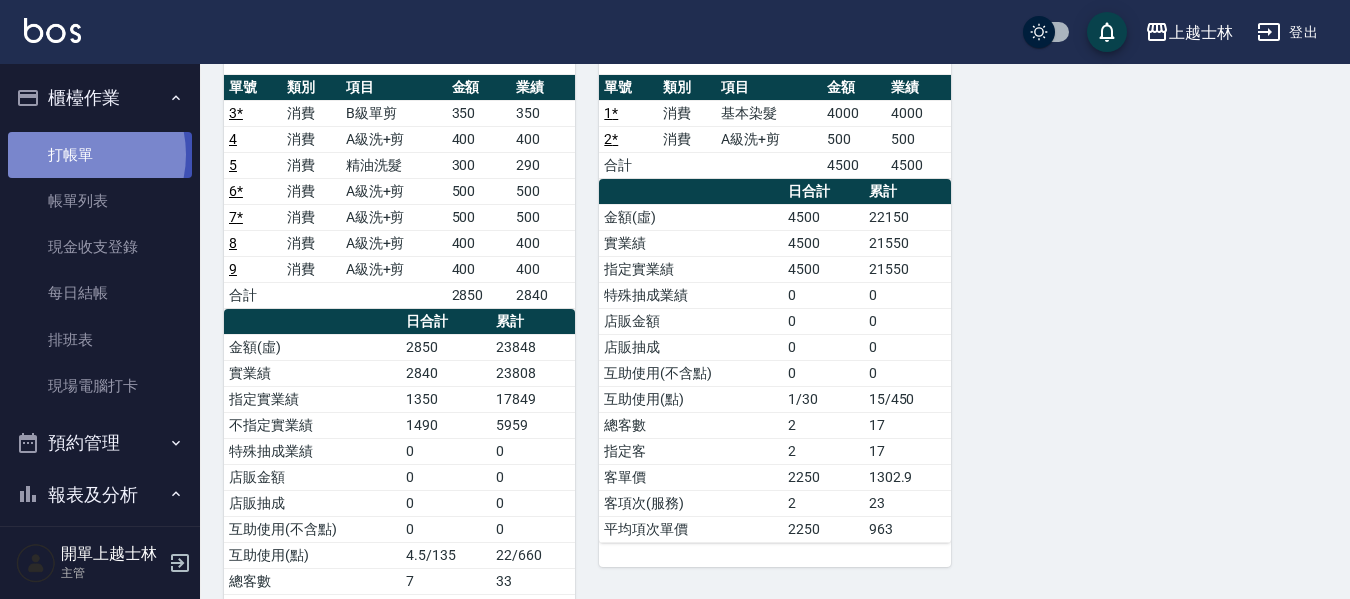 click on "打帳單" at bounding box center [100, 155] 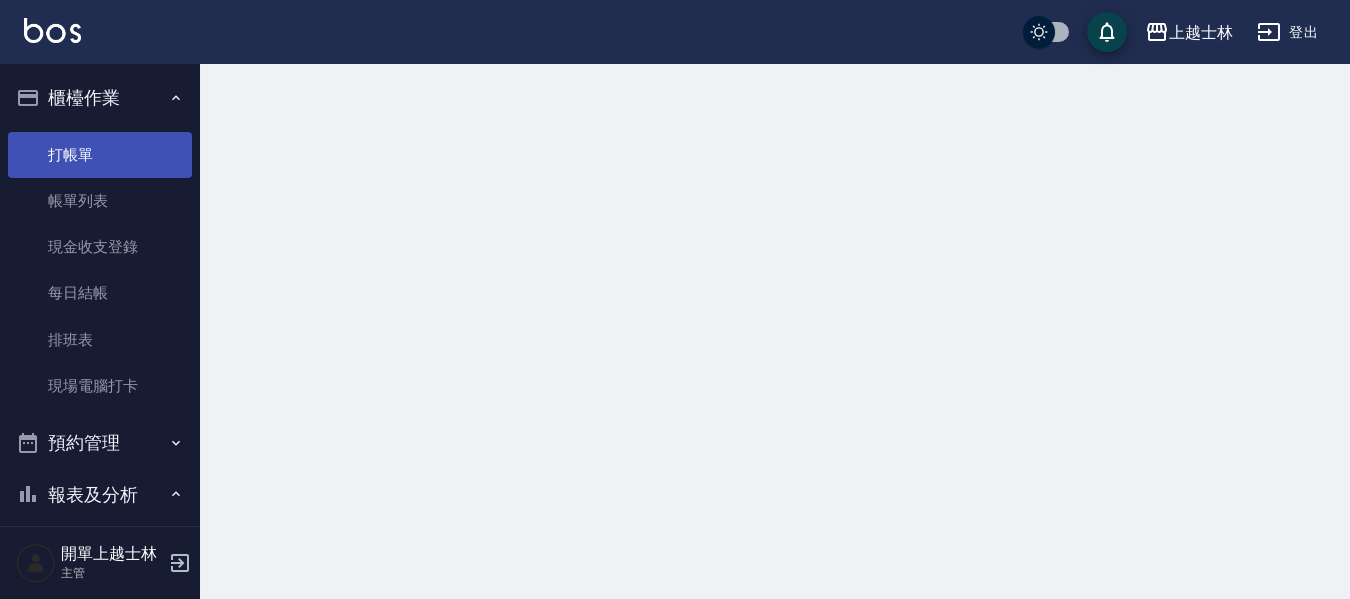 scroll, scrollTop: 0, scrollLeft: 0, axis: both 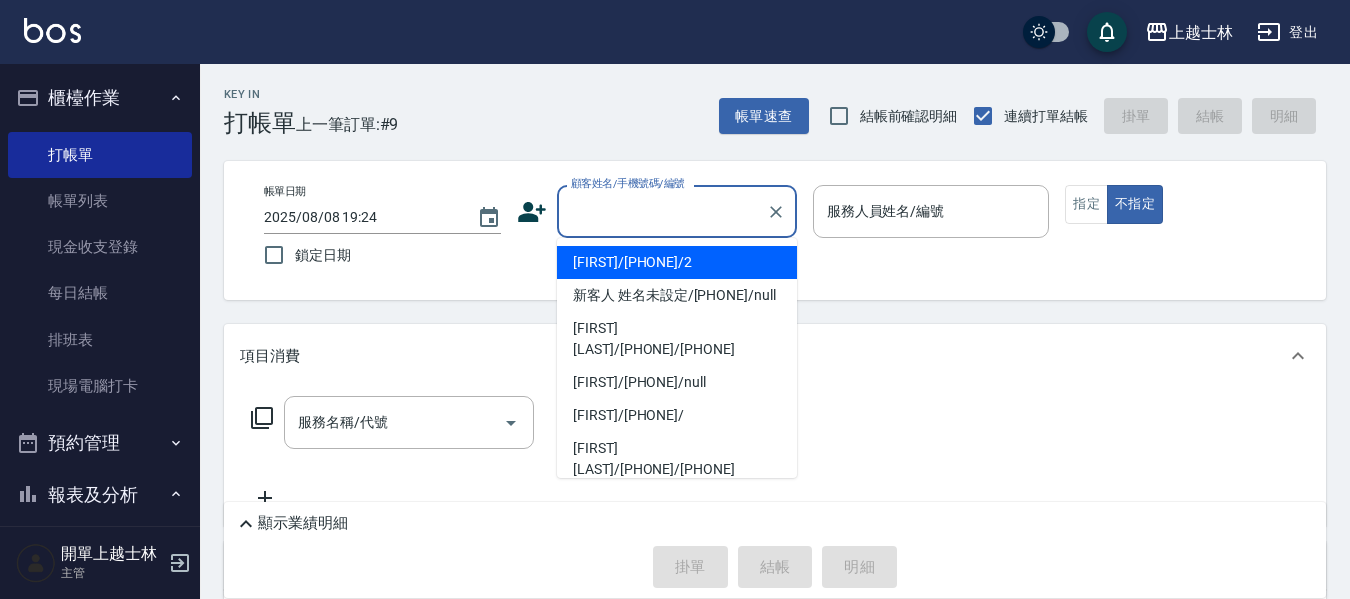 click on "顧客姓名/手機號碼/編號" at bounding box center [662, 211] 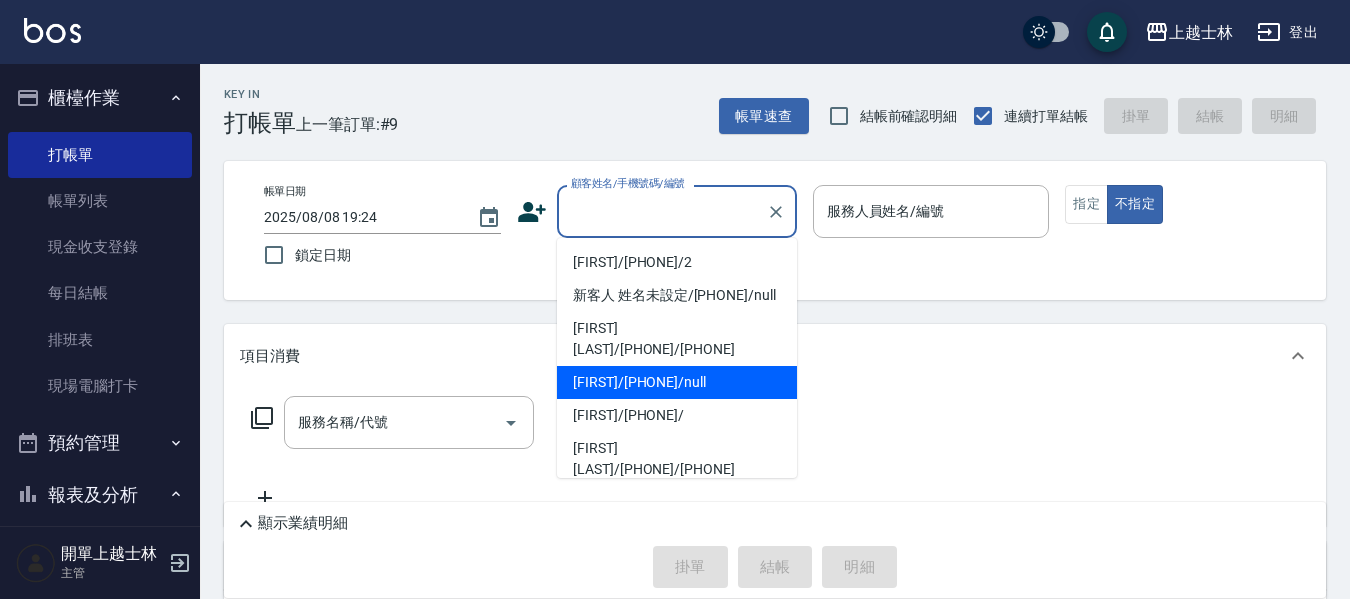 click on "[FIRST]/[PHONE]/null" at bounding box center [677, 382] 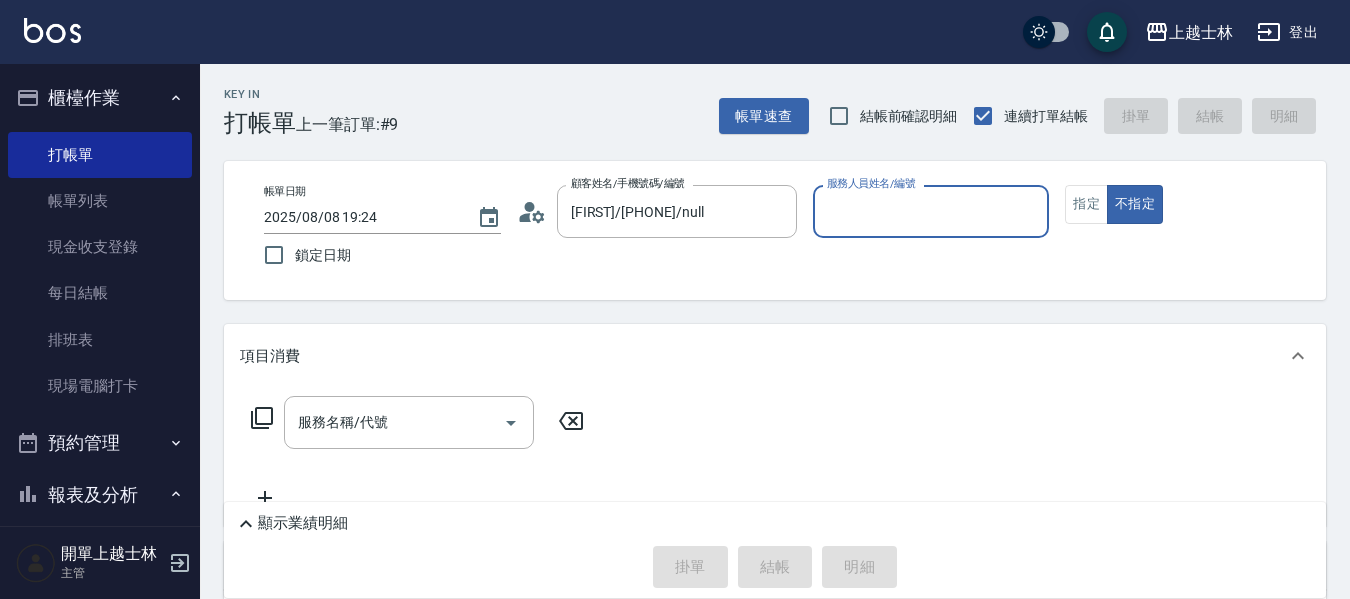 type on "妤煊-8" 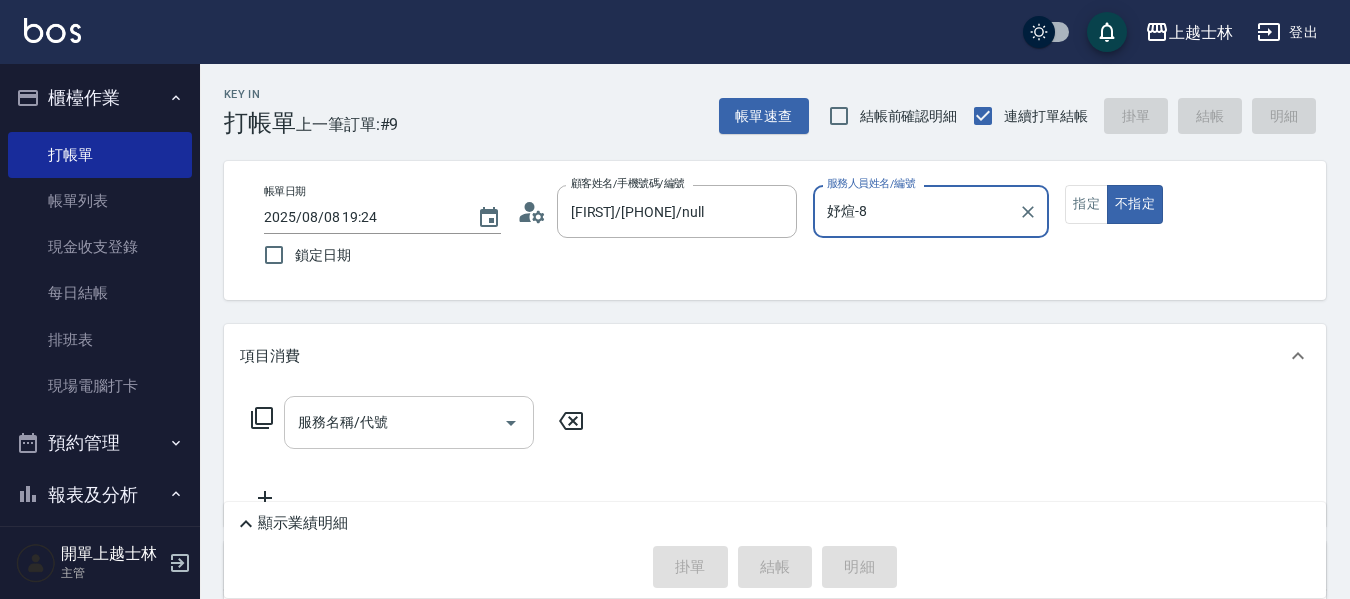 drag, startPoint x: 383, startPoint y: 418, endPoint x: 383, endPoint y: 434, distance: 16 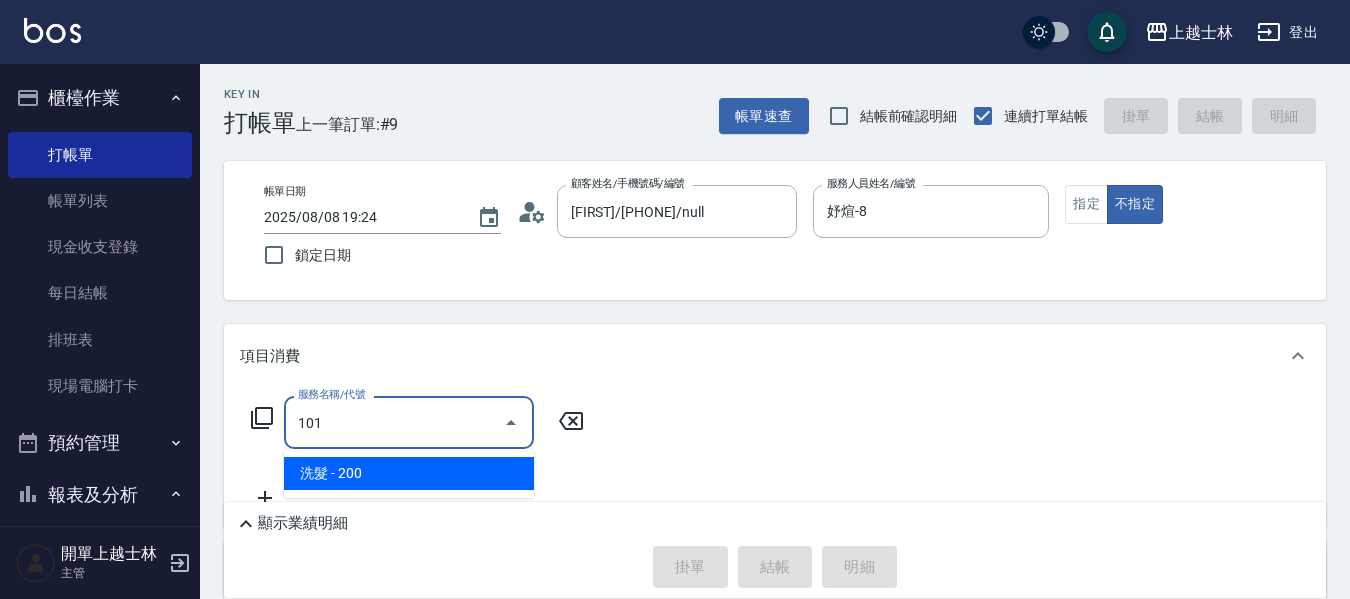 type on "洗髮(101)" 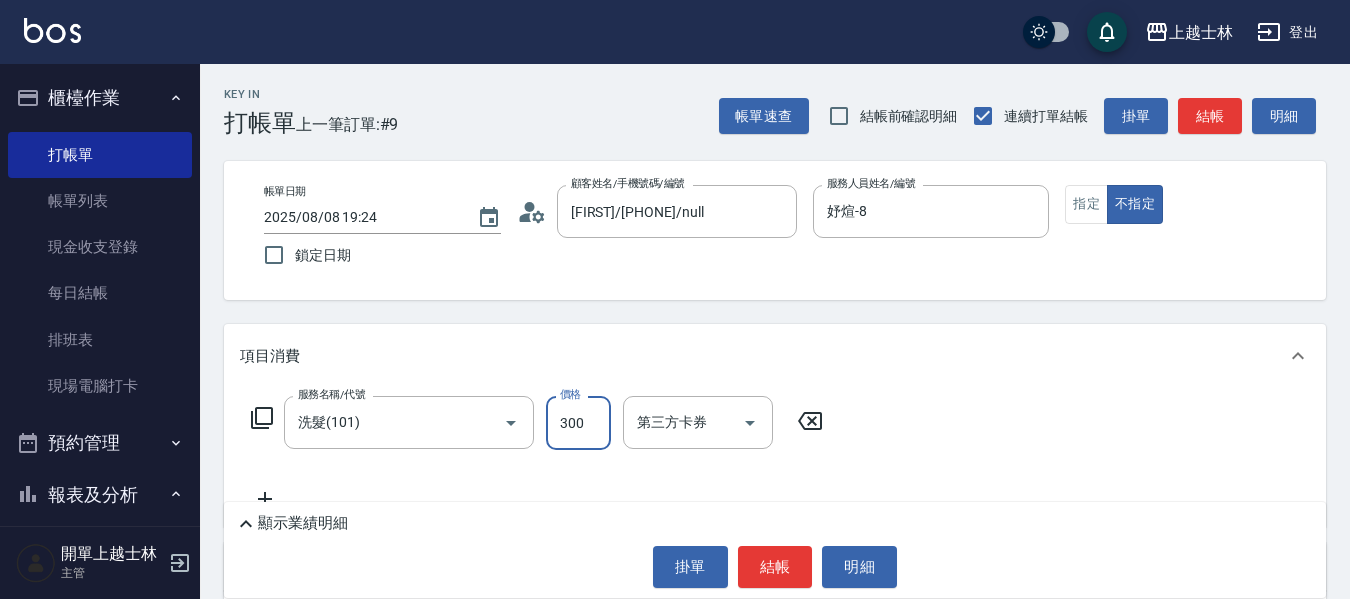type on "300" 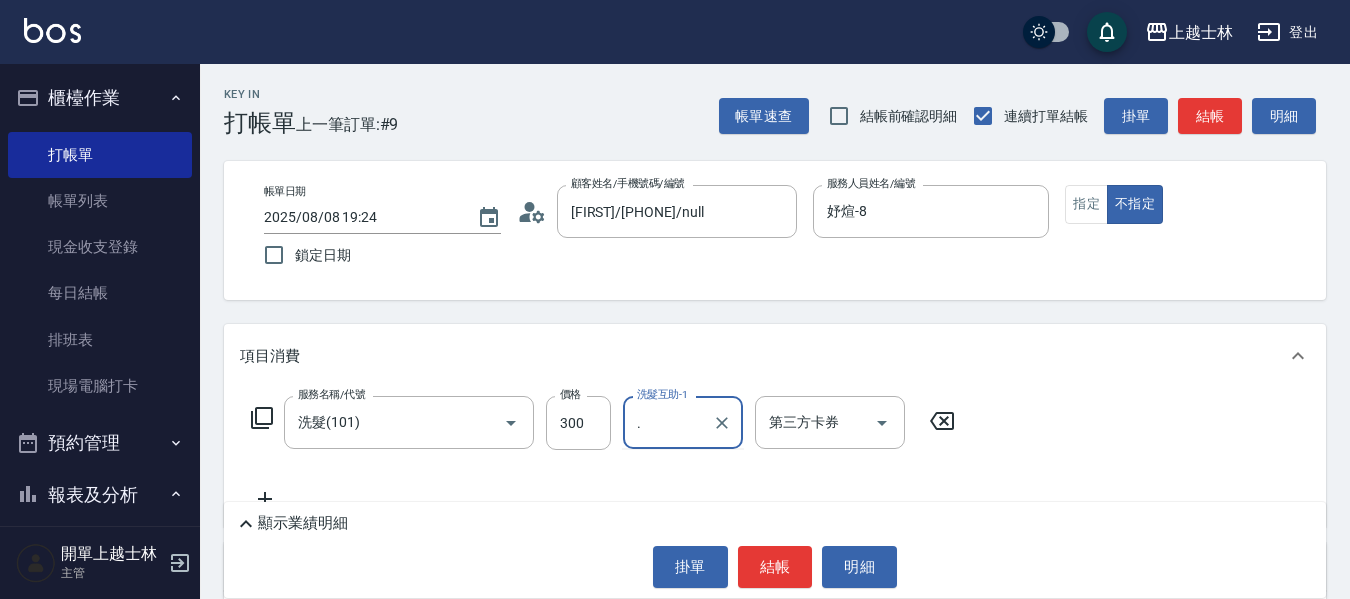 type on "." 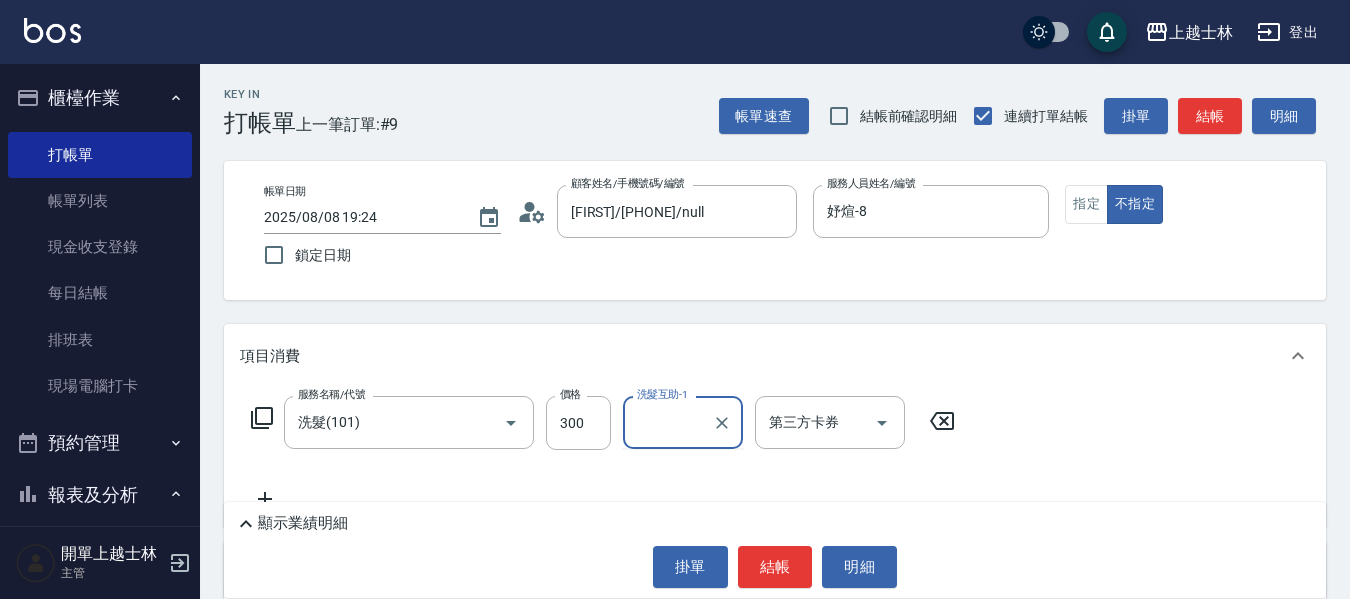 click on "帳單日期 [DATE] [TIME] 鎖定日期 顧客姓名/手機號碼/編號 [FIRST]/[PHONE]/null 顧客姓名/手機號碼/編號 服務人員姓名/編號 [FIRST]-8 服務人員姓名/編號 指定 不指定" at bounding box center [775, 230] 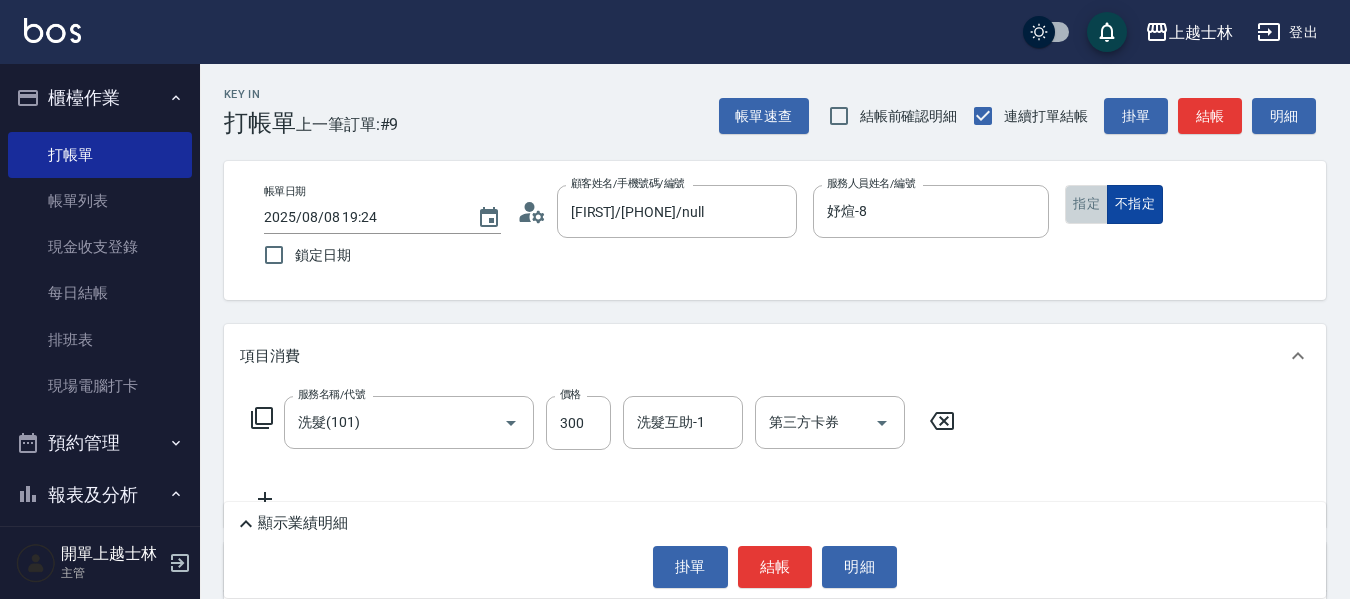drag, startPoint x: 1092, startPoint y: 197, endPoint x: 1108, endPoint y: 202, distance: 16.763054 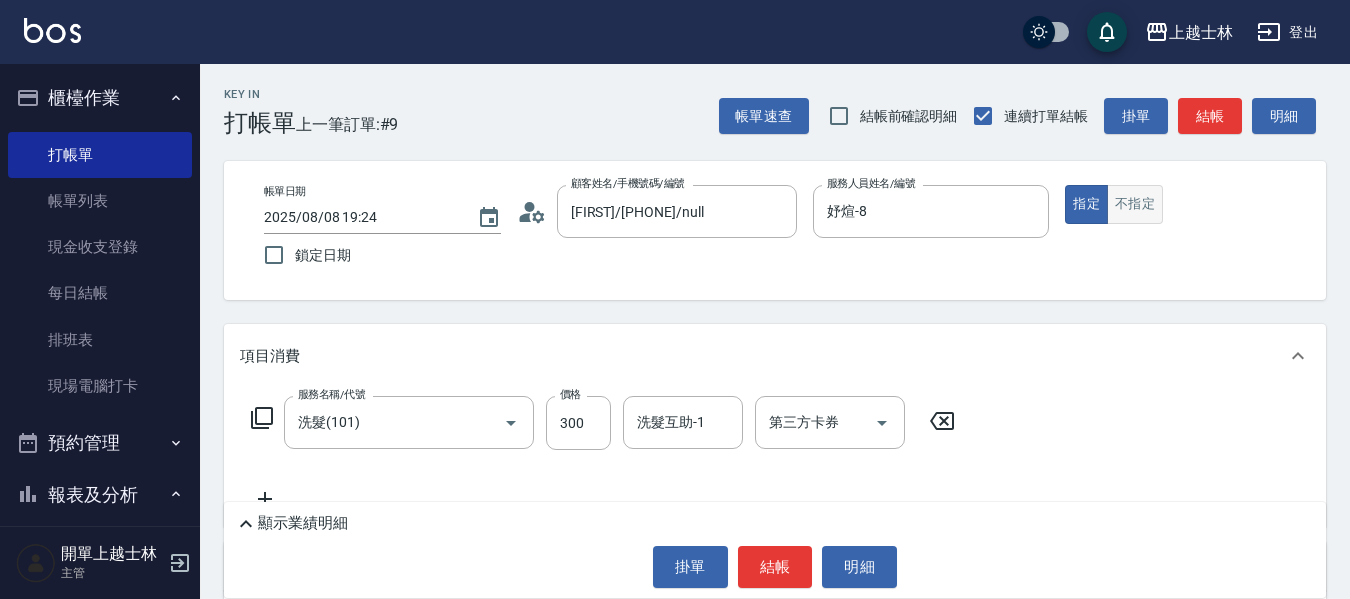 click on "不指定" at bounding box center [1135, 204] 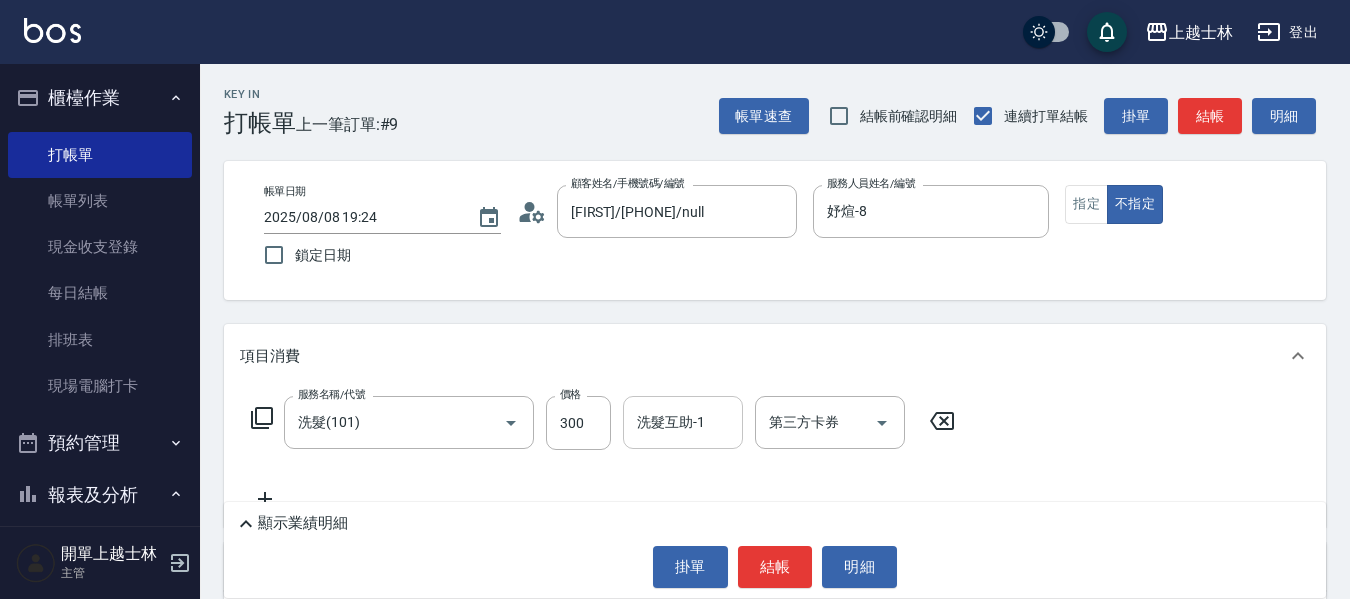 click on "洗髮互助-1" at bounding box center (683, 422) 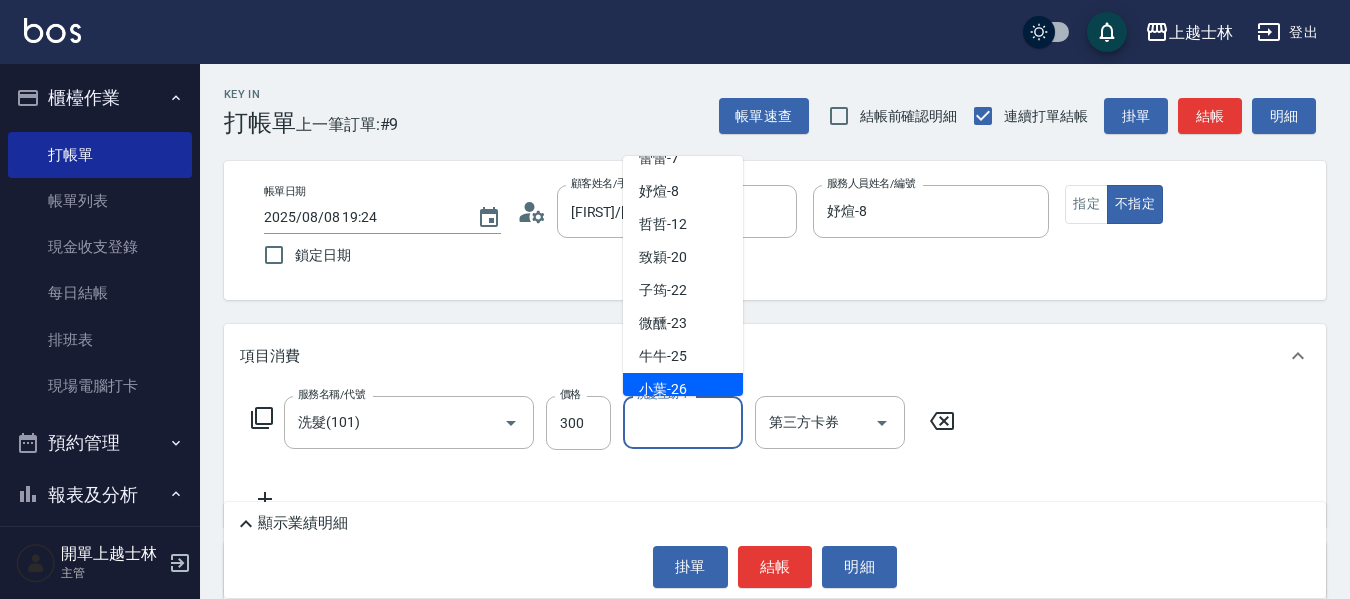 scroll, scrollTop: 100, scrollLeft: 0, axis: vertical 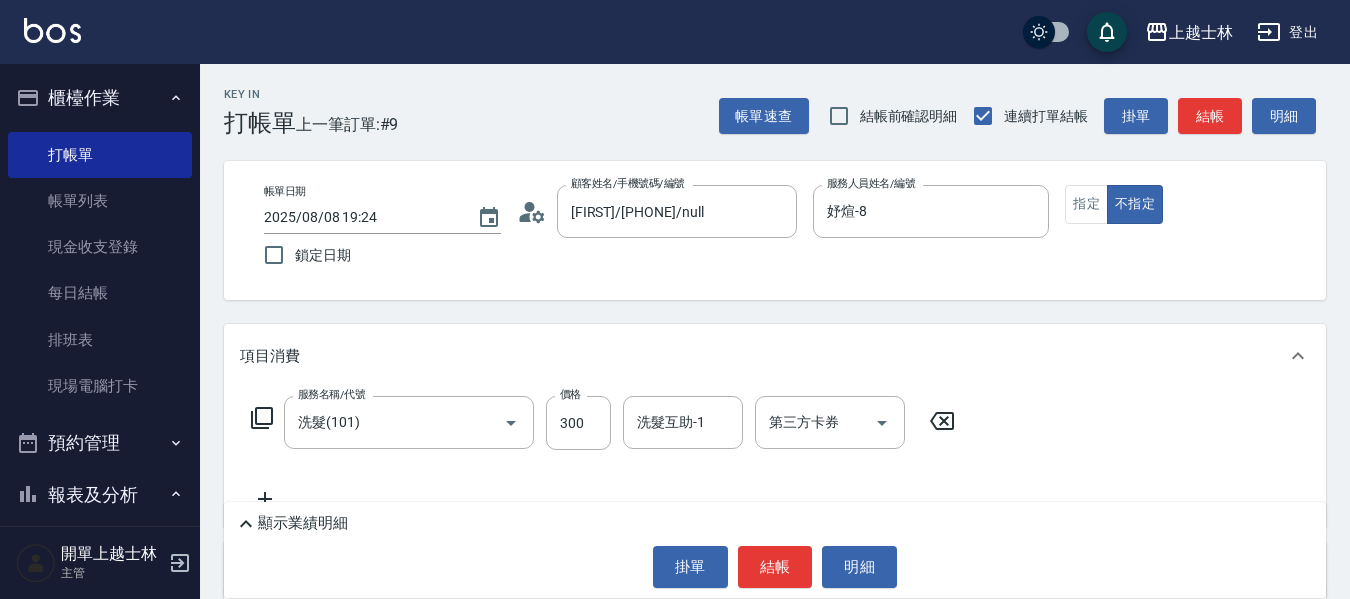 click on "項目消費" at bounding box center [763, 356] 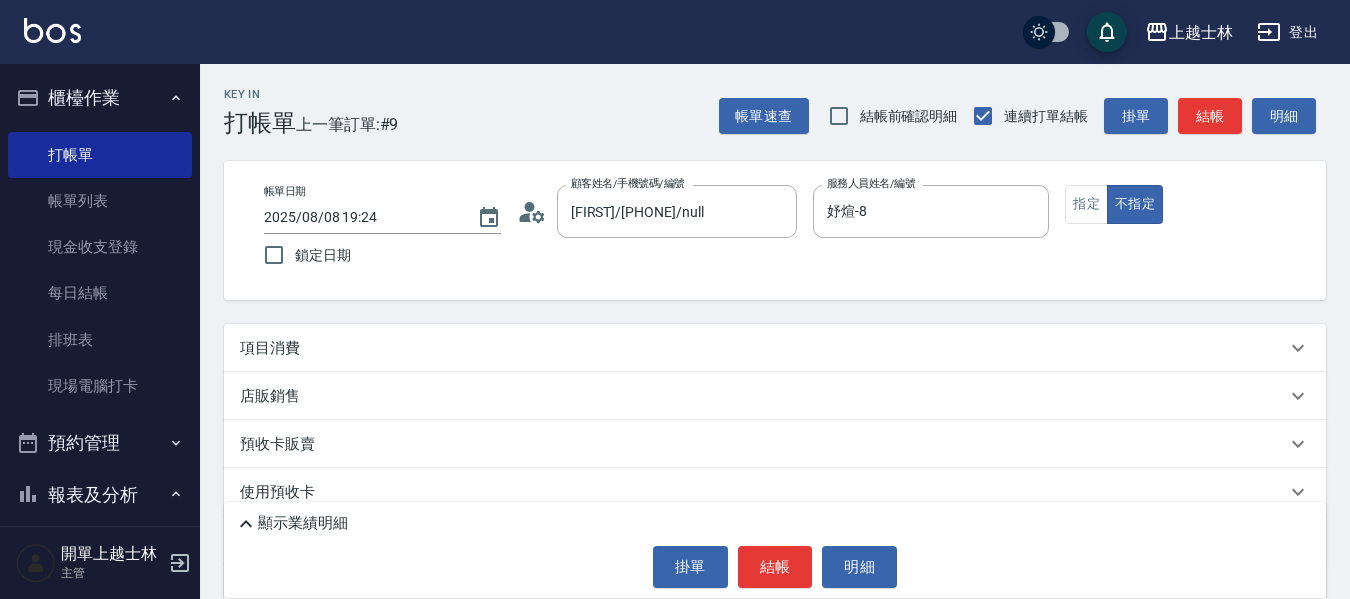 click on "項目消費" at bounding box center (775, 348) 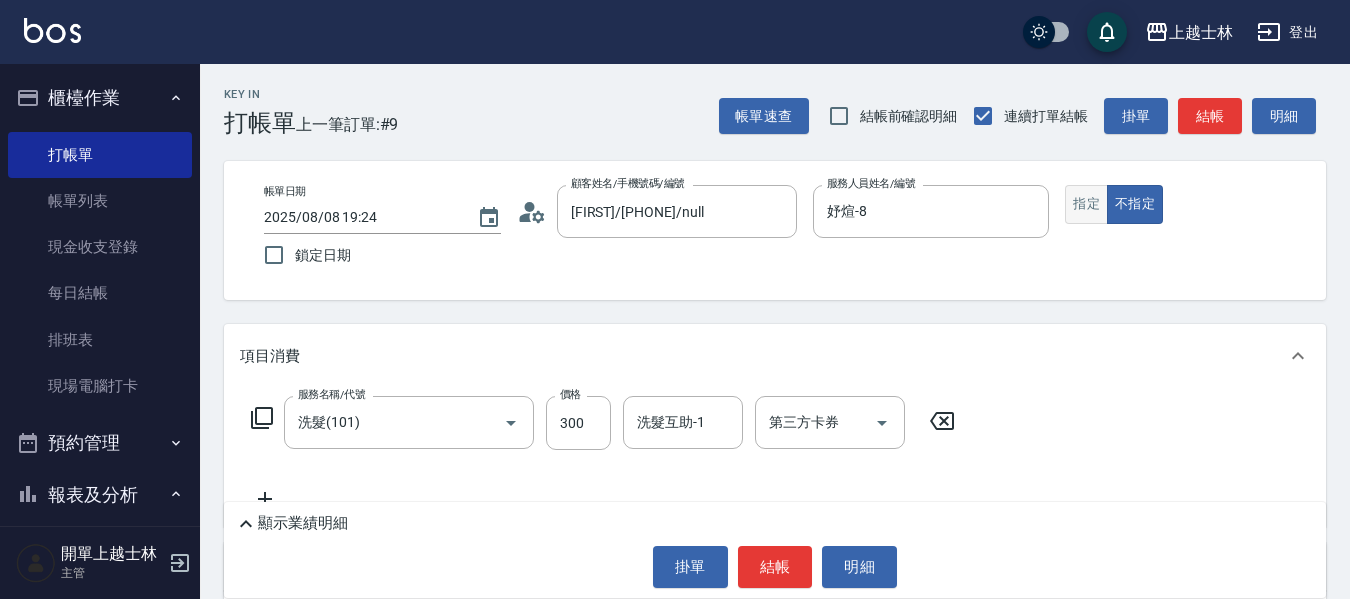 click on "指定" at bounding box center [1086, 204] 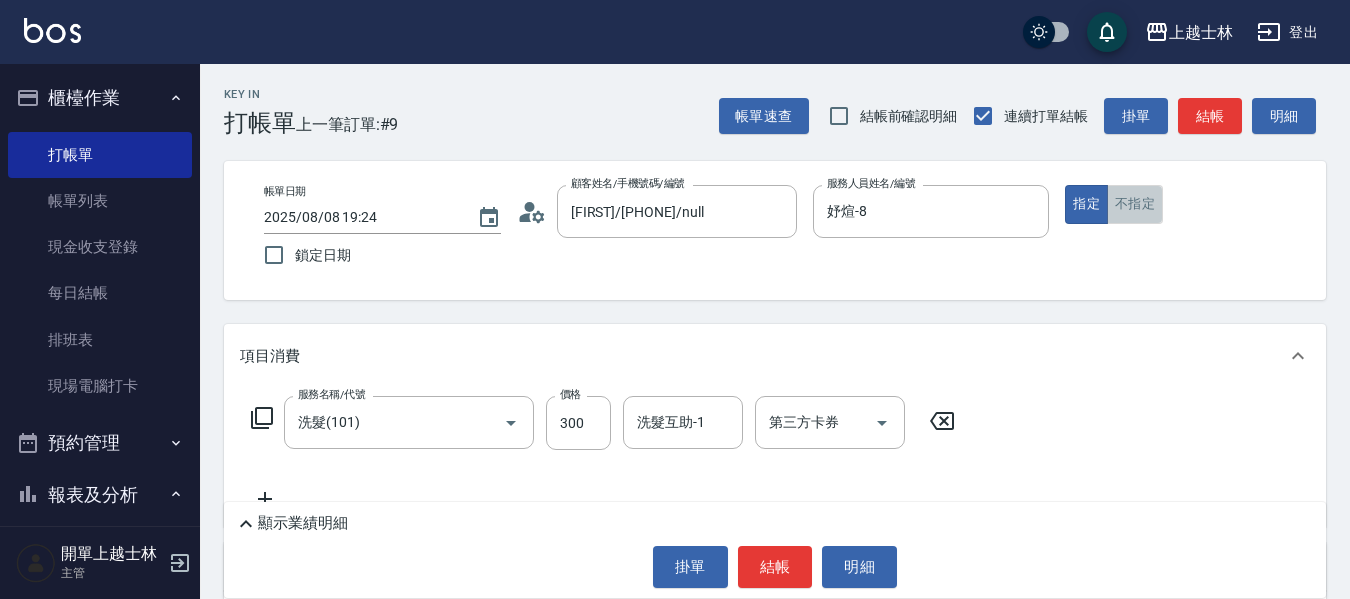 click on "不指定" at bounding box center (1135, 204) 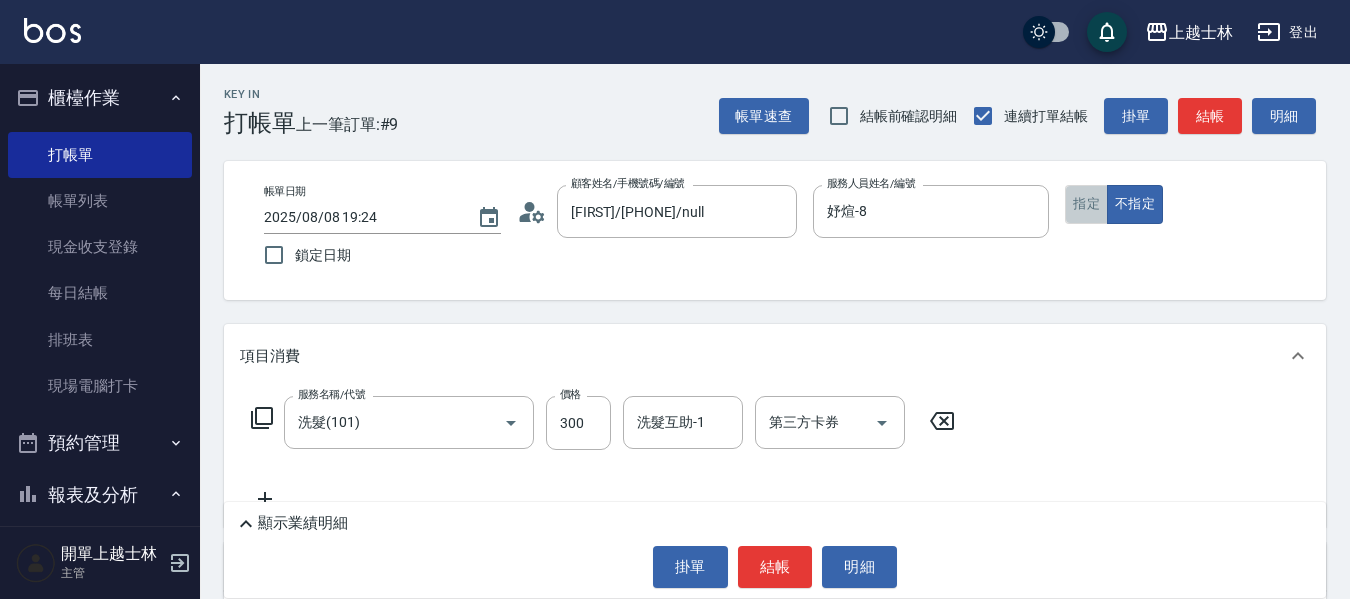 click on "指定" at bounding box center (1086, 204) 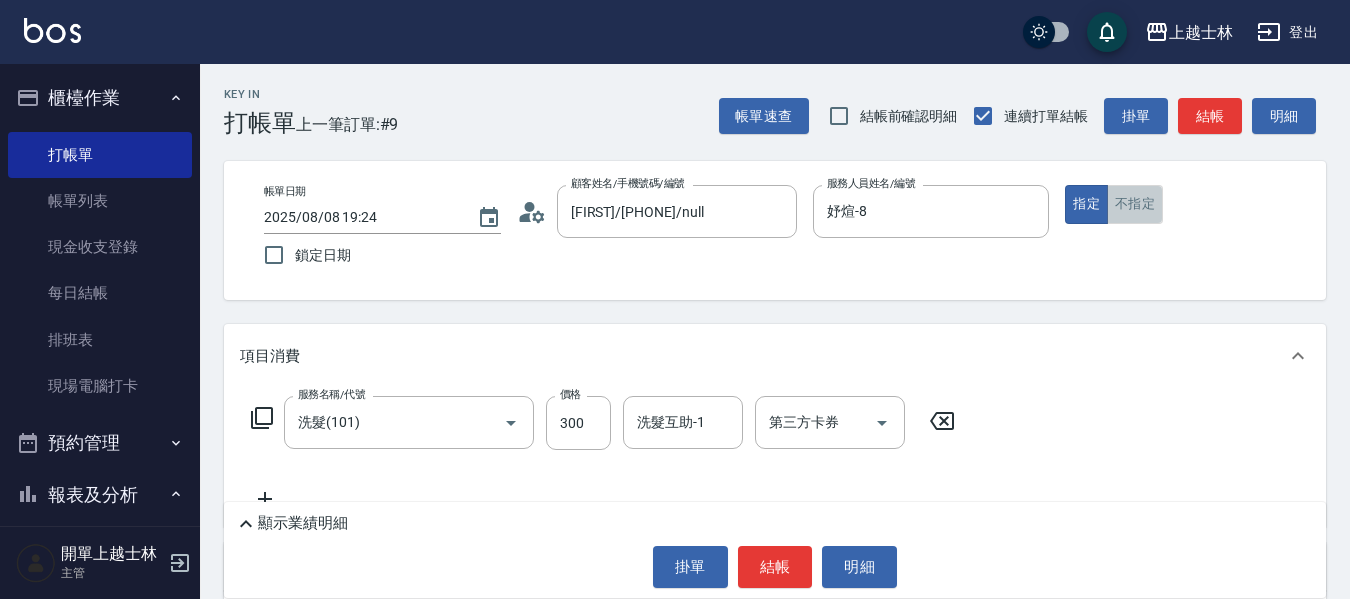 click on "不指定" at bounding box center (1135, 204) 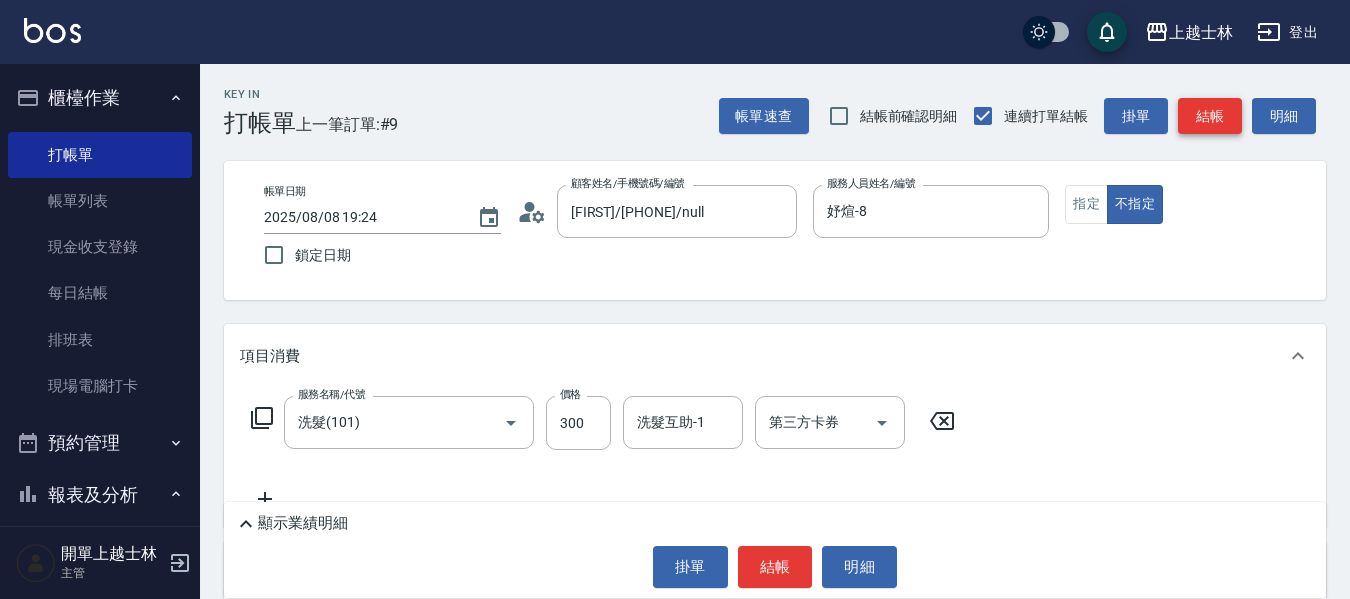 click on "結帳" at bounding box center [1210, 116] 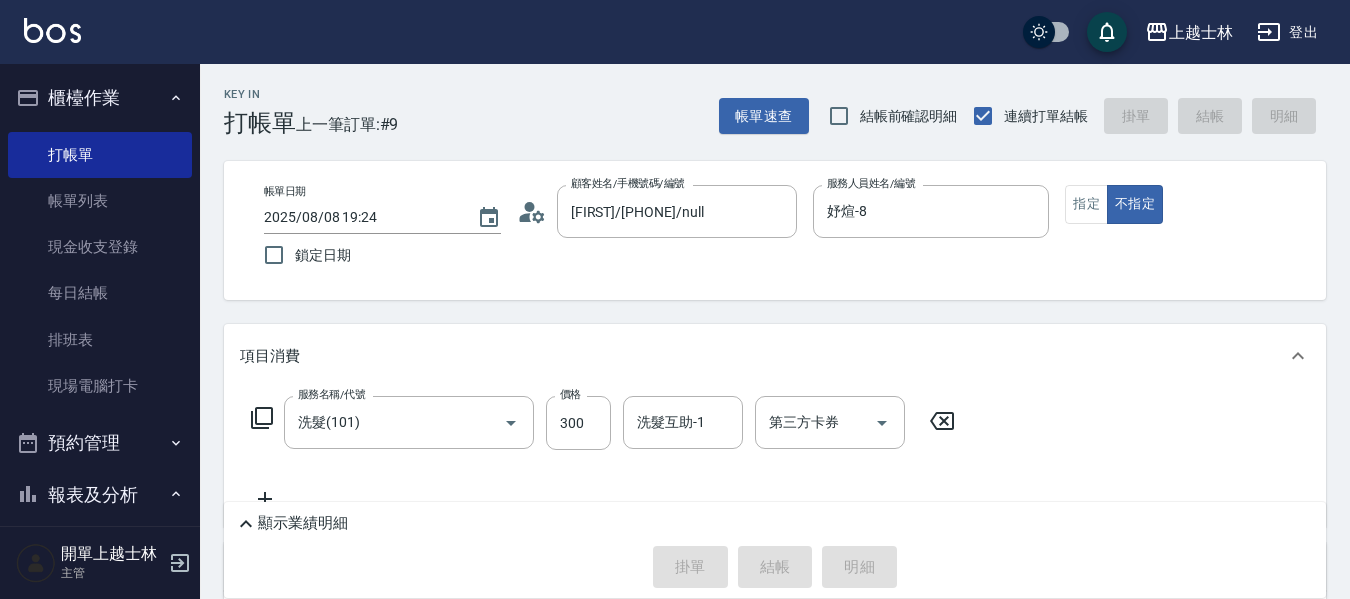 type on "2025/08/08 19:25" 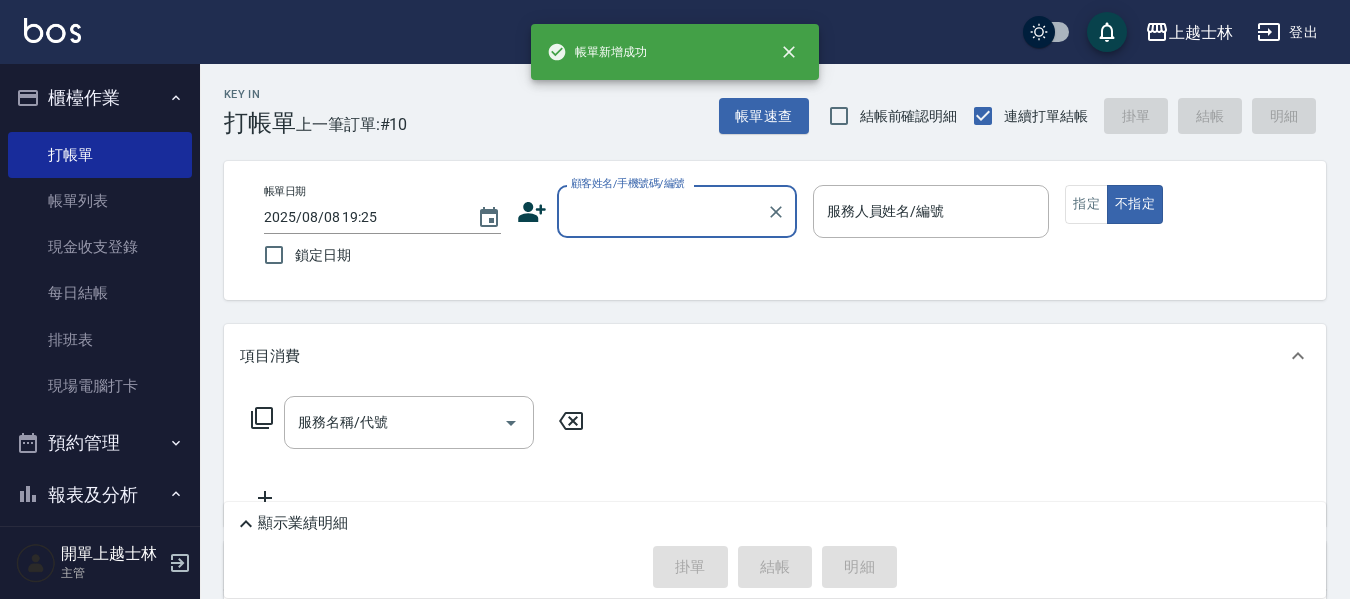 click on "顧客姓名/手機號碼/編號" at bounding box center (662, 211) 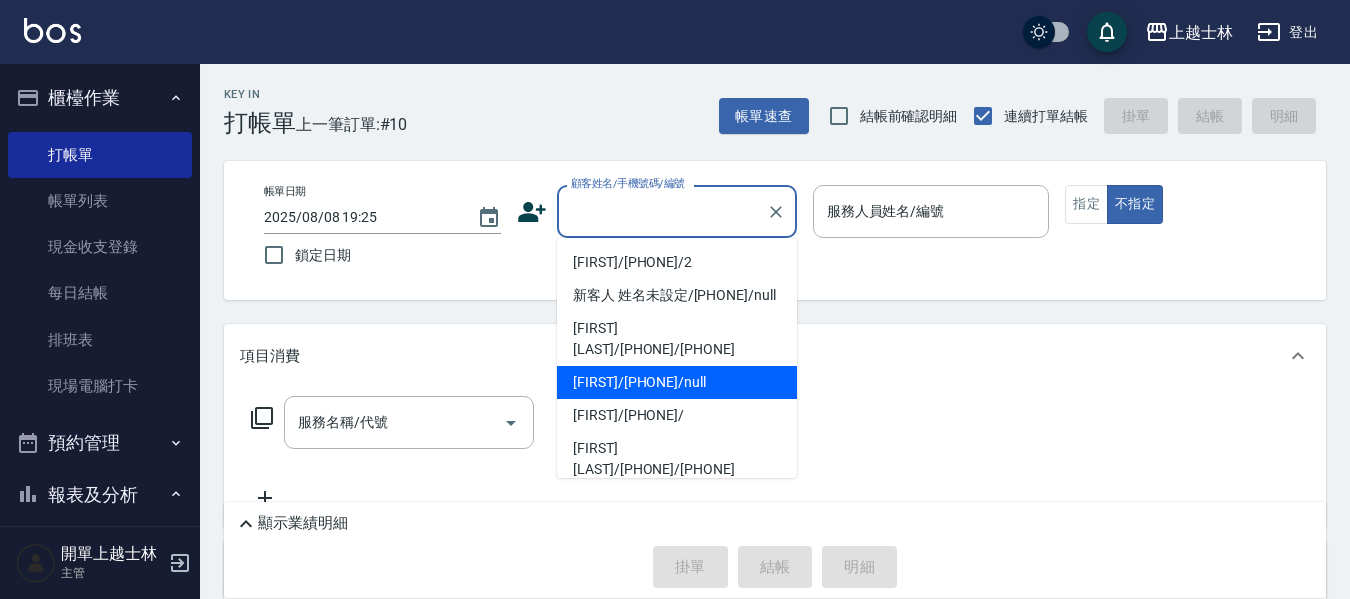 click on "[FIRST]/[PHONE]/null" at bounding box center [677, 382] 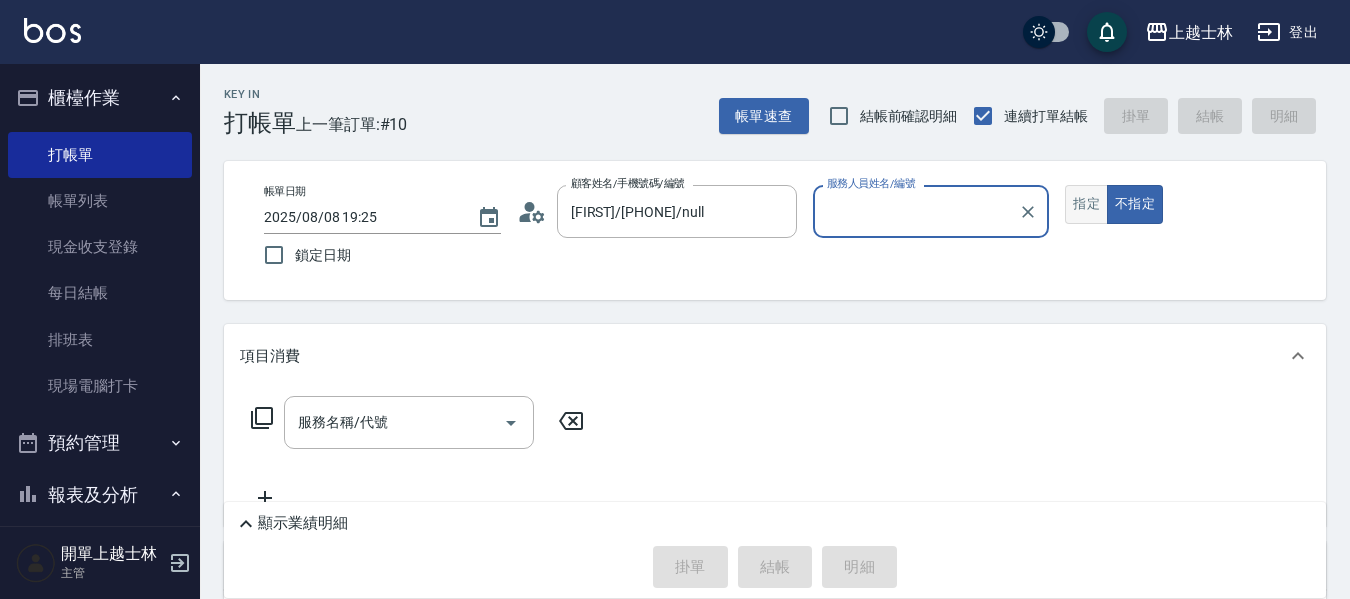type on "妤煊-8" 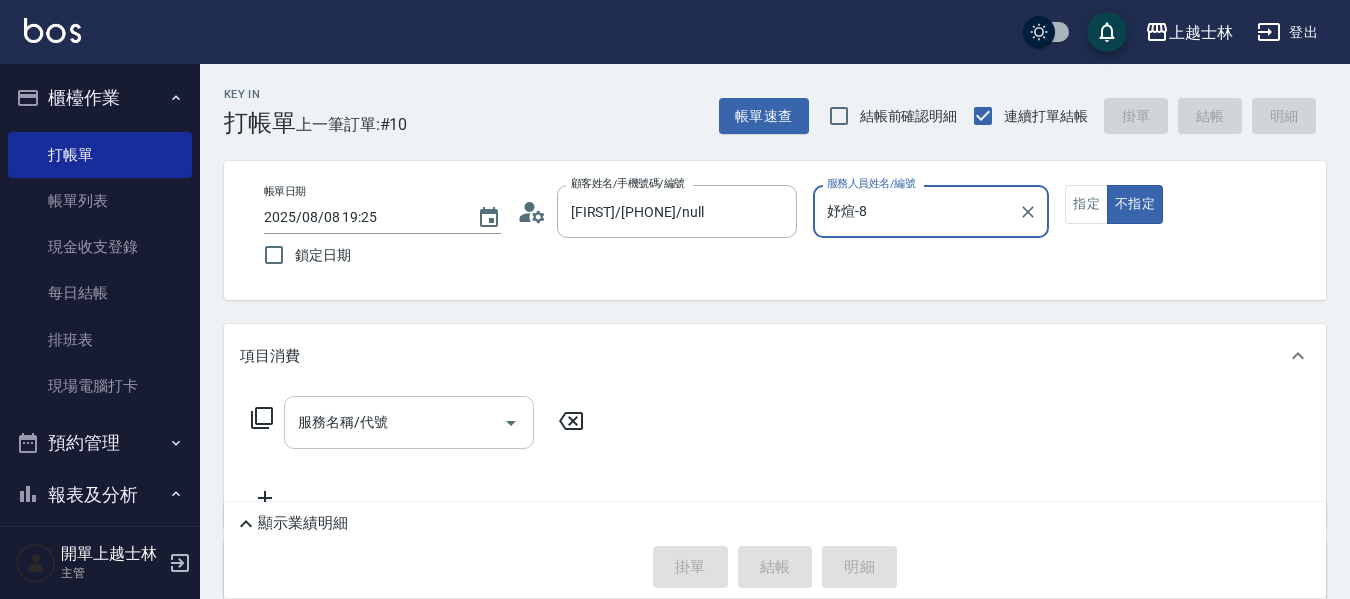 click on "服務名稱/代號" at bounding box center (409, 422) 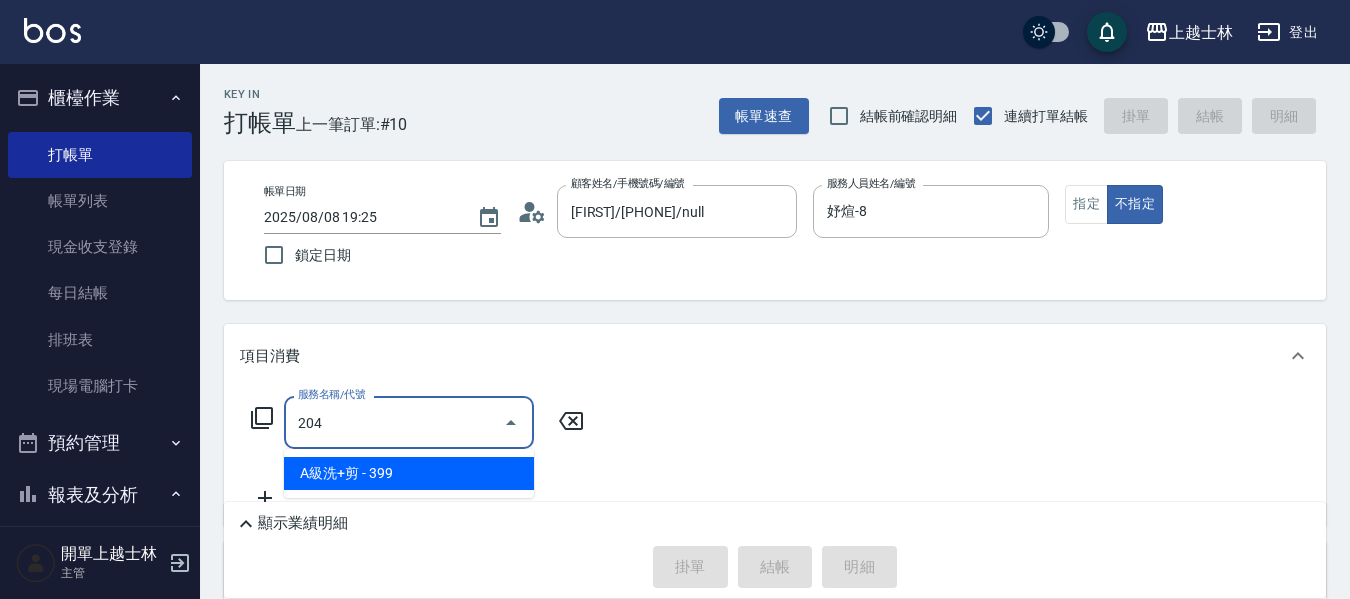 type on "A級洗+剪(204)" 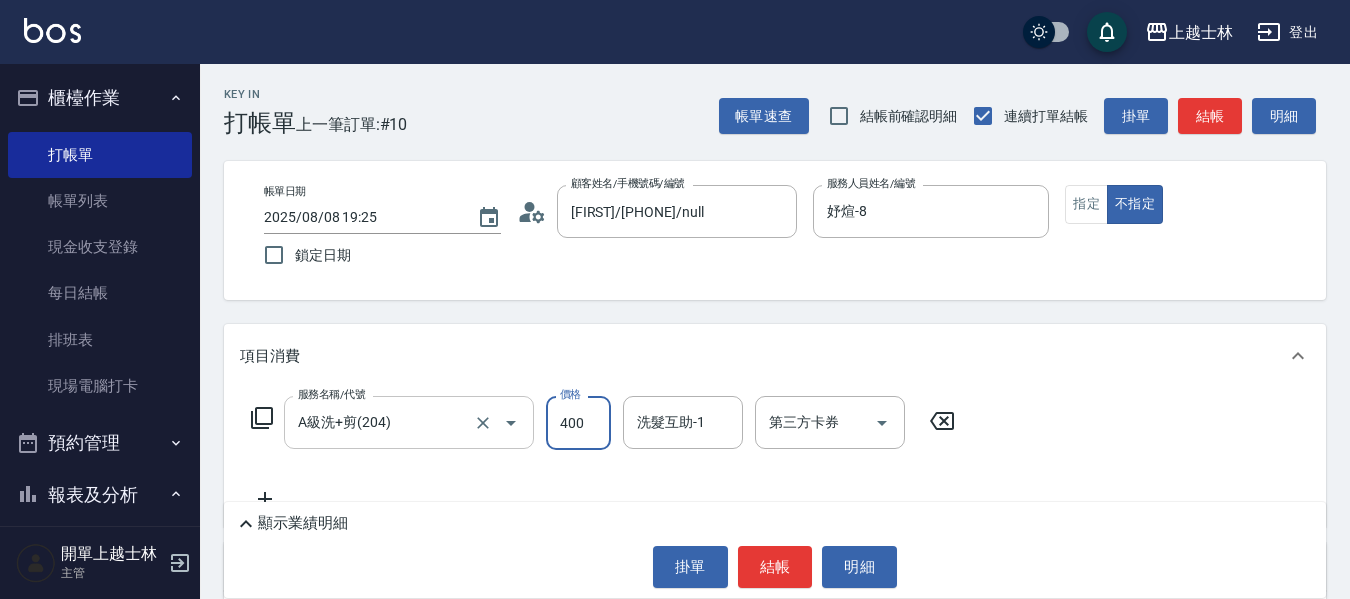 type on "400" 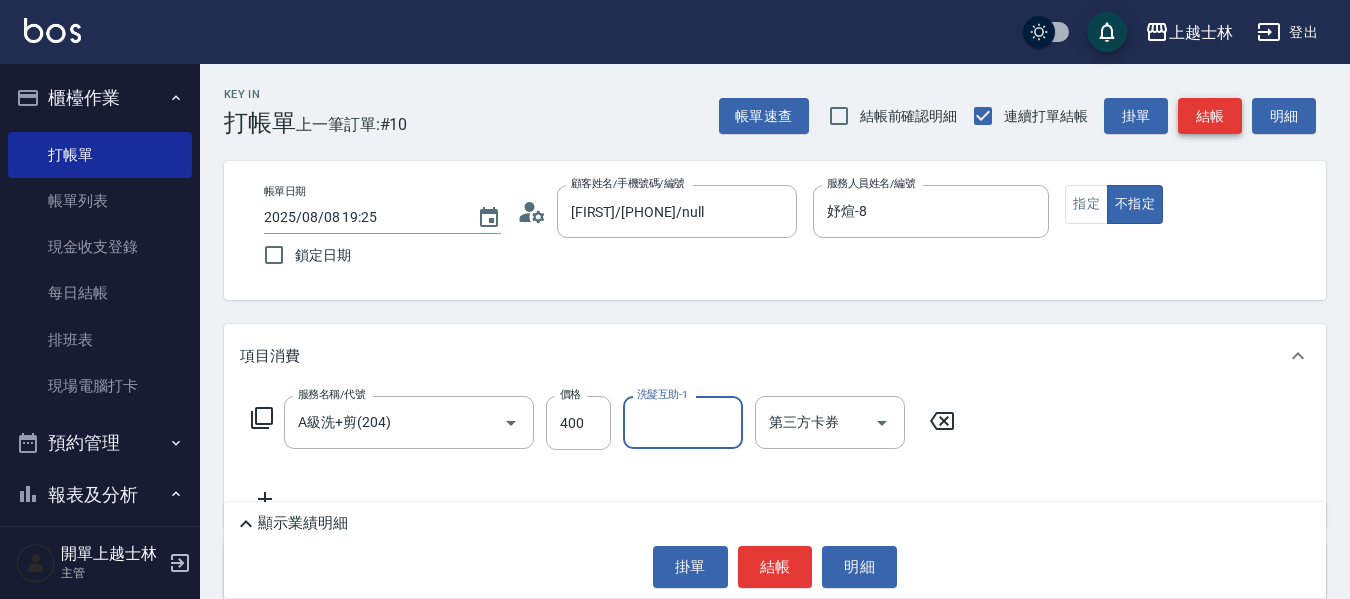 click on "結帳" at bounding box center (1210, 116) 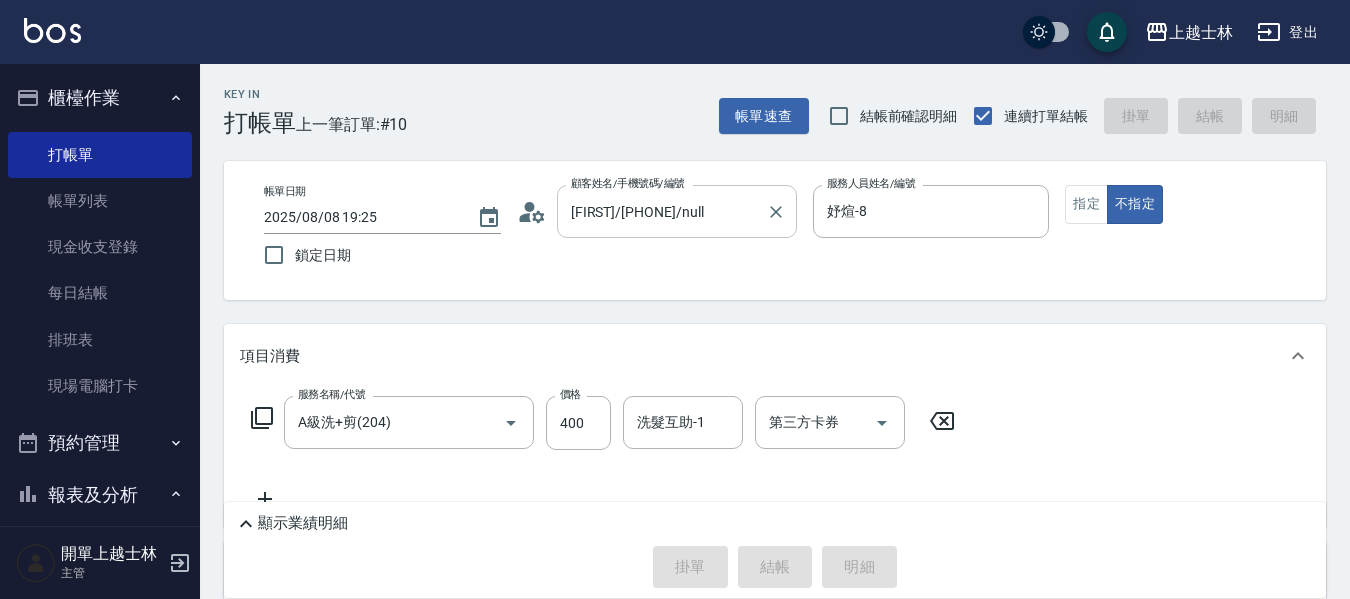 type 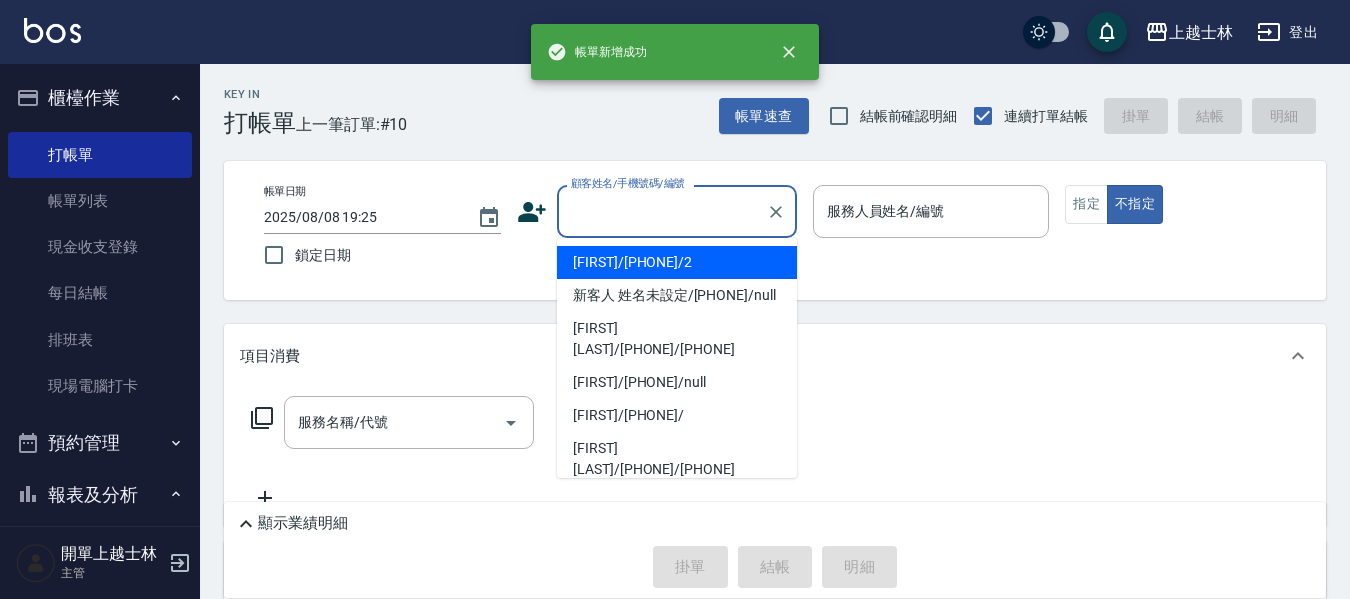 click on "顧客姓名/手機號碼/編號" at bounding box center [662, 211] 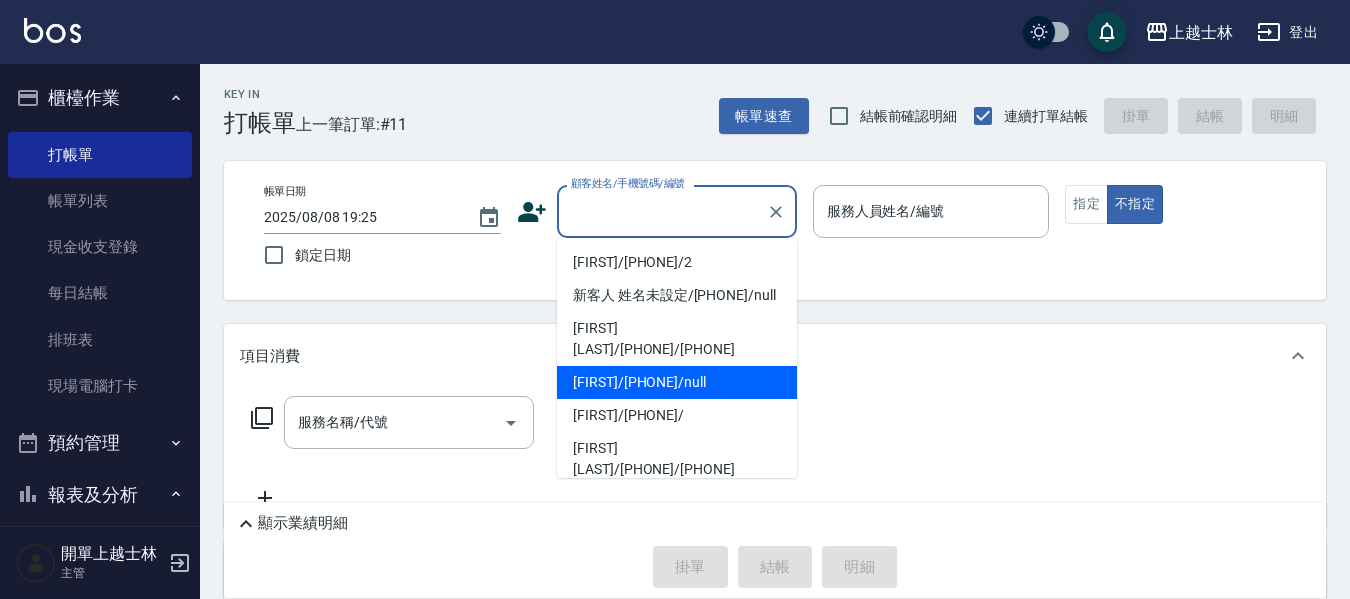 click on "[FIRST]/[PHONE]/null" at bounding box center (677, 382) 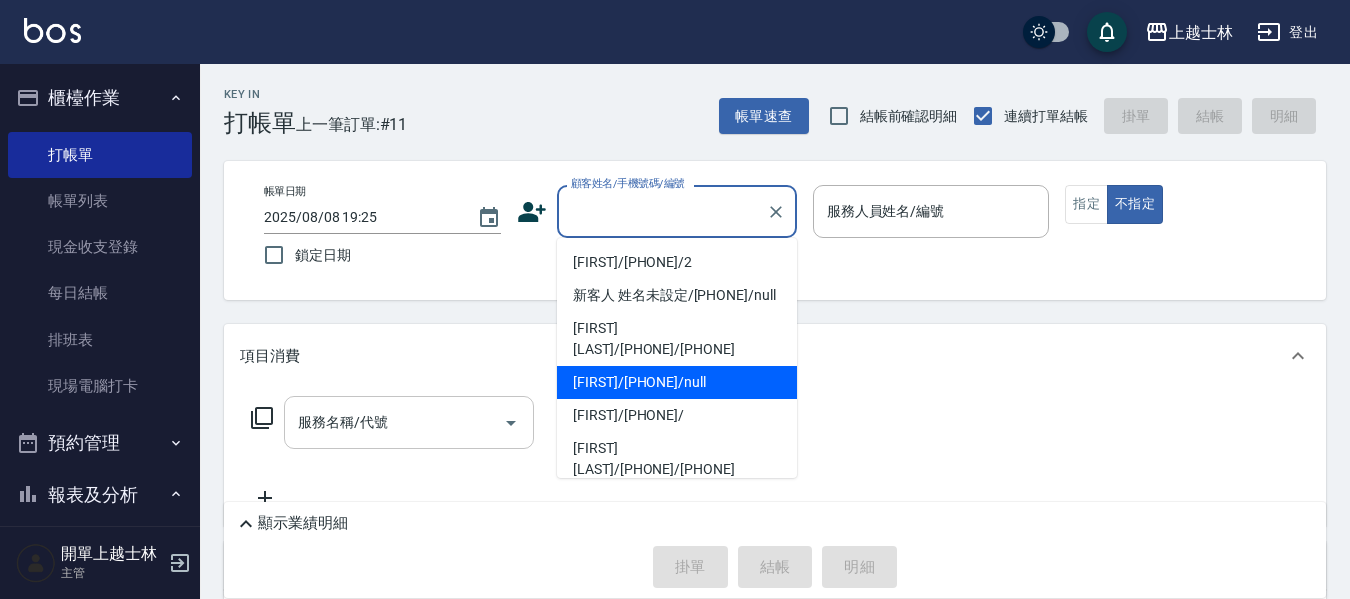 type on "[FIRST]/[PHONE]/null" 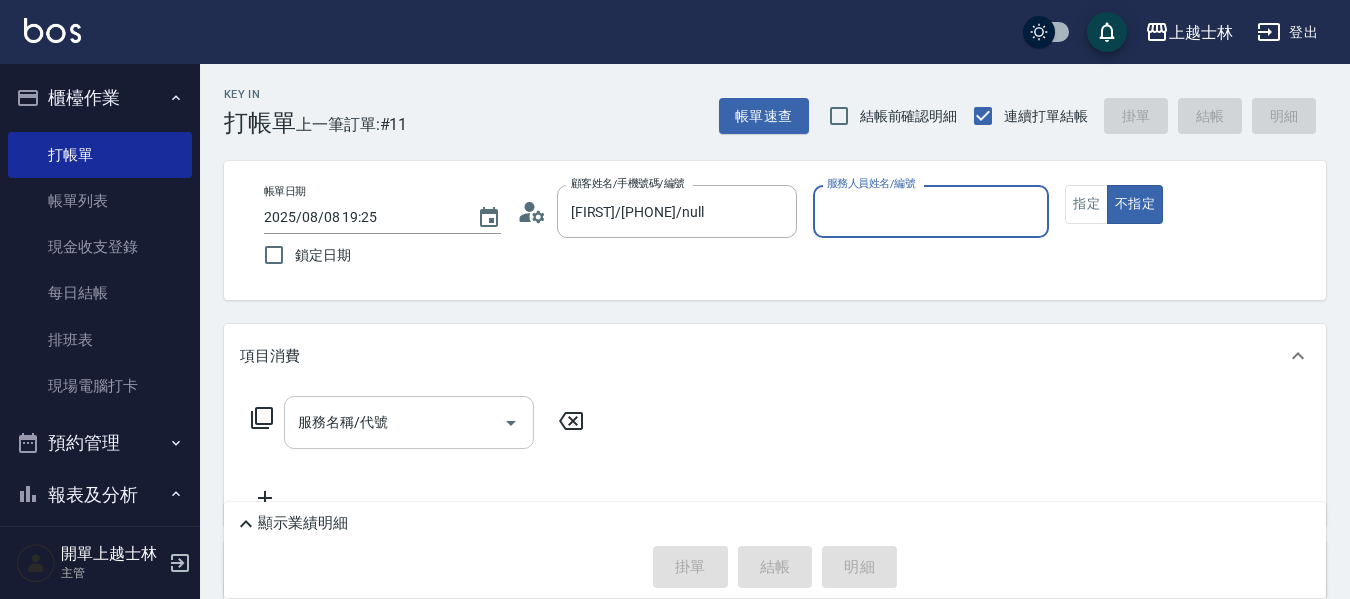 type on "妤煊-8" 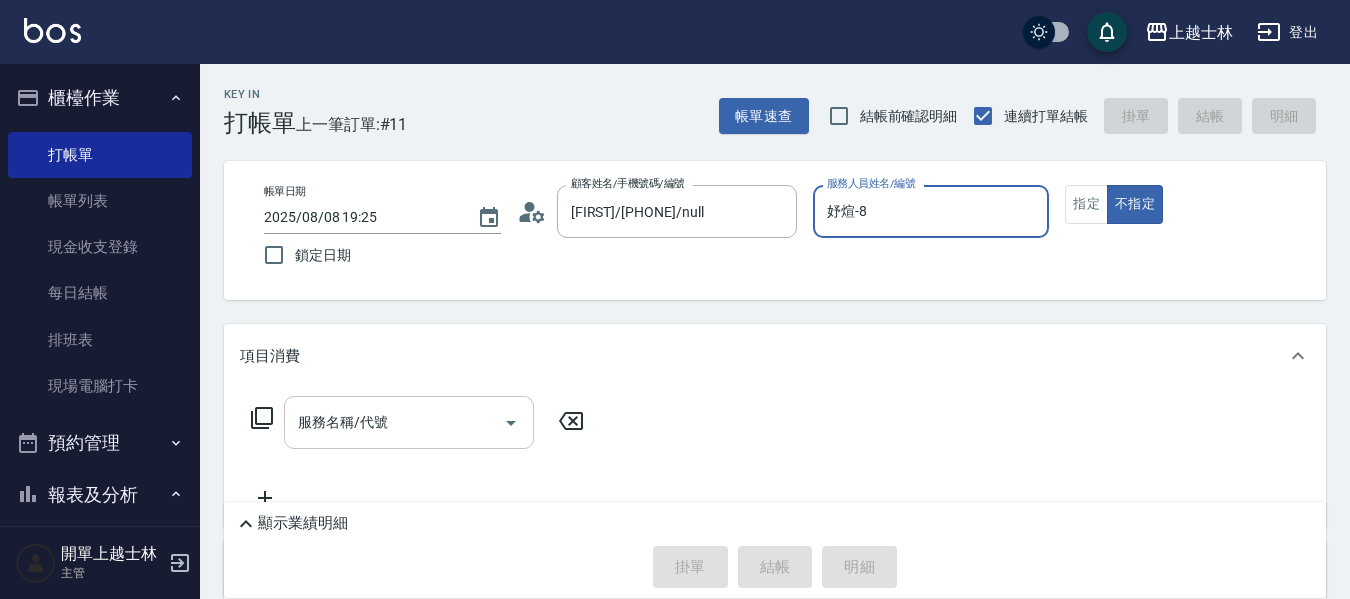 click on "服務名稱/代號 服務名稱/代號" at bounding box center (409, 422) 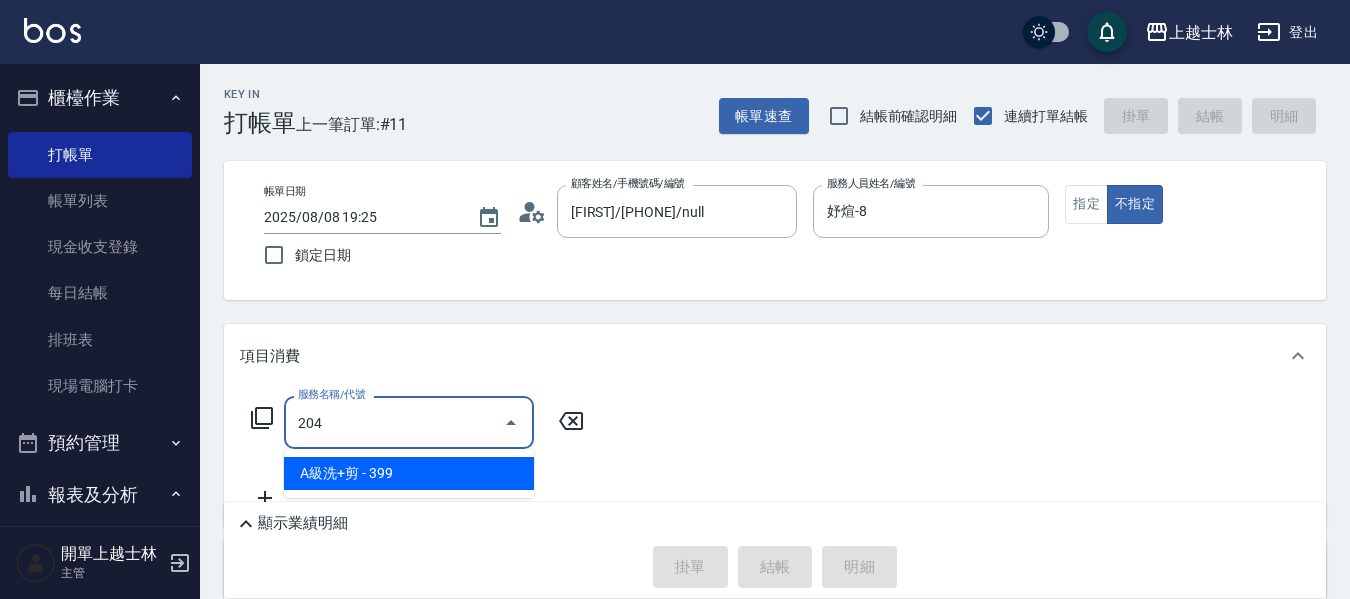 type on "A級洗+剪(204)" 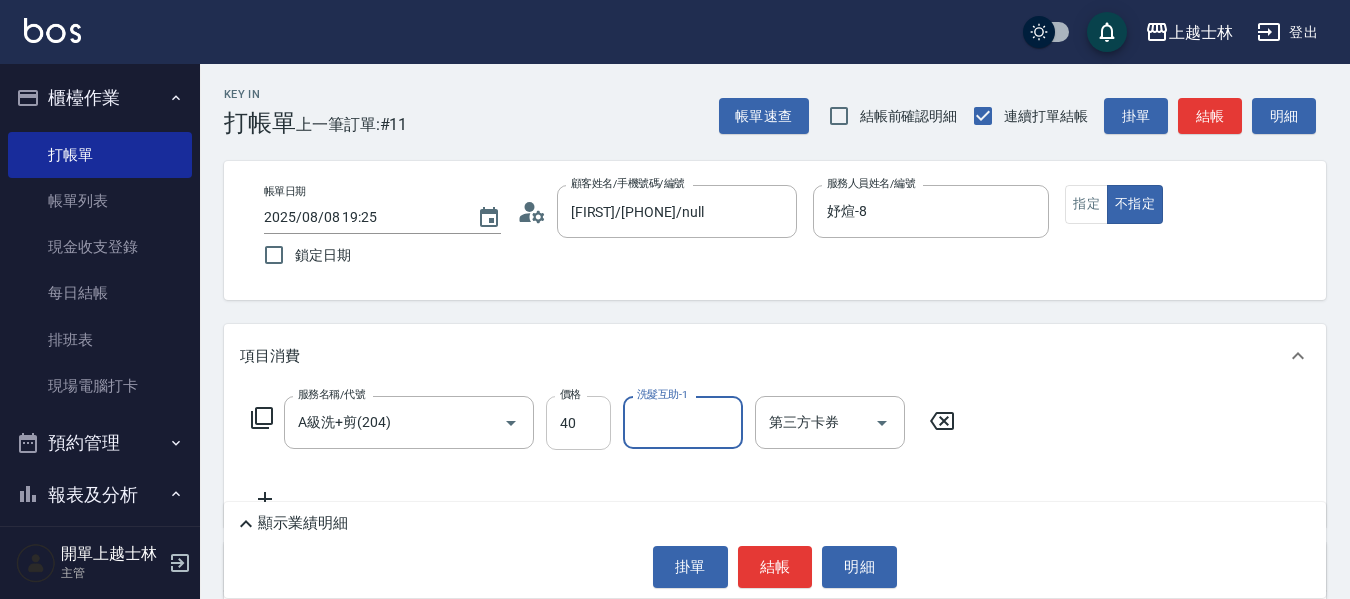 drag, startPoint x: 565, startPoint y: 416, endPoint x: 576, endPoint y: 410, distance: 12.529964 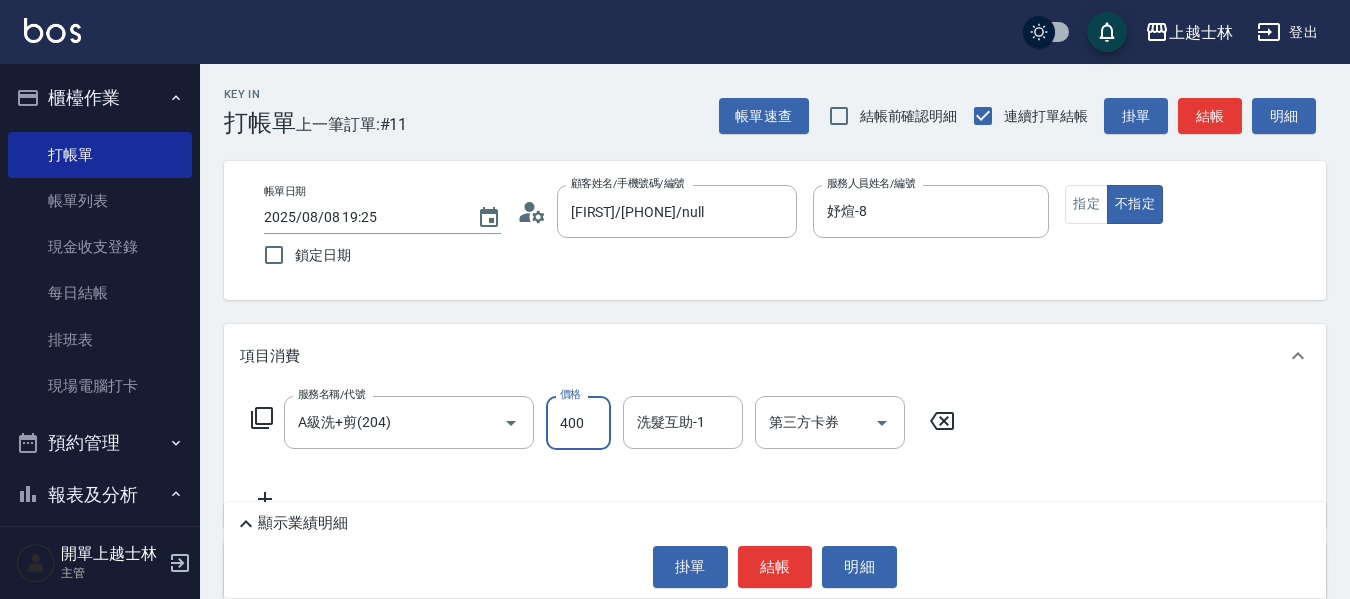type on "400" 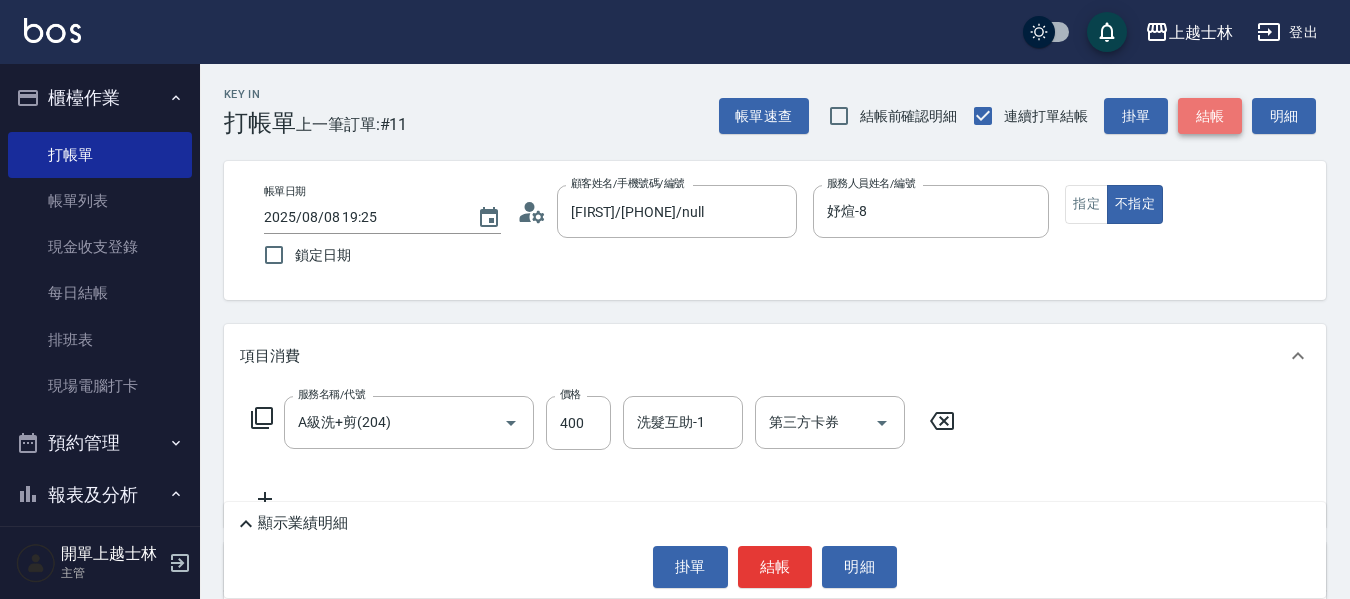 click on "結帳" at bounding box center (1210, 116) 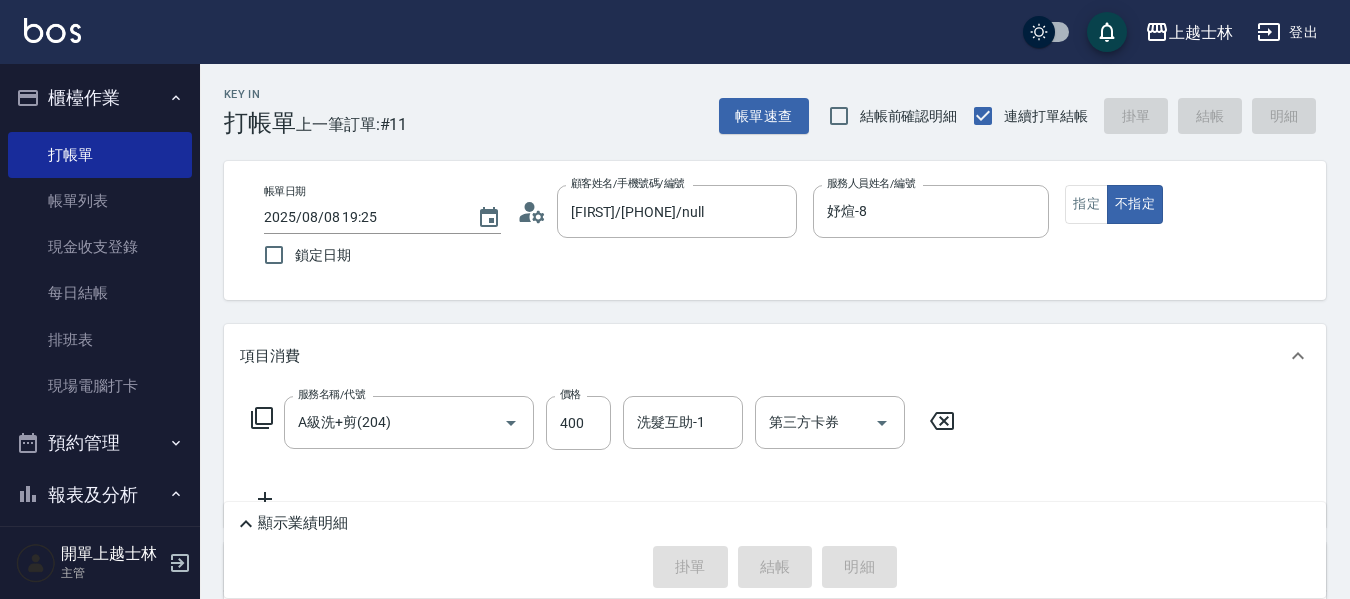 type 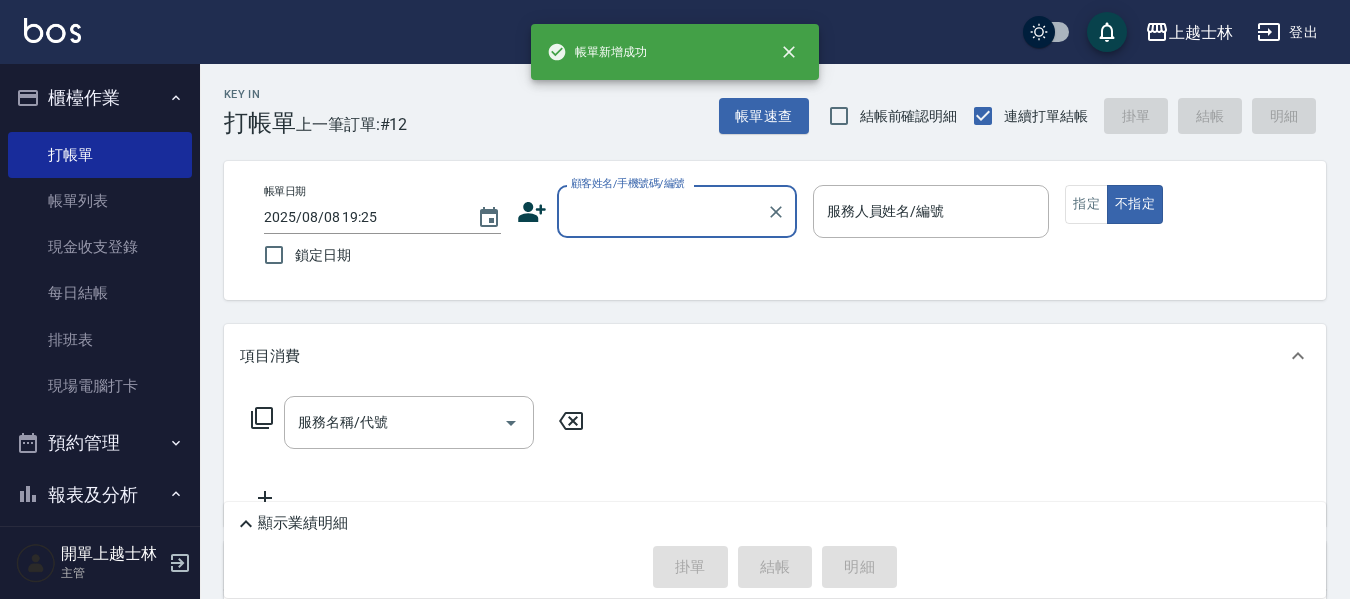 click on "顧客姓名/手機號碼/編號" at bounding box center [662, 211] 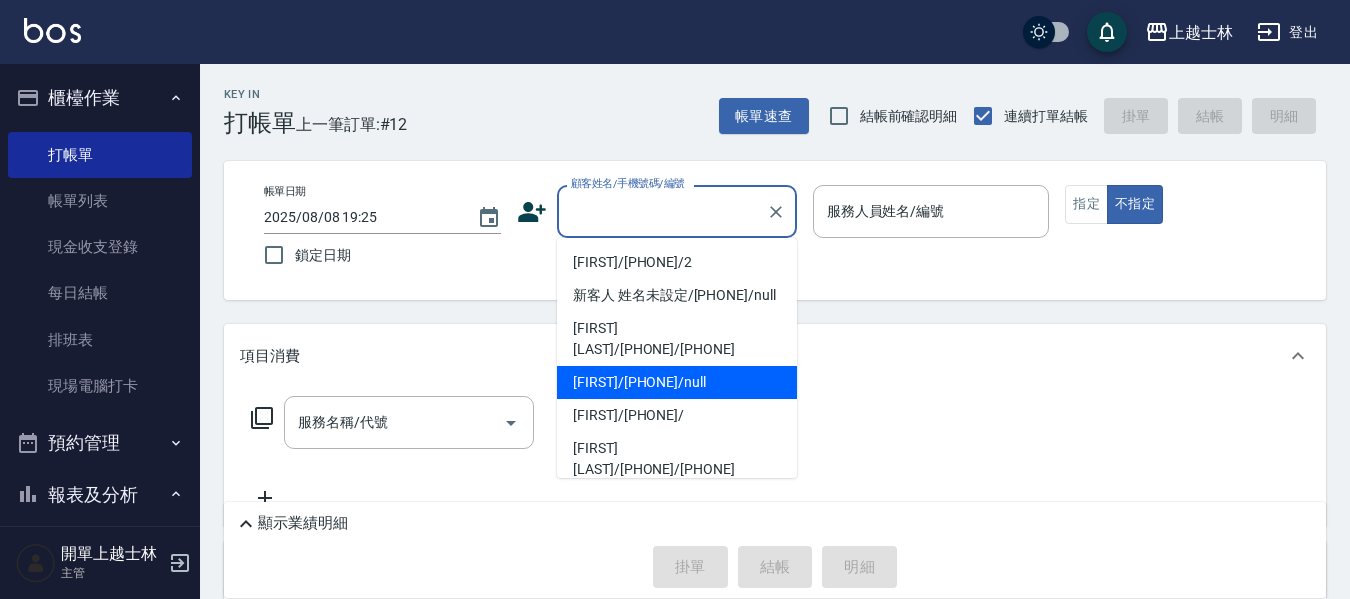 click on "[FIRST]/[PHONE]/null" at bounding box center [677, 382] 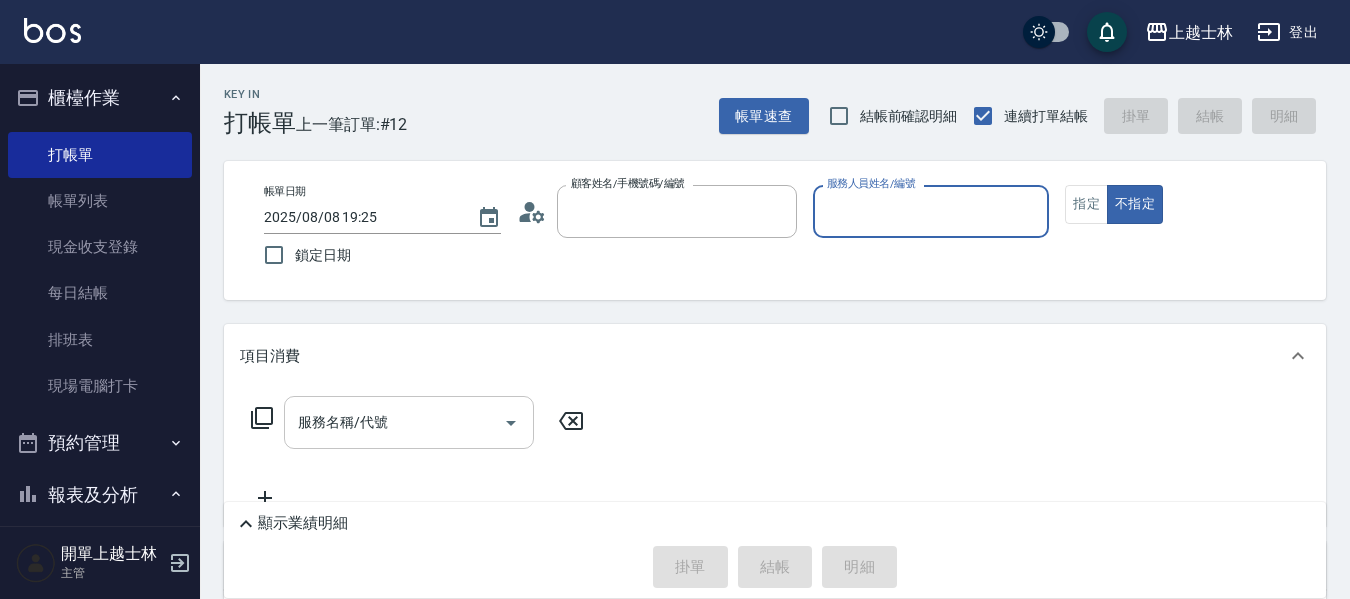 type on "[FIRST]/[PHONE]/null" 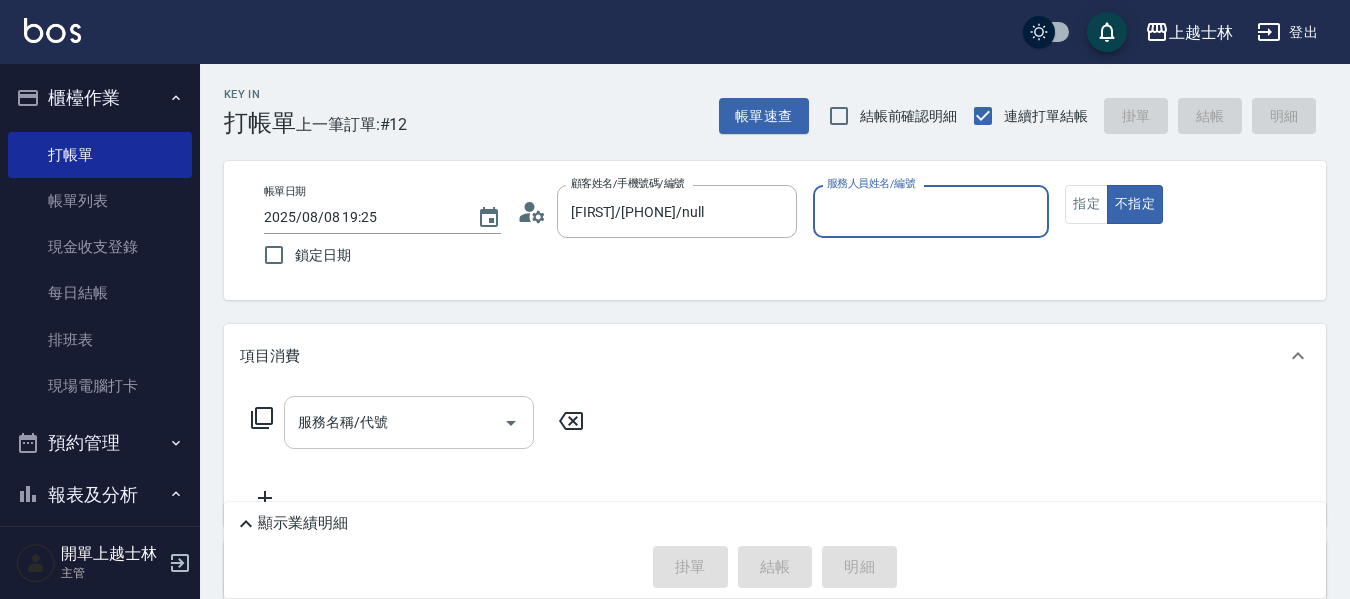 click on "服務名稱/代號" at bounding box center (394, 422) 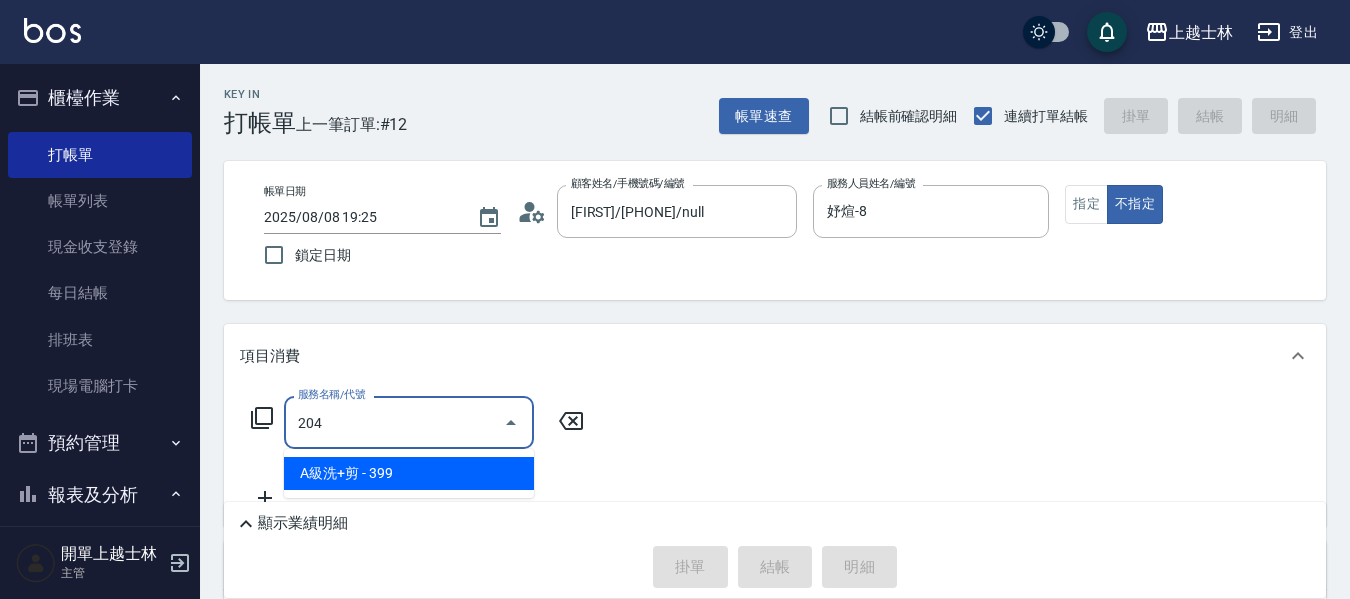 type on "A級洗+剪(204)" 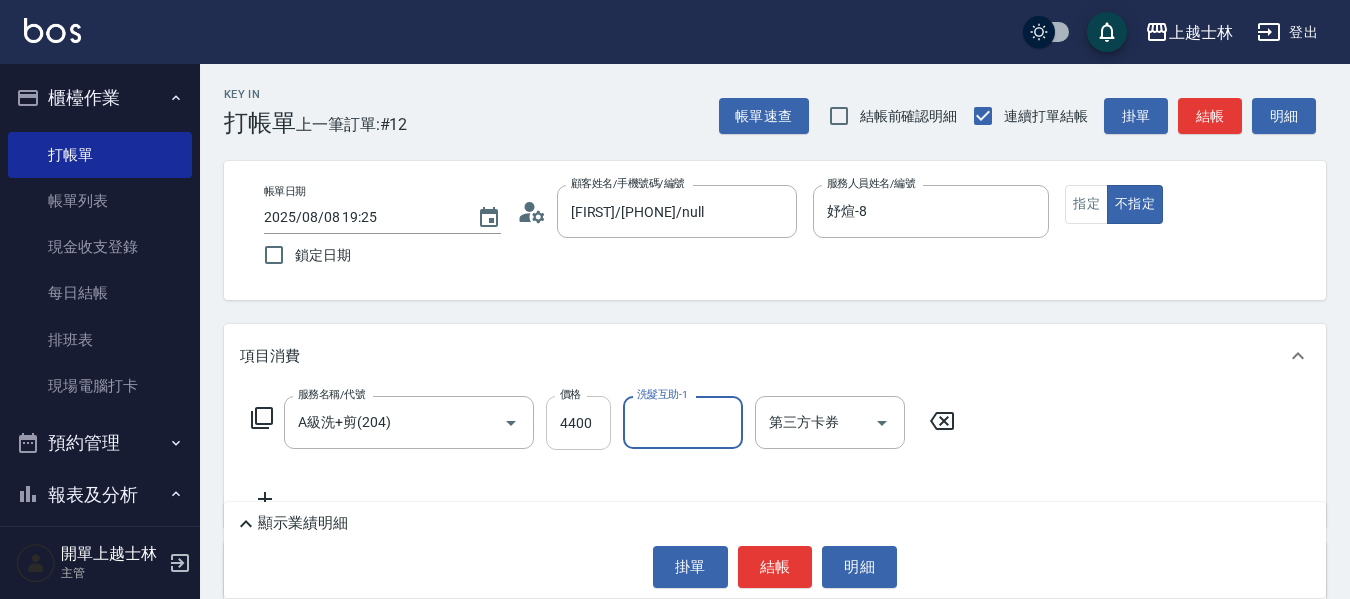 click on "4400" at bounding box center [578, 423] 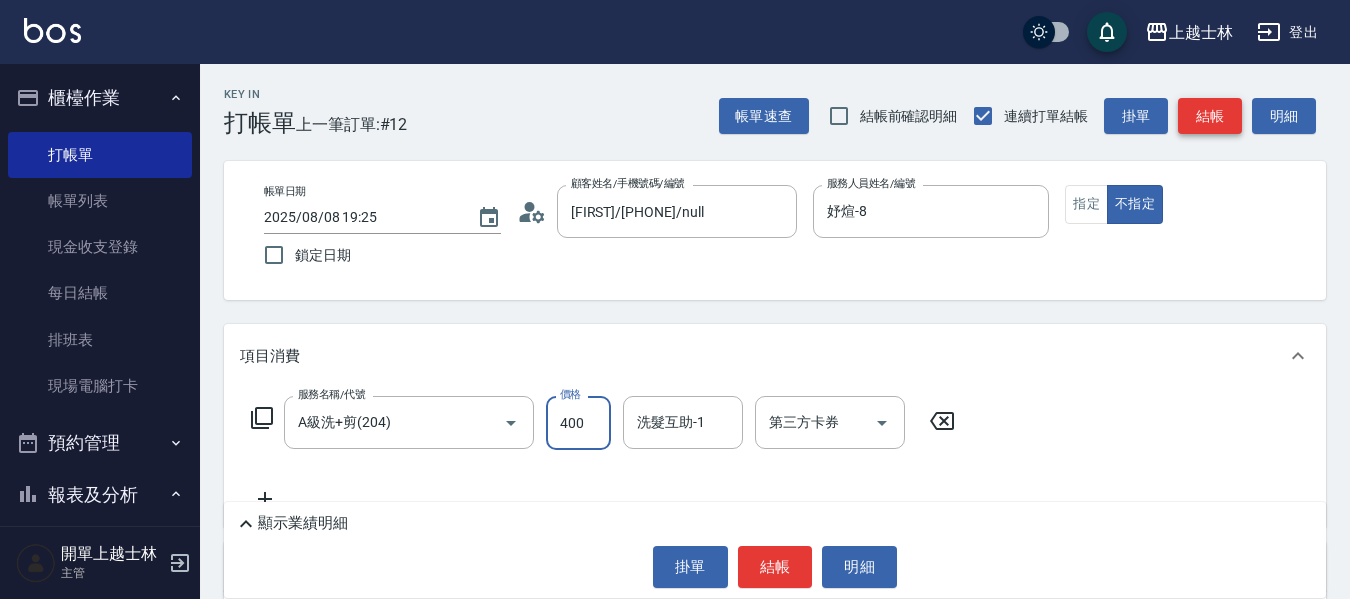 type on "400" 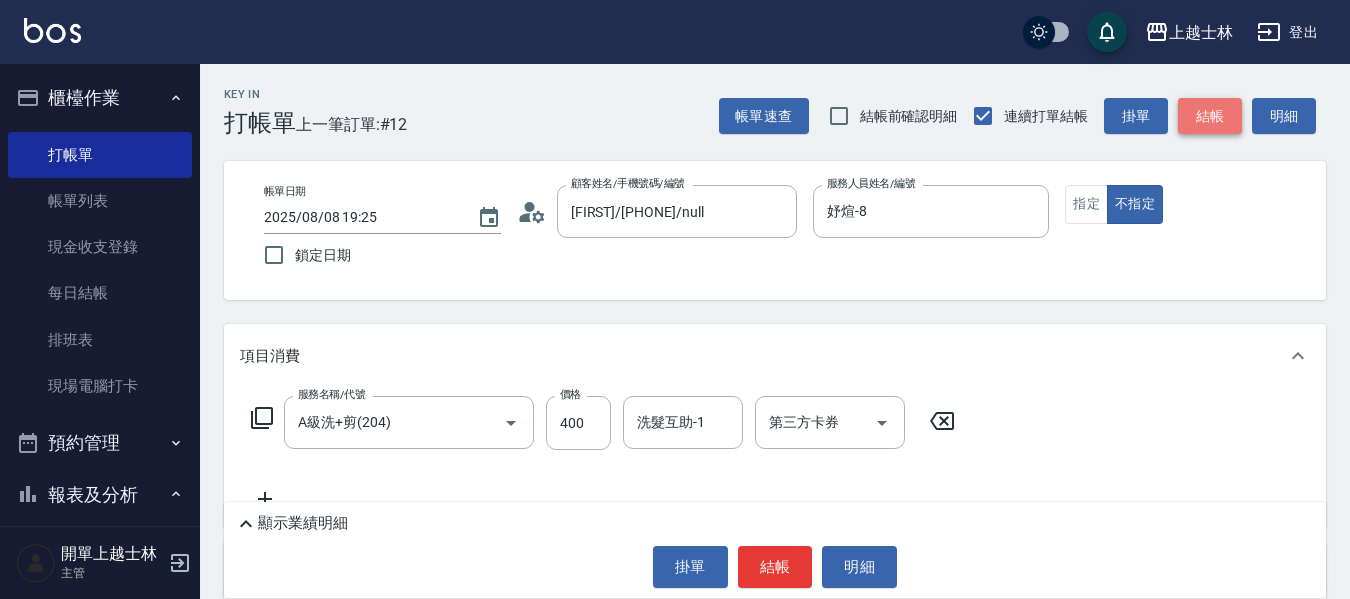click on "結帳" at bounding box center (1210, 116) 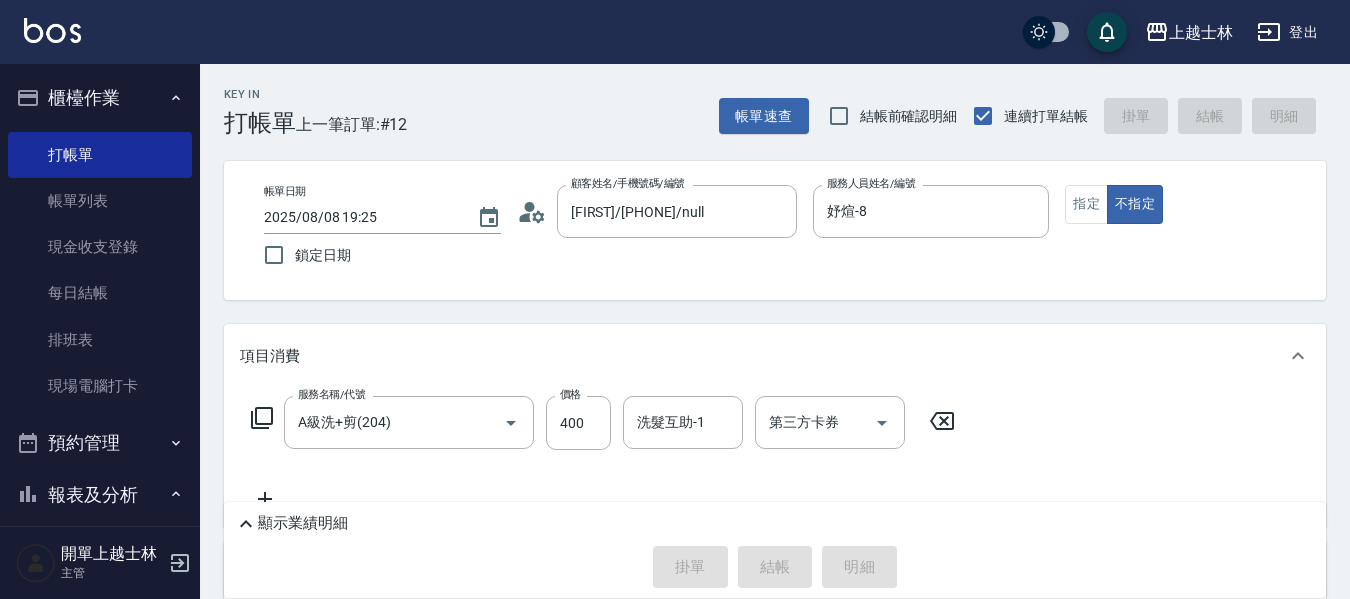 type on "2025/08/08 19:26" 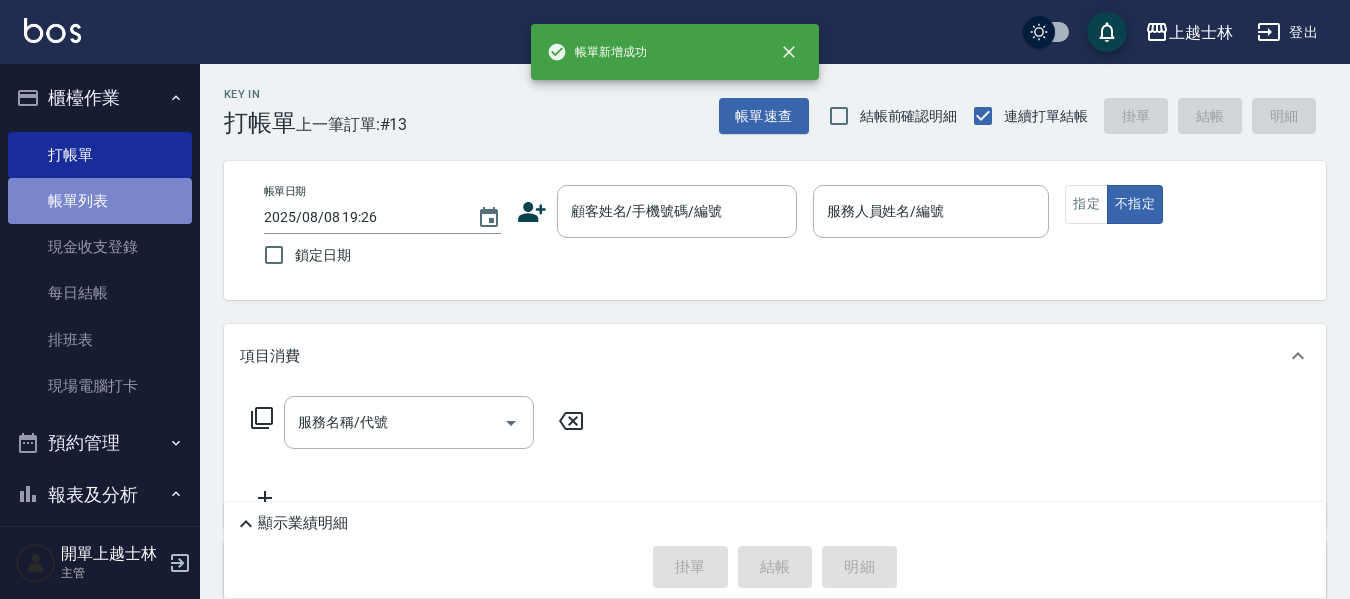 click on "帳單列表" at bounding box center [100, 201] 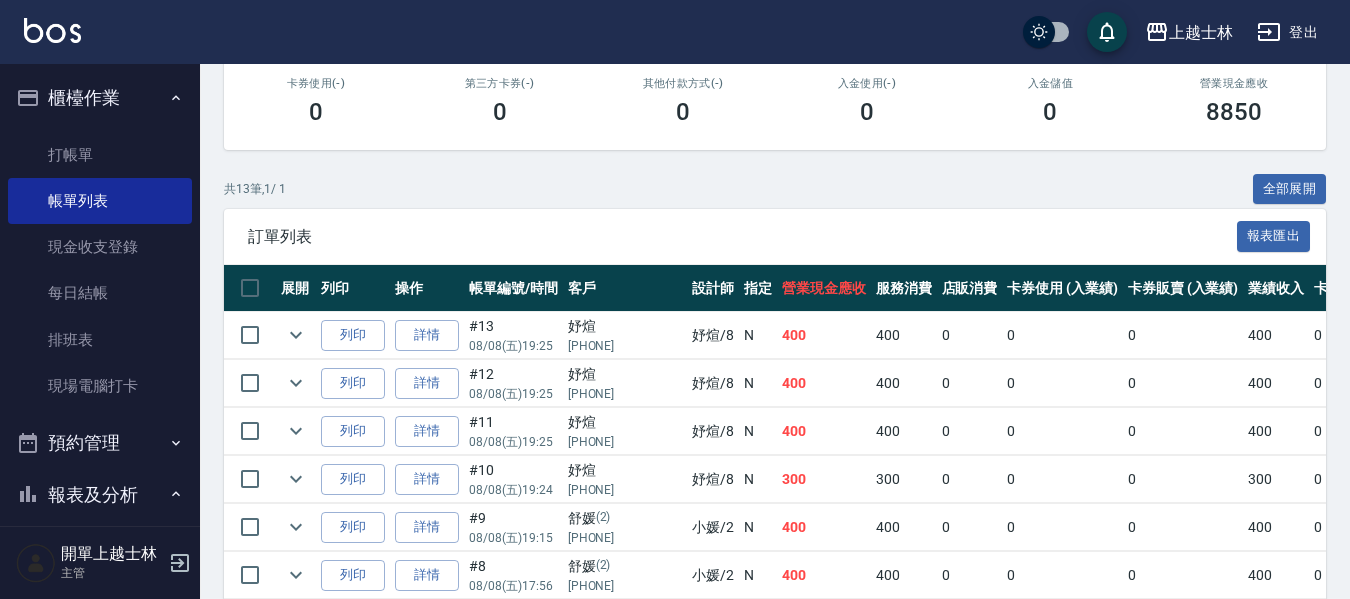 scroll, scrollTop: 400, scrollLeft: 0, axis: vertical 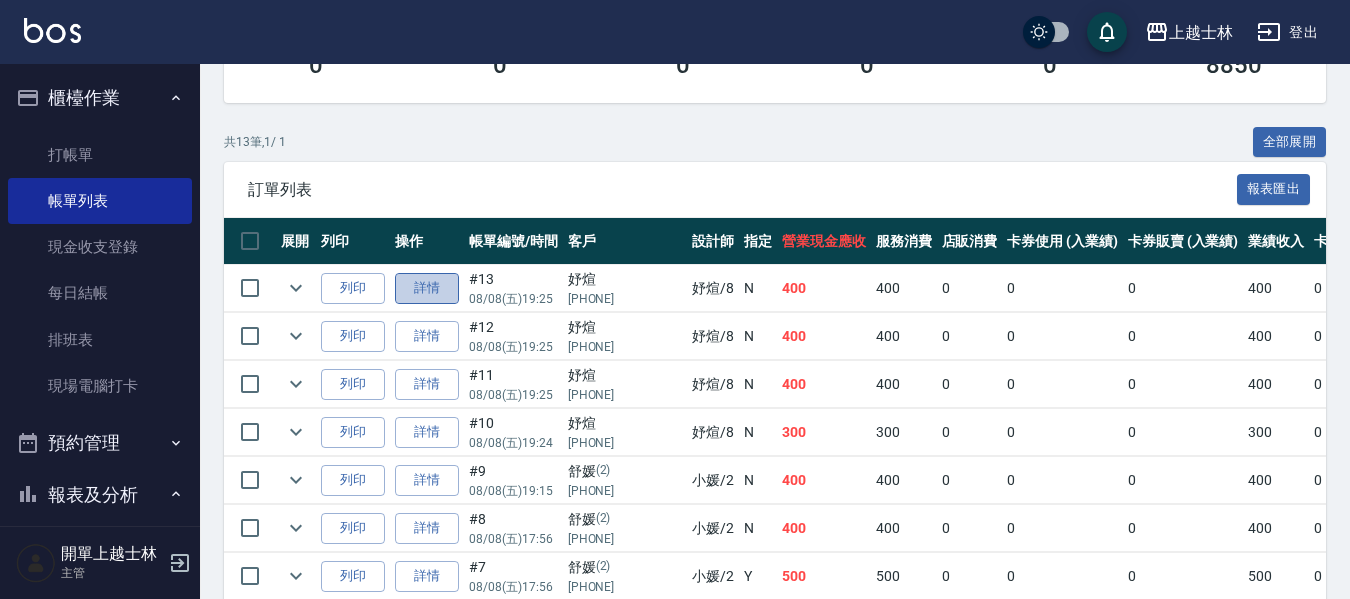 click on "詳情" at bounding box center [427, 288] 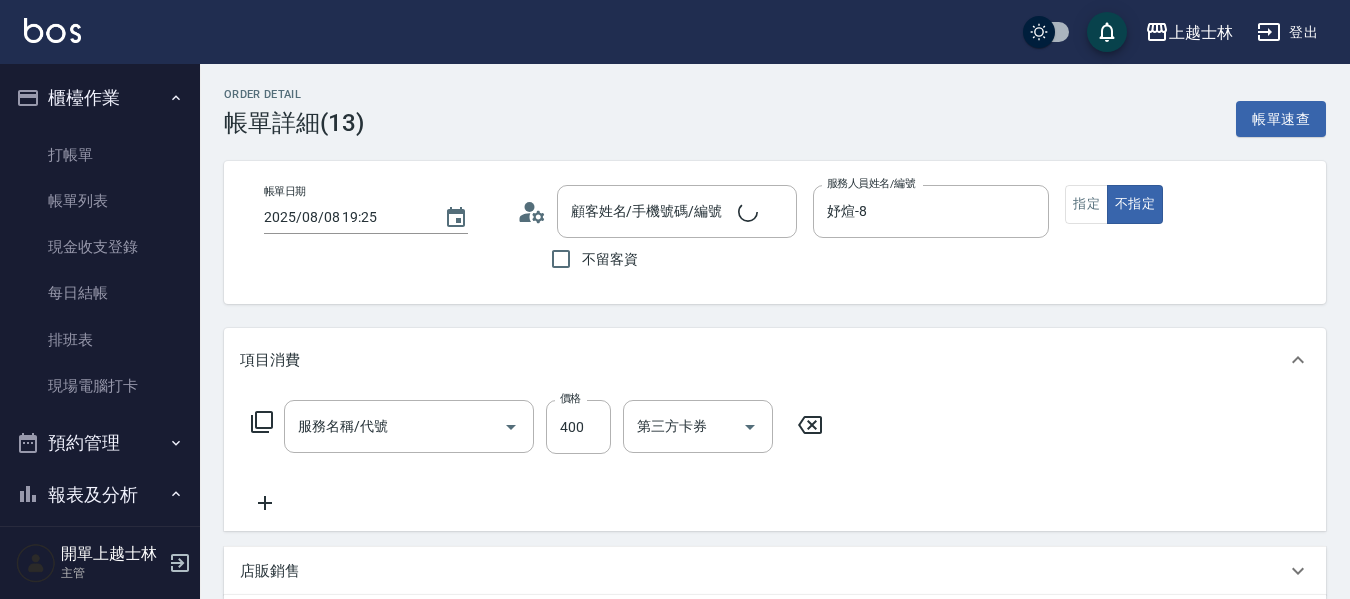 type on "2025/08/08 19:25" 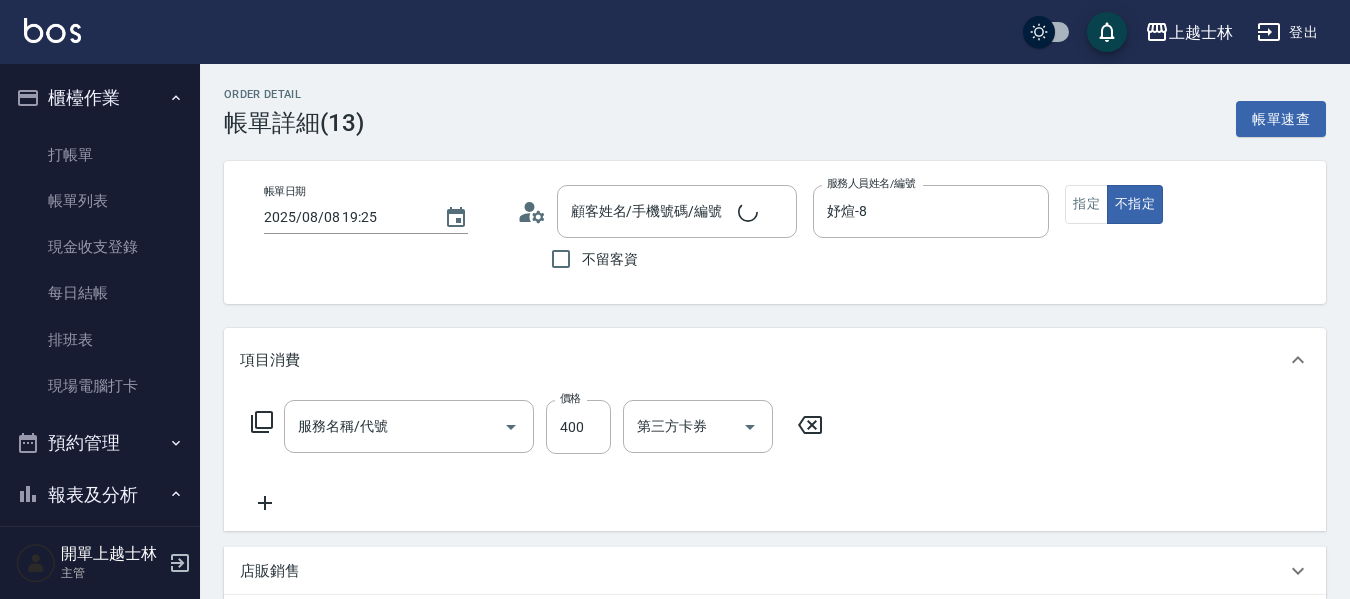 type on "妤煊-8" 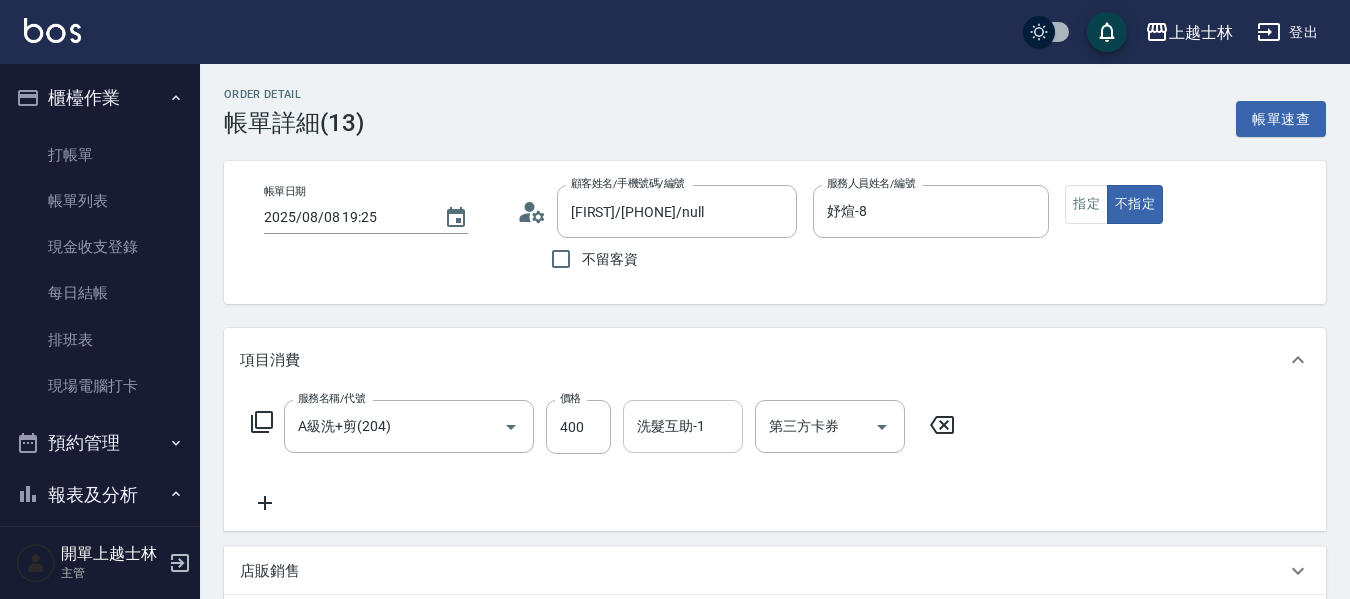 type on "[FIRST]/[PHONE]/null" 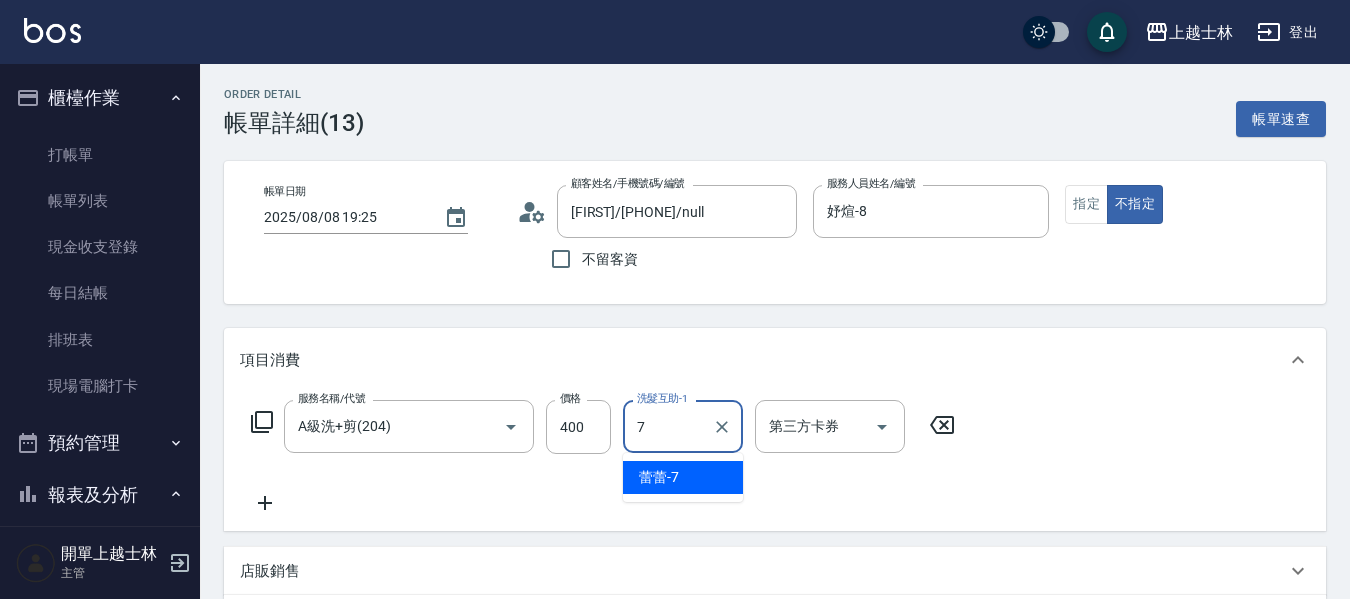 type on "蕾蕾-7" 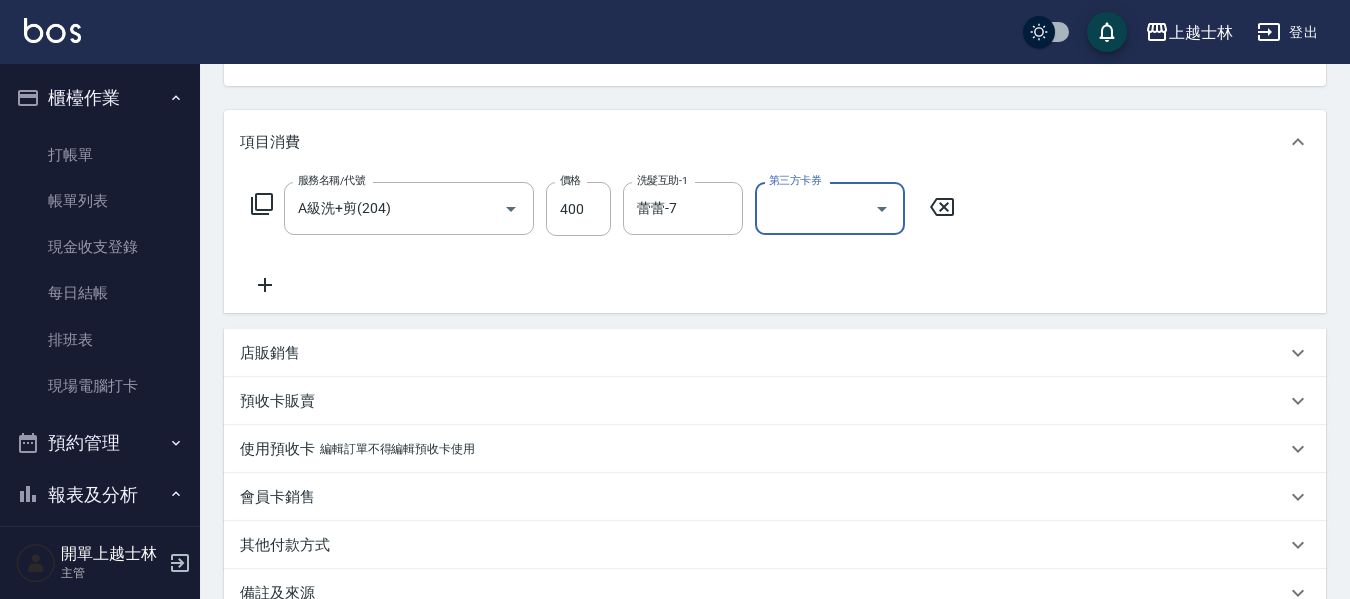 scroll, scrollTop: 400, scrollLeft: 0, axis: vertical 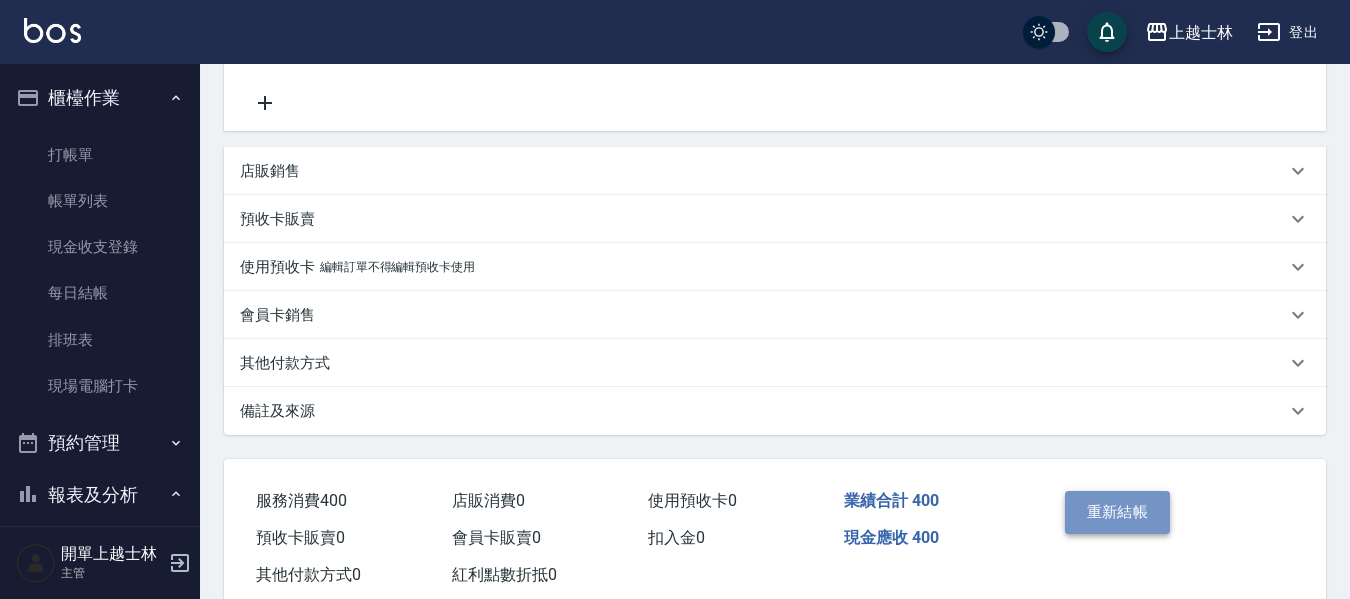 click on "重新結帳" at bounding box center [1118, 512] 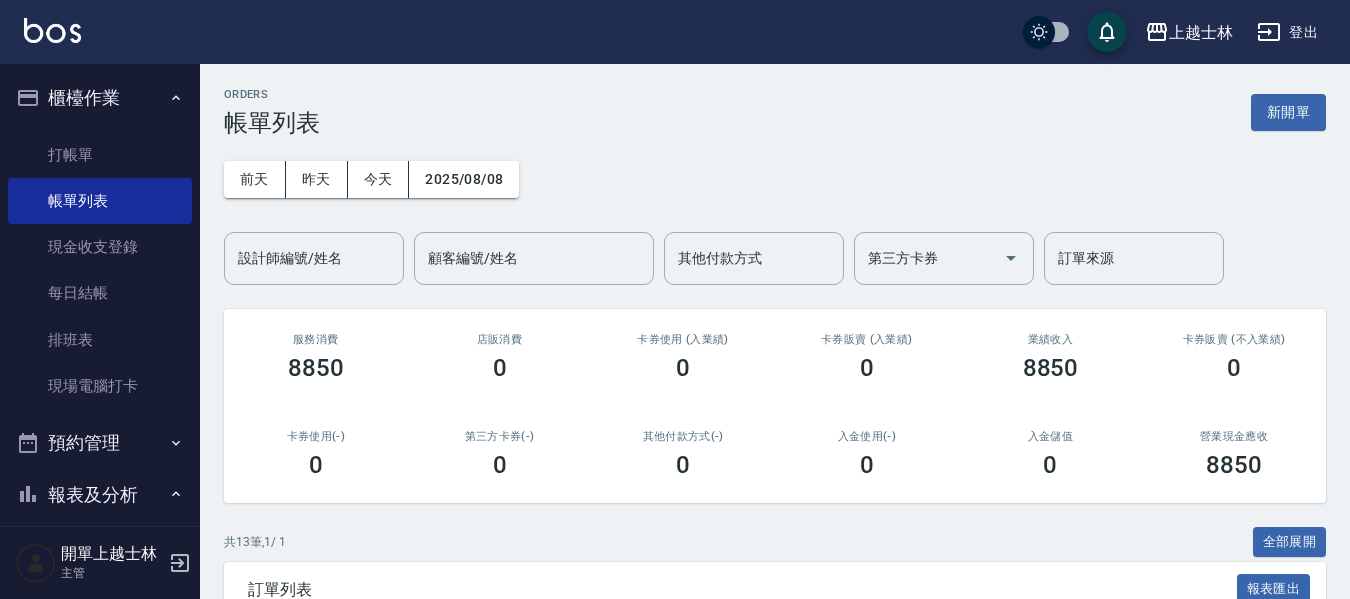 scroll, scrollTop: 300, scrollLeft: 0, axis: vertical 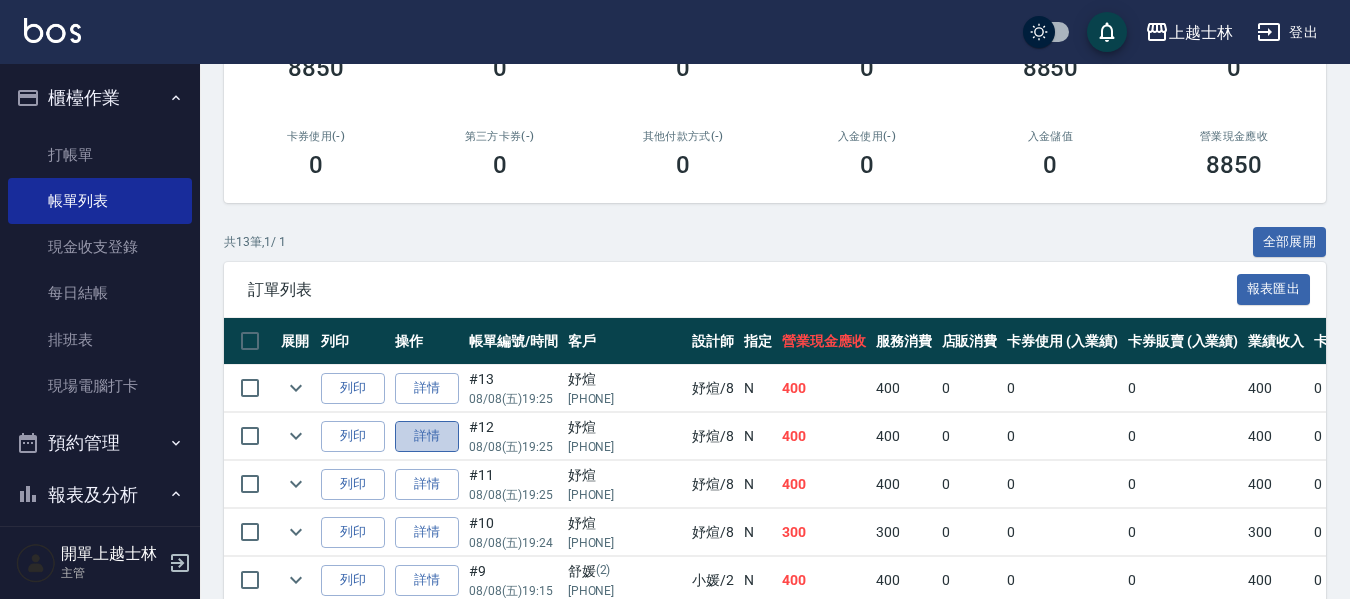 click on "詳情" at bounding box center [427, 436] 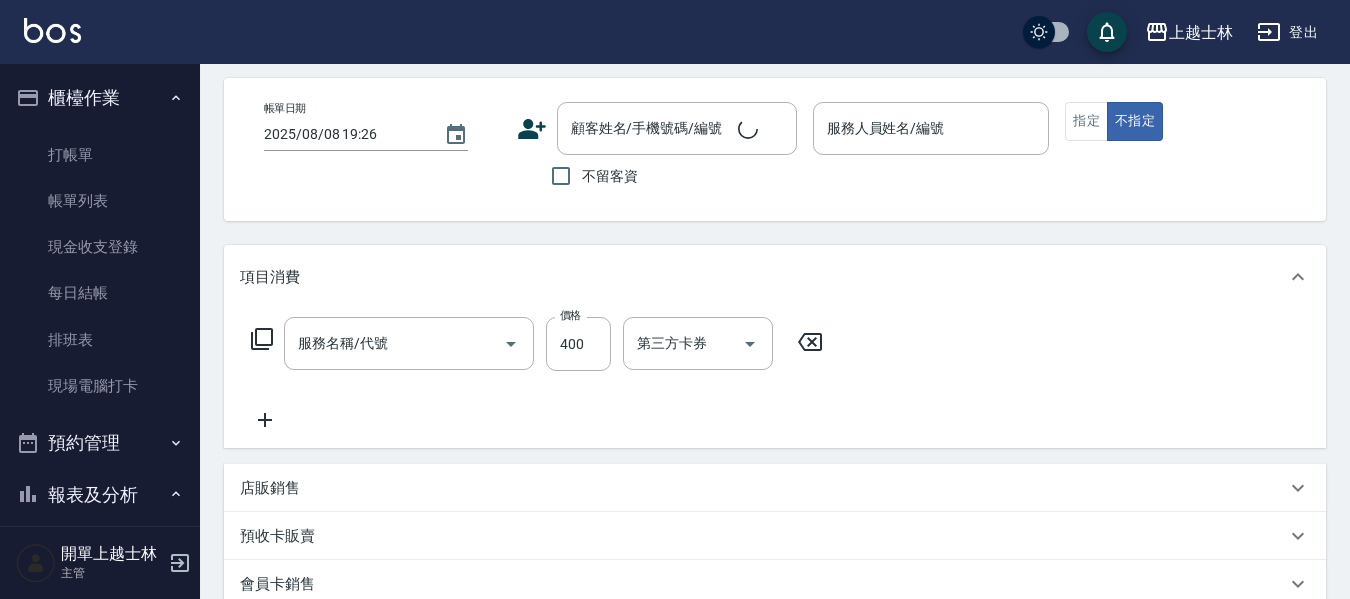 scroll, scrollTop: 185, scrollLeft: 0, axis: vertical 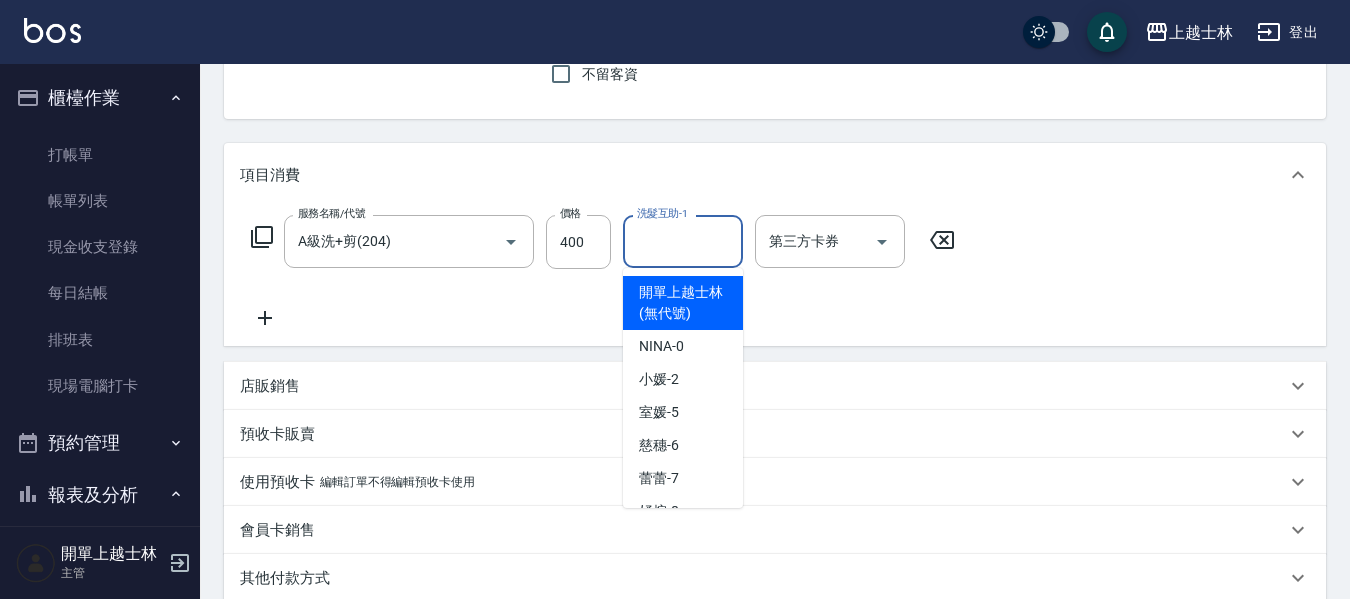 type on "2025/08/08 19:25" 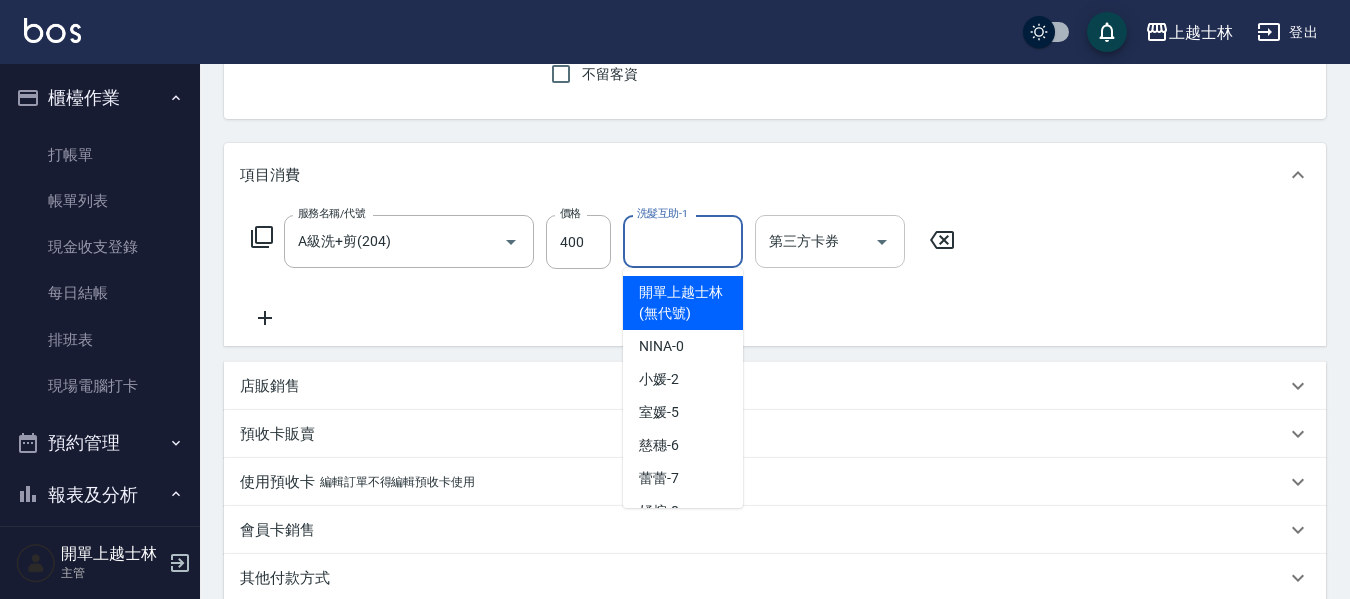 type on "[FIRST]/[PHONE]/null" 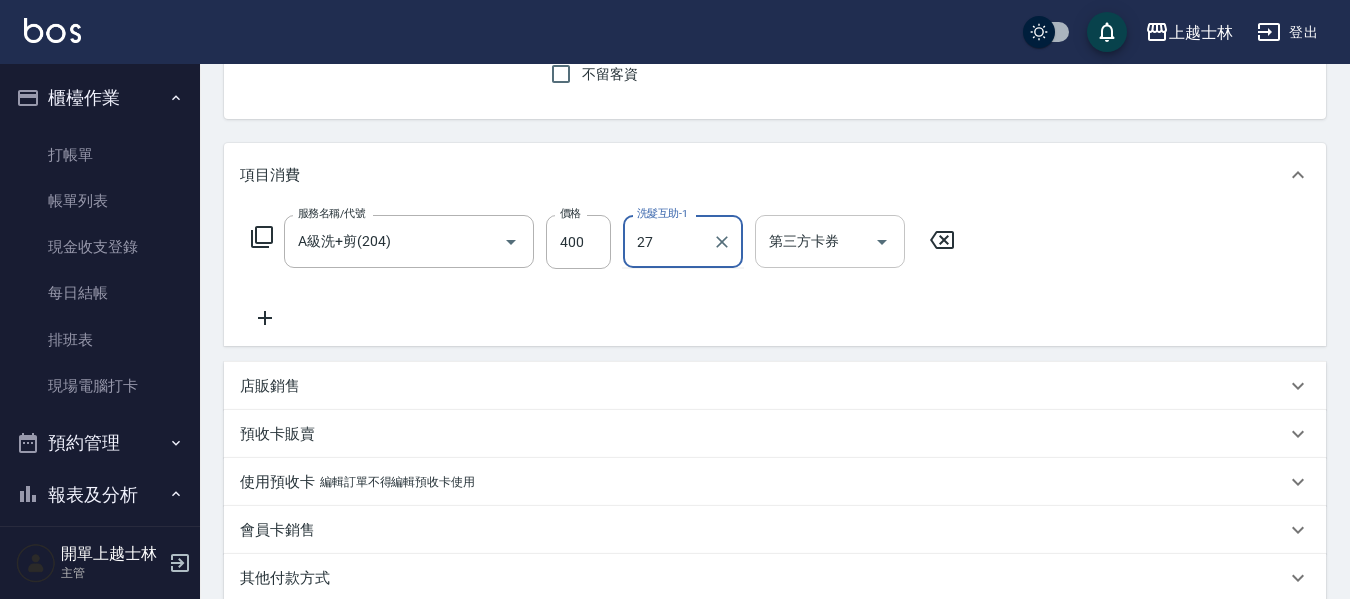 type on "2" 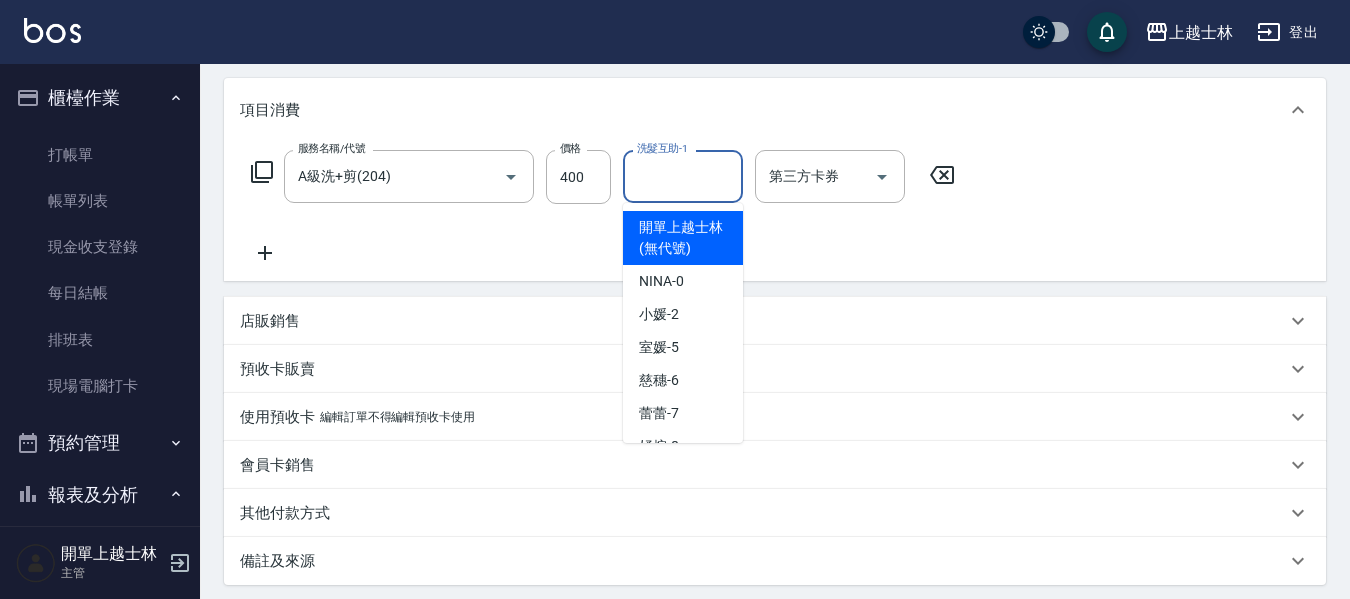 scroll, scrollTop: 285, scrollLeft: 0, axis: vertical 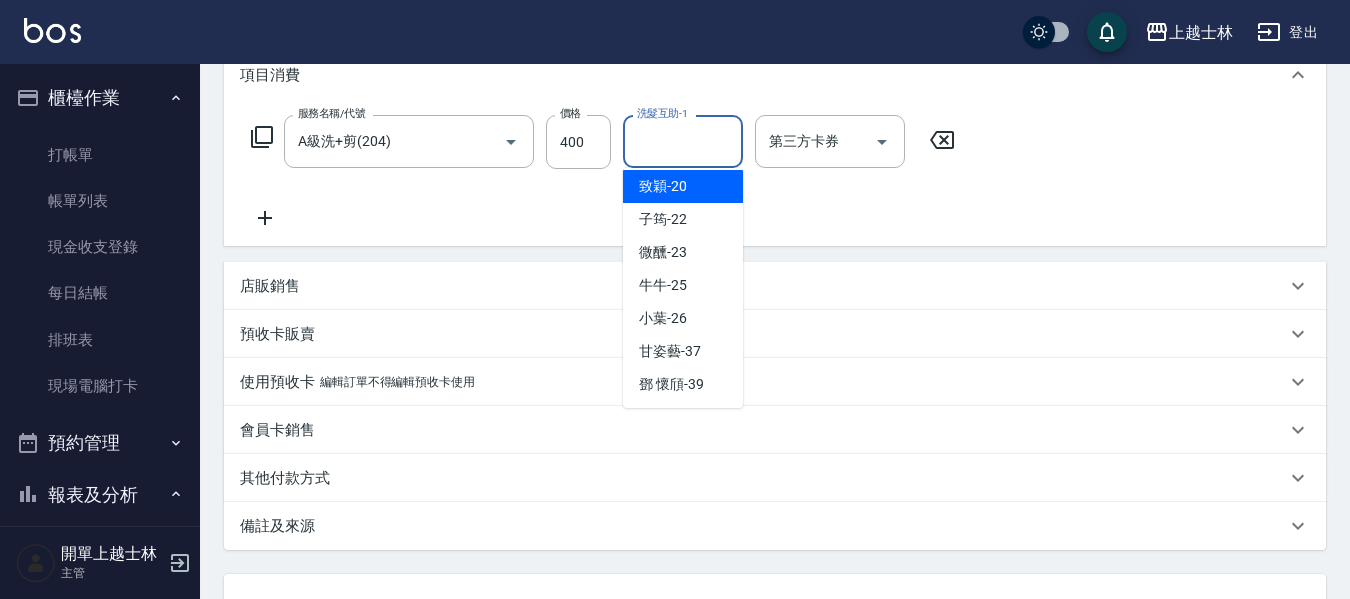 click on "[FIRST] -20" at bounding box center [663, 186] 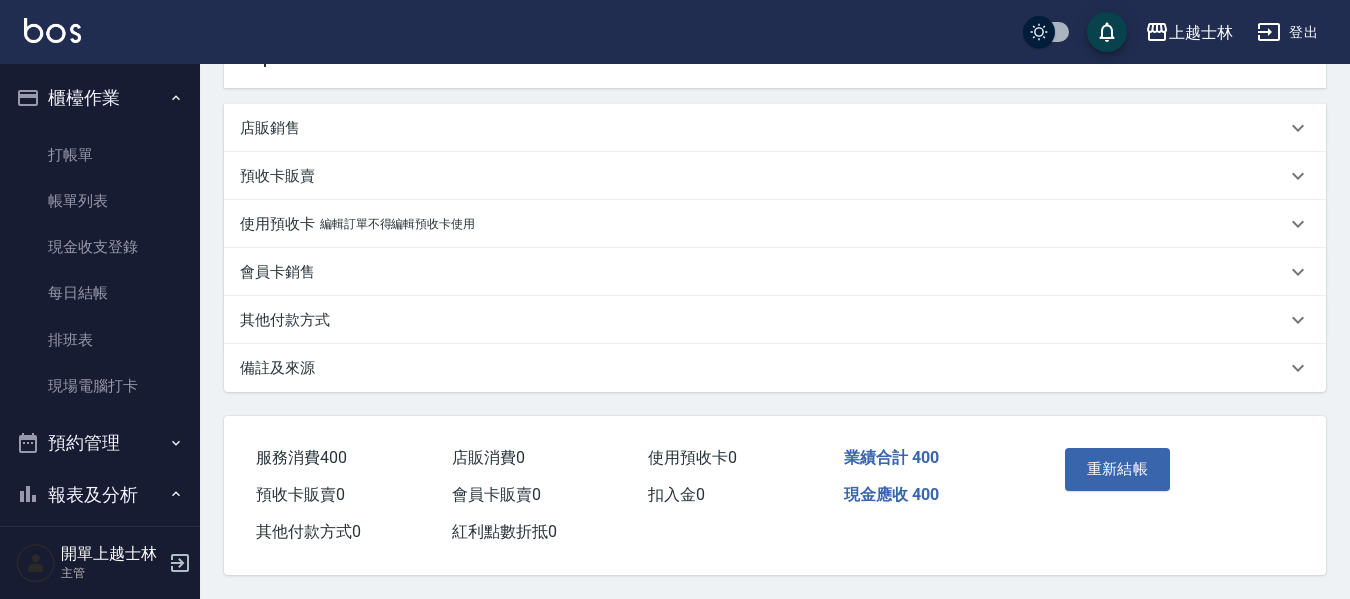 scroll, scrollTop: 452, scrollLeft: 0, axis: vertical 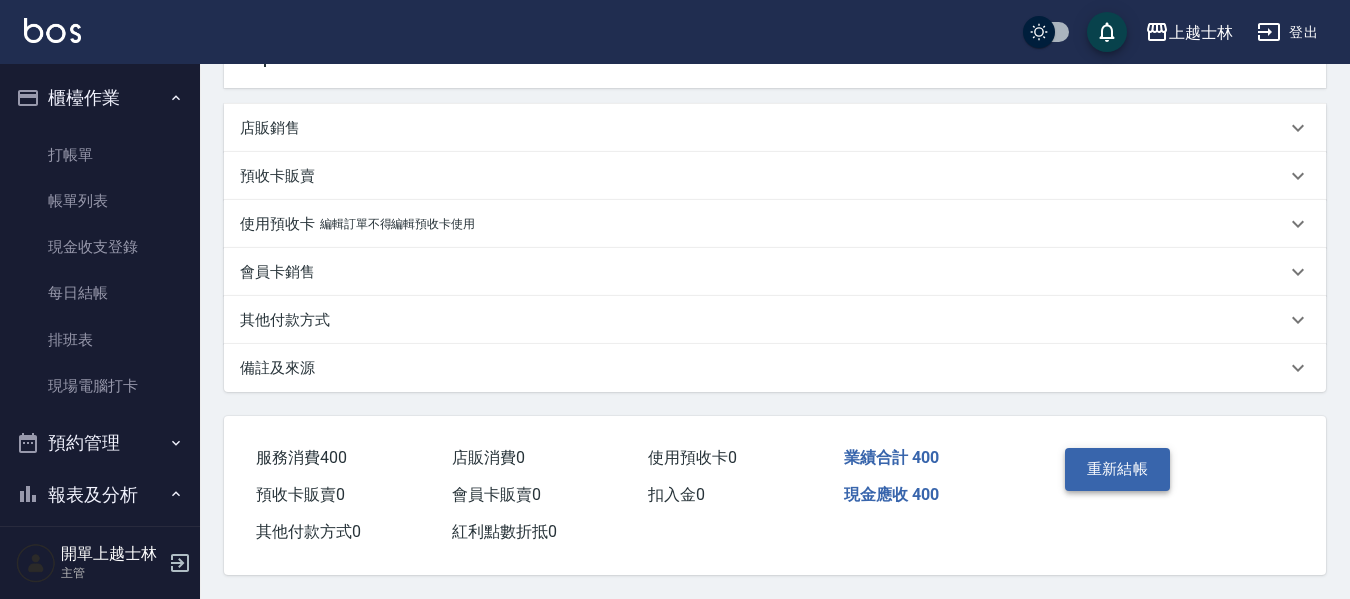 click on "重新結帳" at bounding box center [1118, 469] 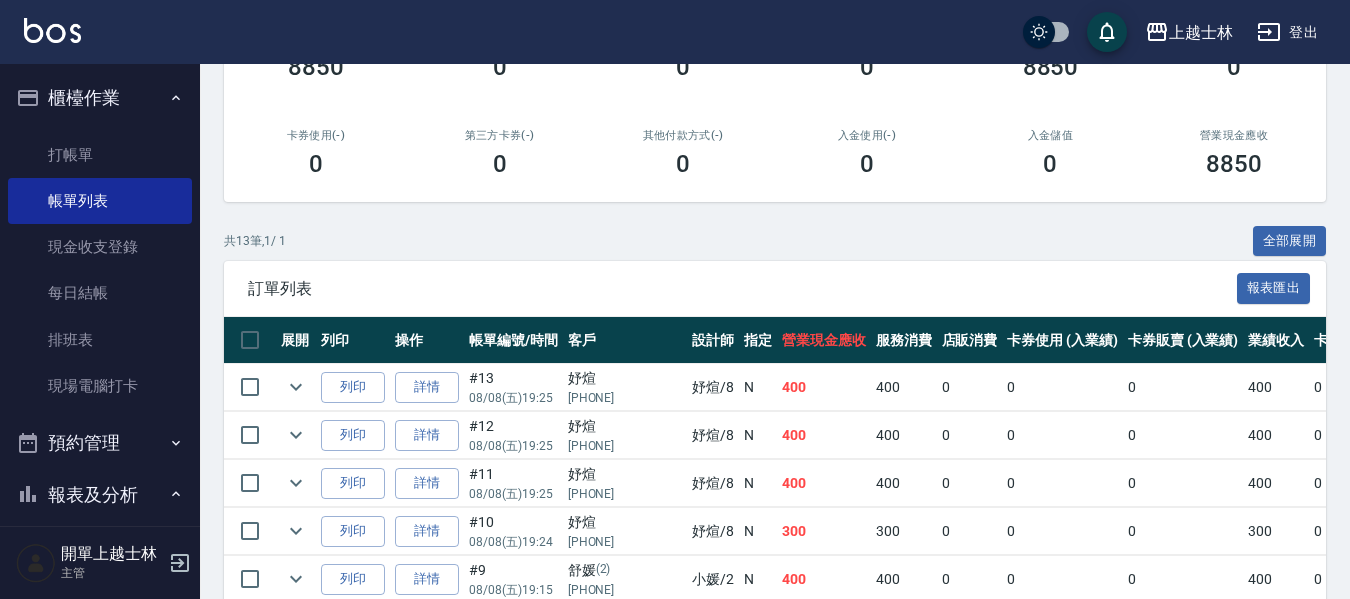scroll, scrollTop: 300, scrollLeft: 0, axis: vertical 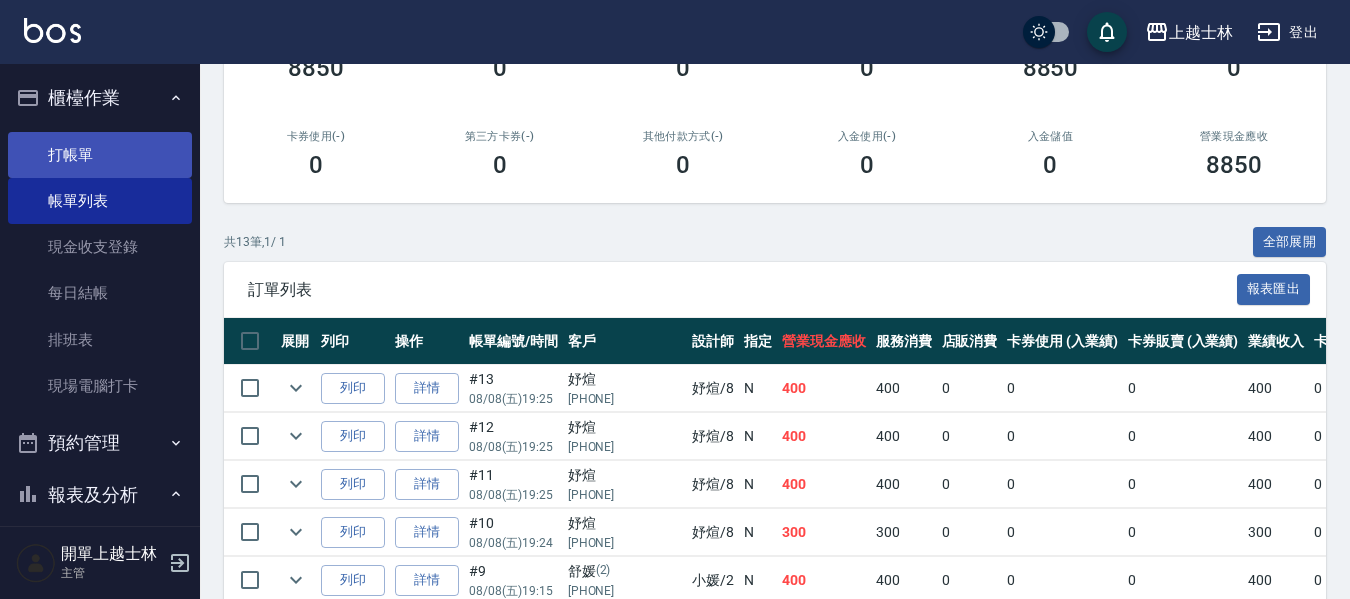 click on "打帳單" at bounding box center (100, 155) 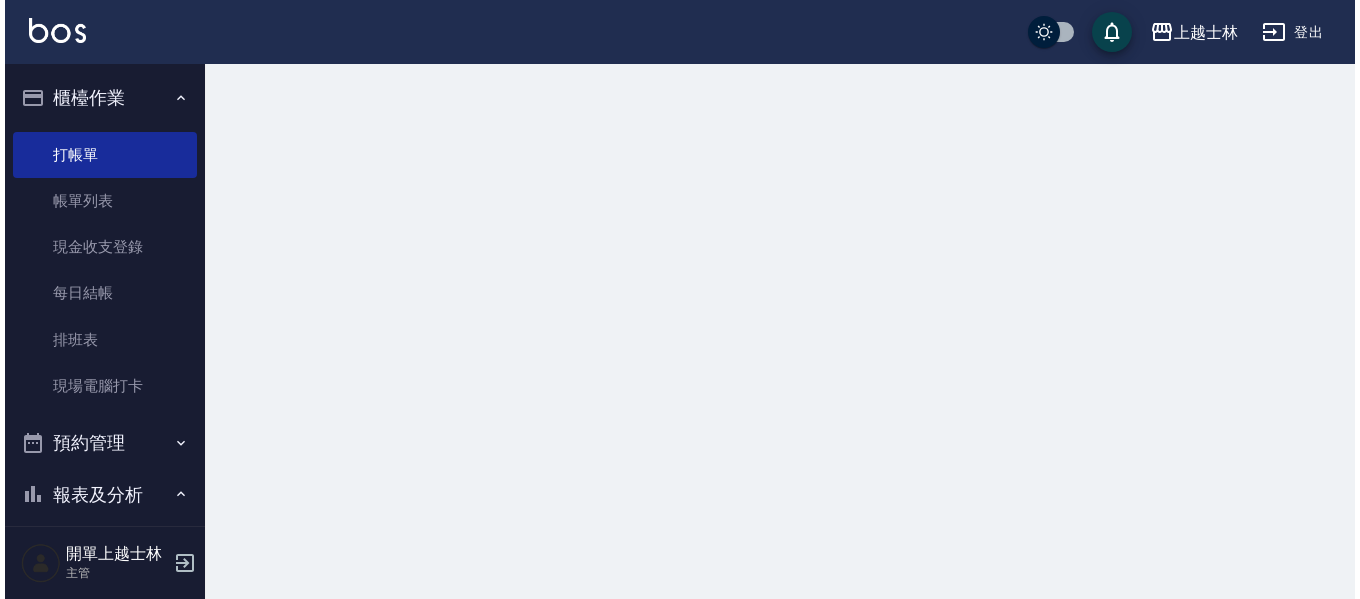 scroll, scrollTop: 0, scrollLeft: 0, axis: both 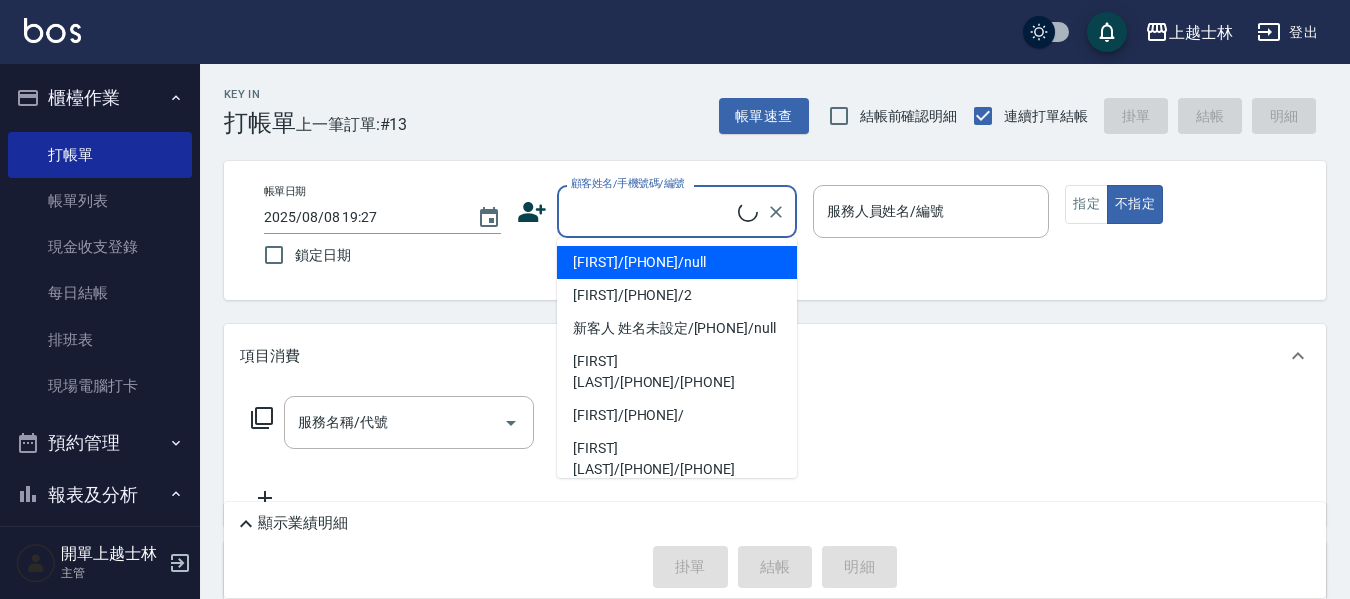 click on "顧客姓名/手機號碼/編號" at bounding box center [652, 211] 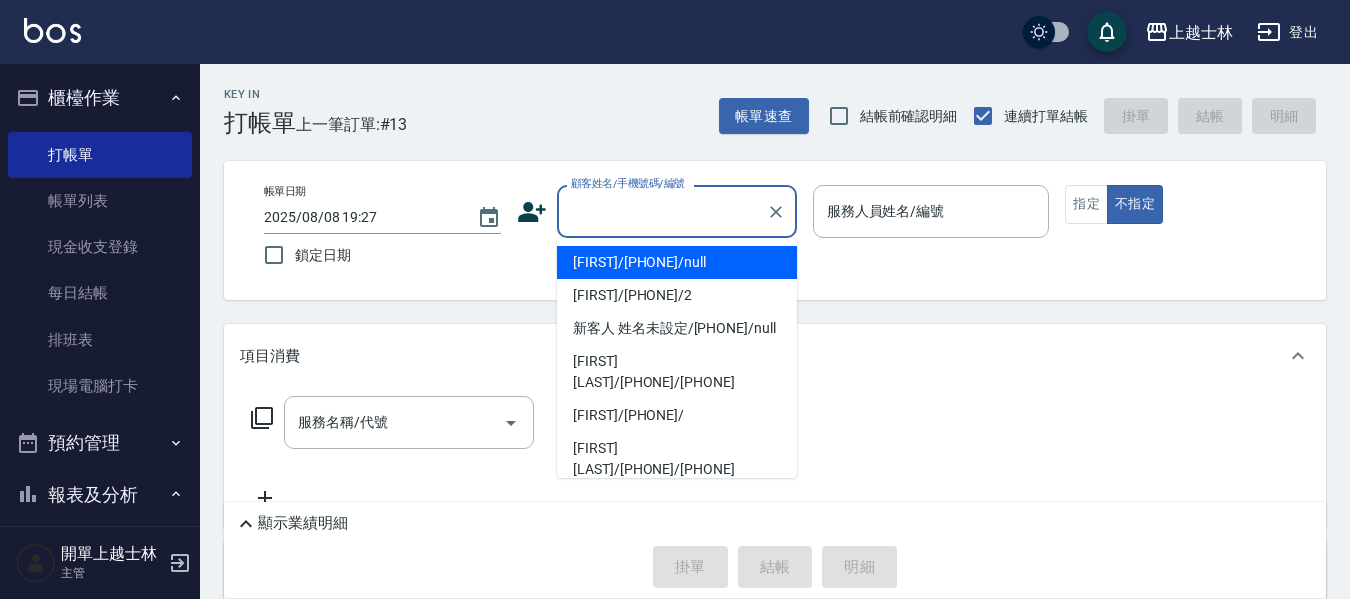 click on "[FIRST]/[PHONE]/null" at bounding box center [677, 262] 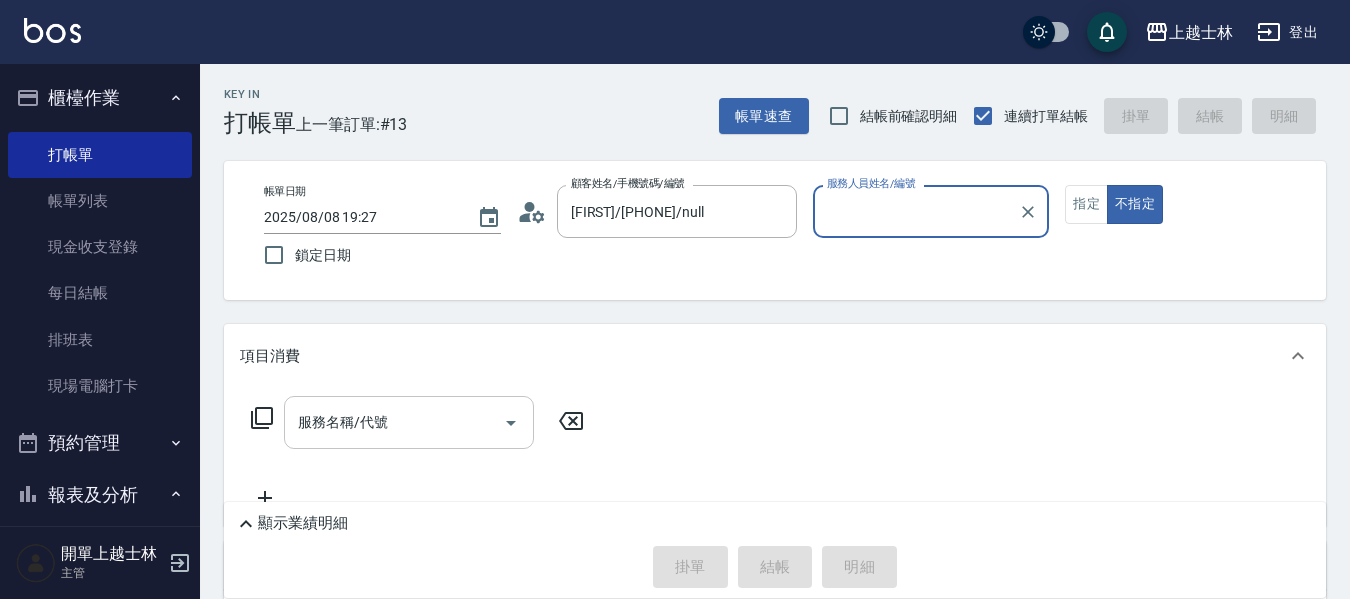 type on "妤煊-8" 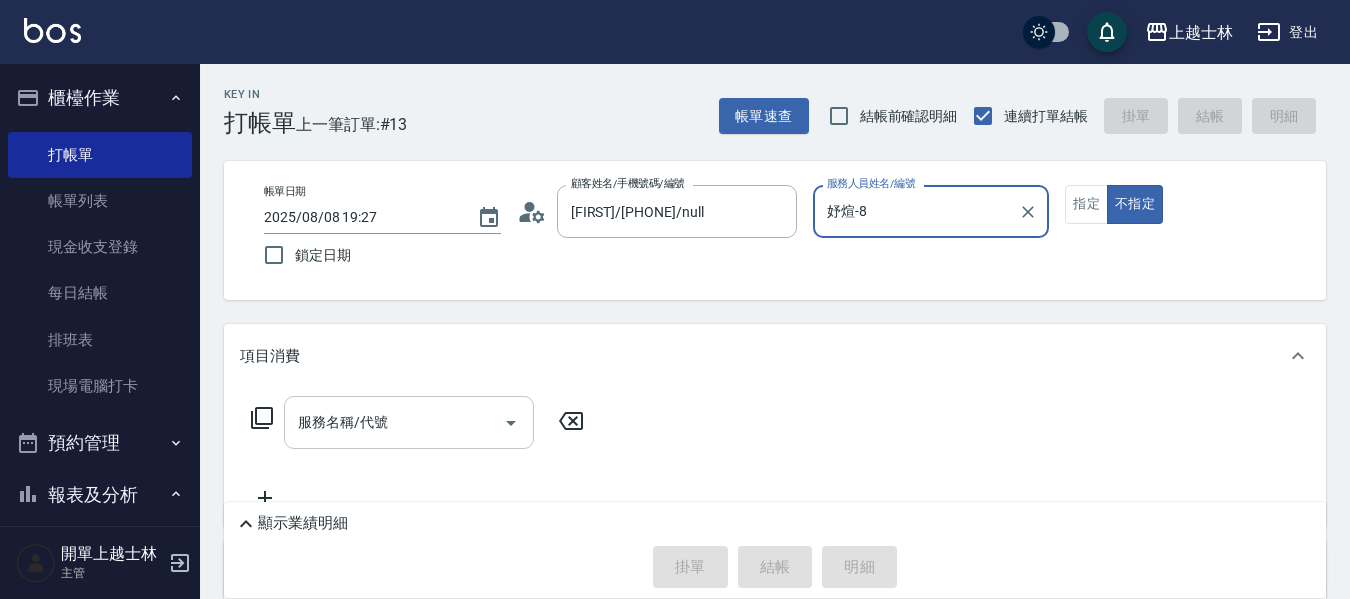 click on "服務名稱/代號 服務名稱/代號" at bounding box center (409, 422) 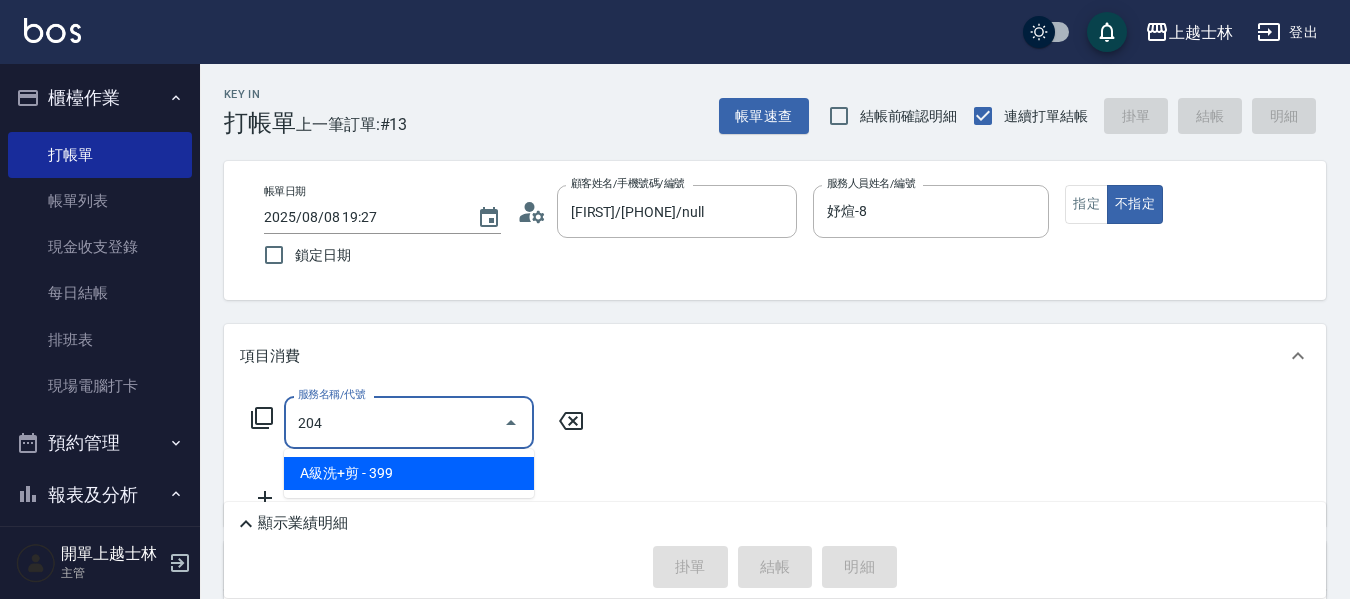 type on "A級洗+剪(204)" 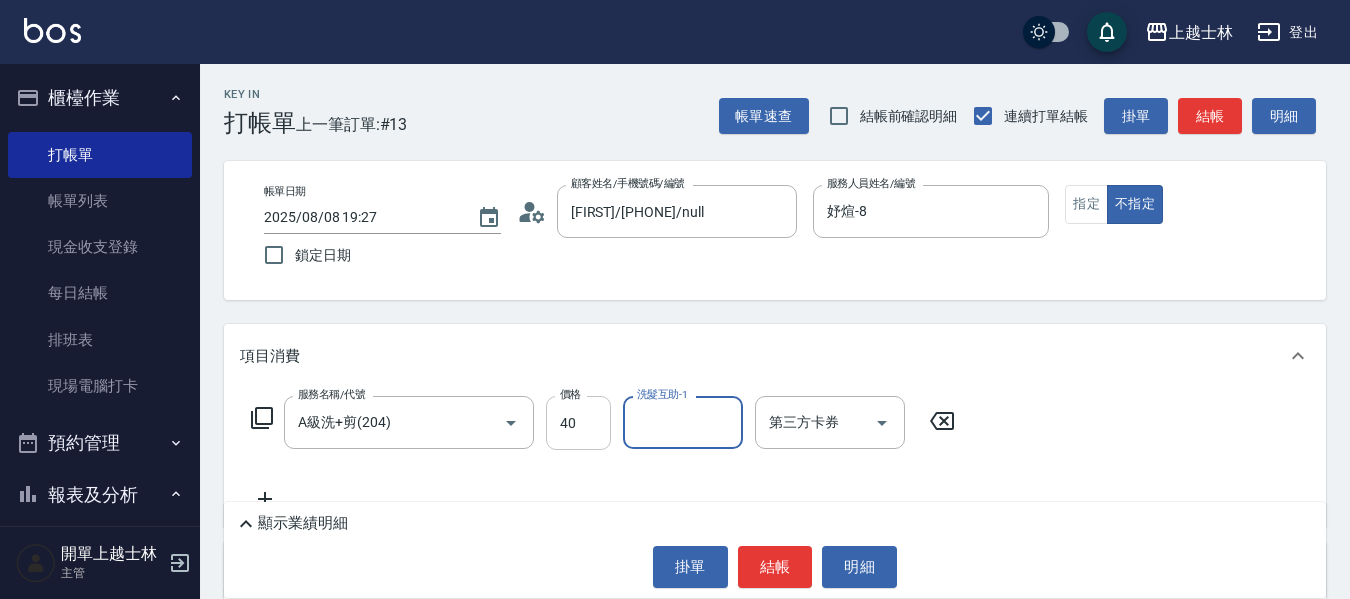 click on "40" at bounding box center [578, 423] 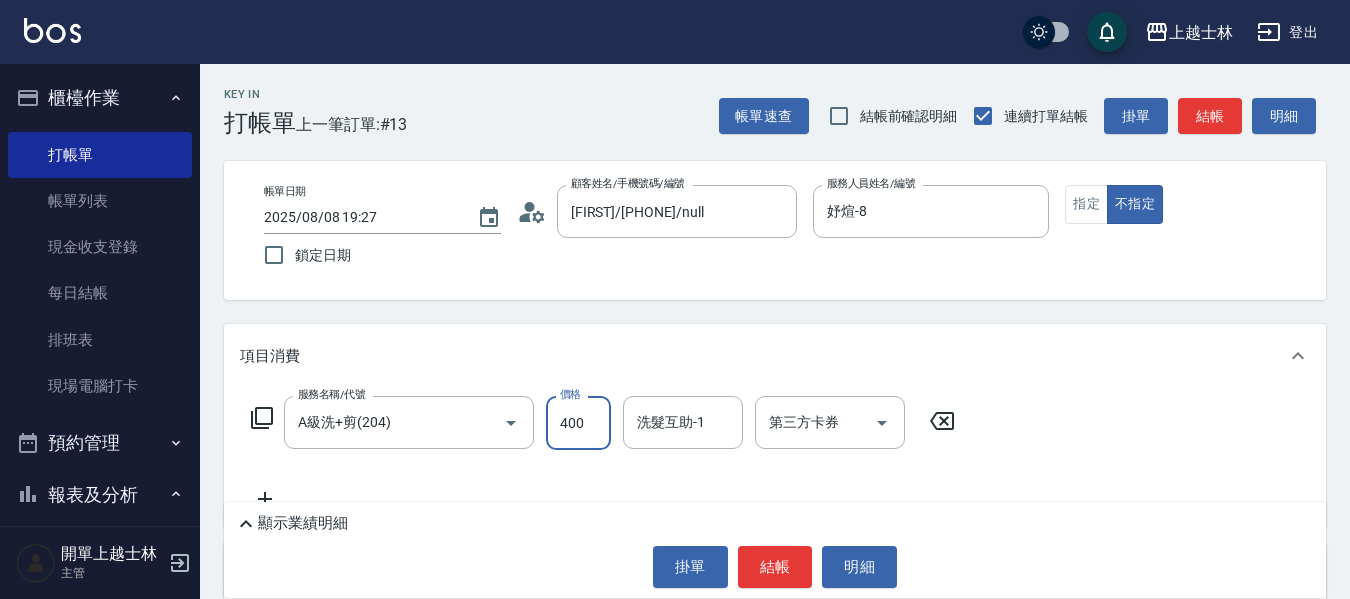type on "400" 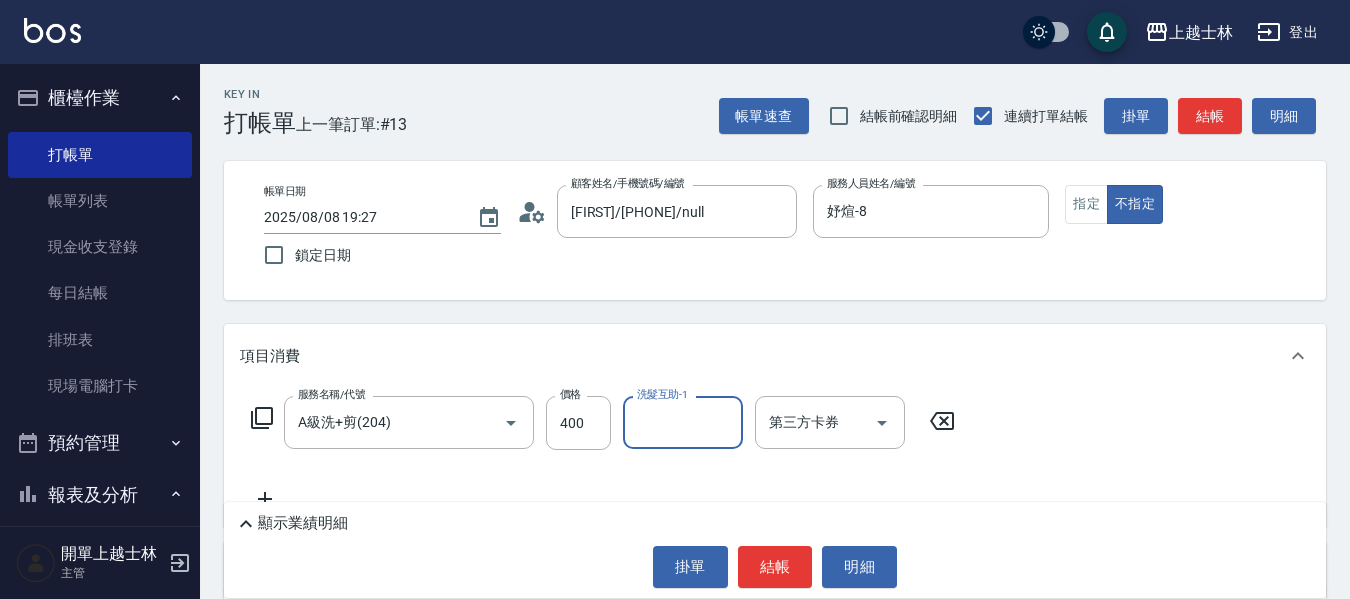 click on "結帳" at bounding box center [1210, 116] 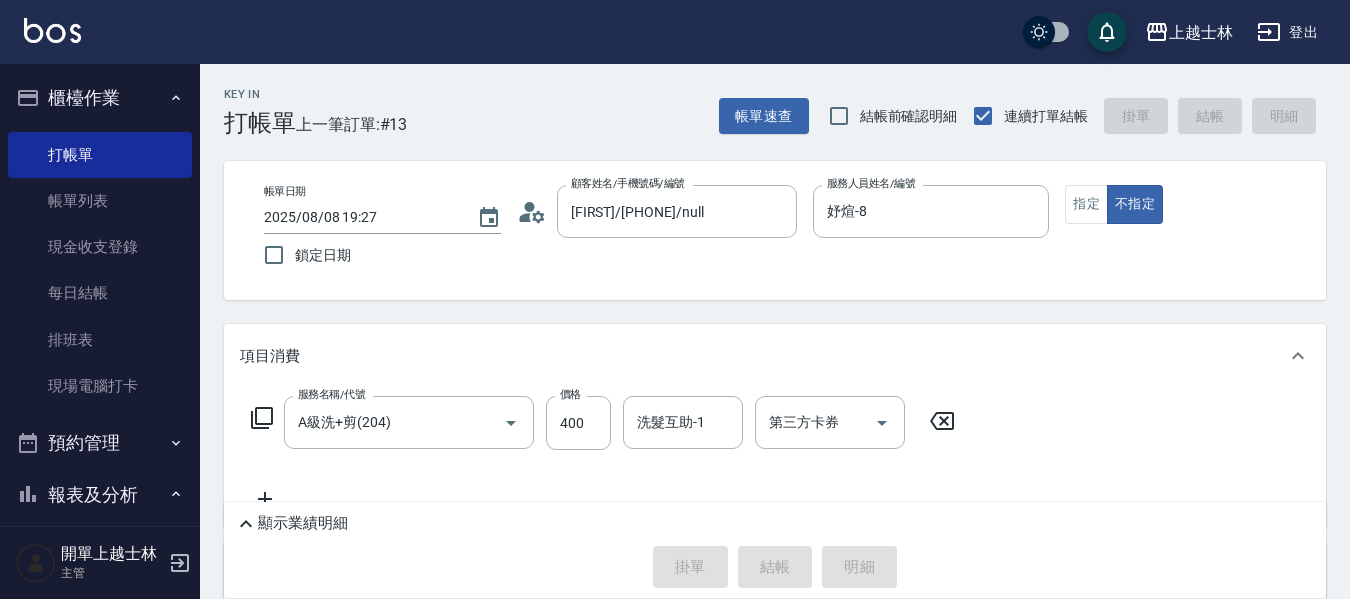 type 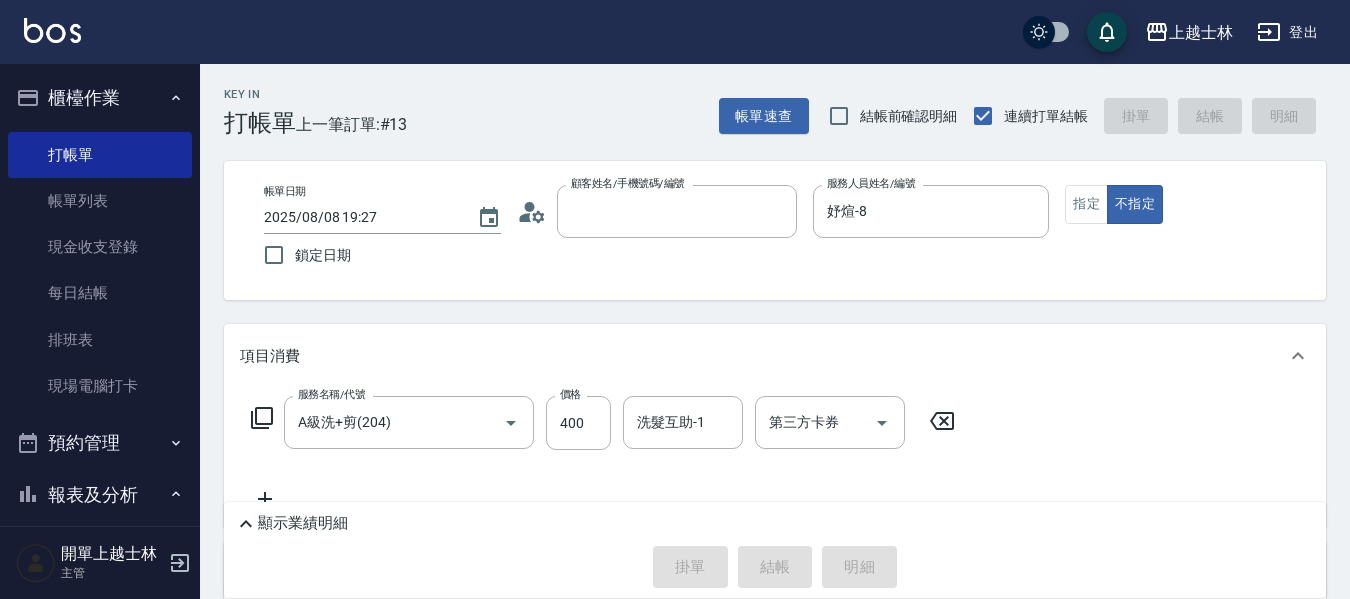 type 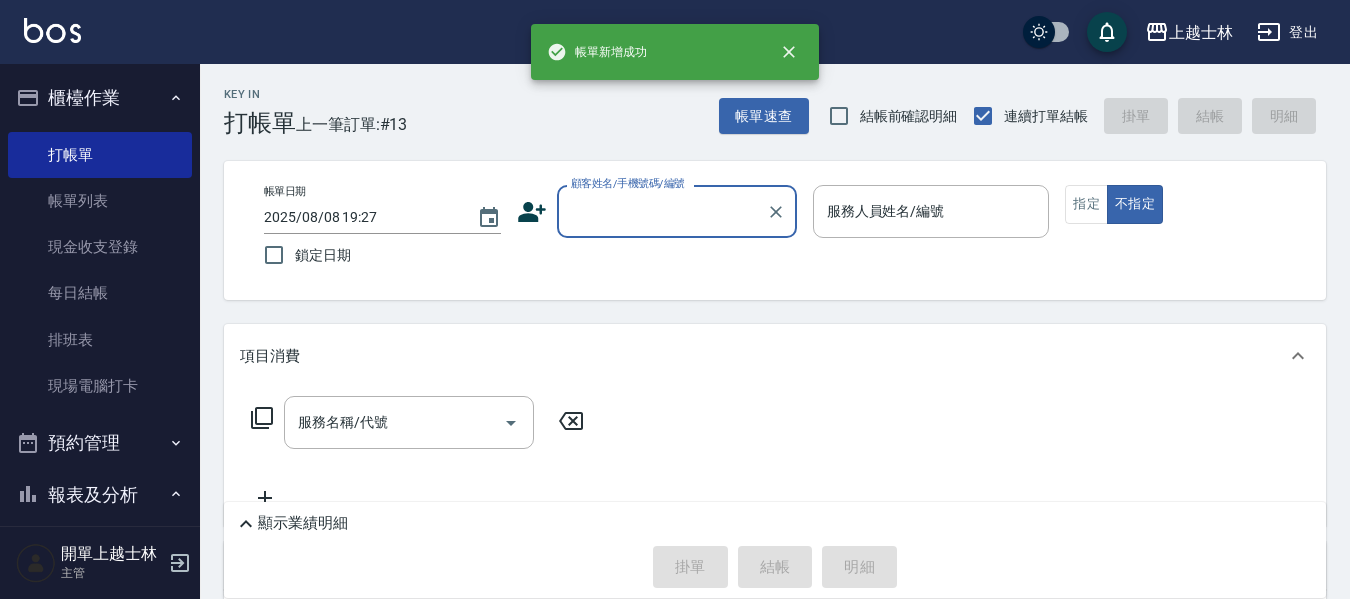 click on "顧客姓名/手機號碼/編號" at bounding box center (662, 211) 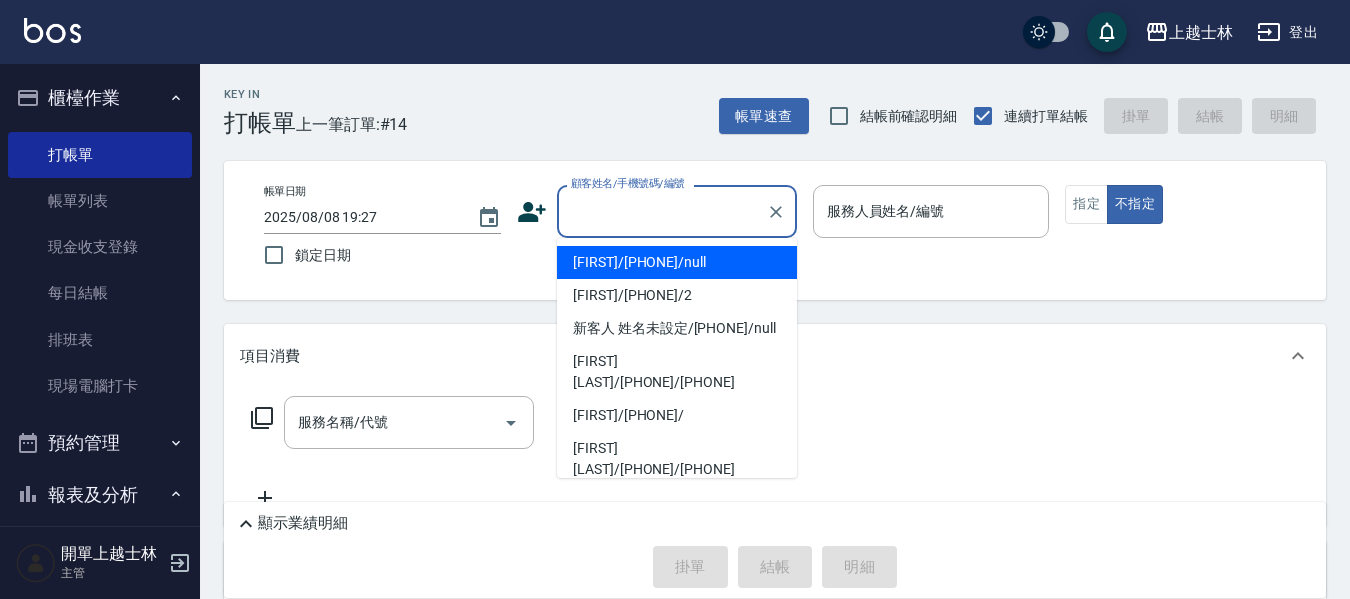 click on "[FIRST]/[PHONE]/null" at bounding box center [677, 262] 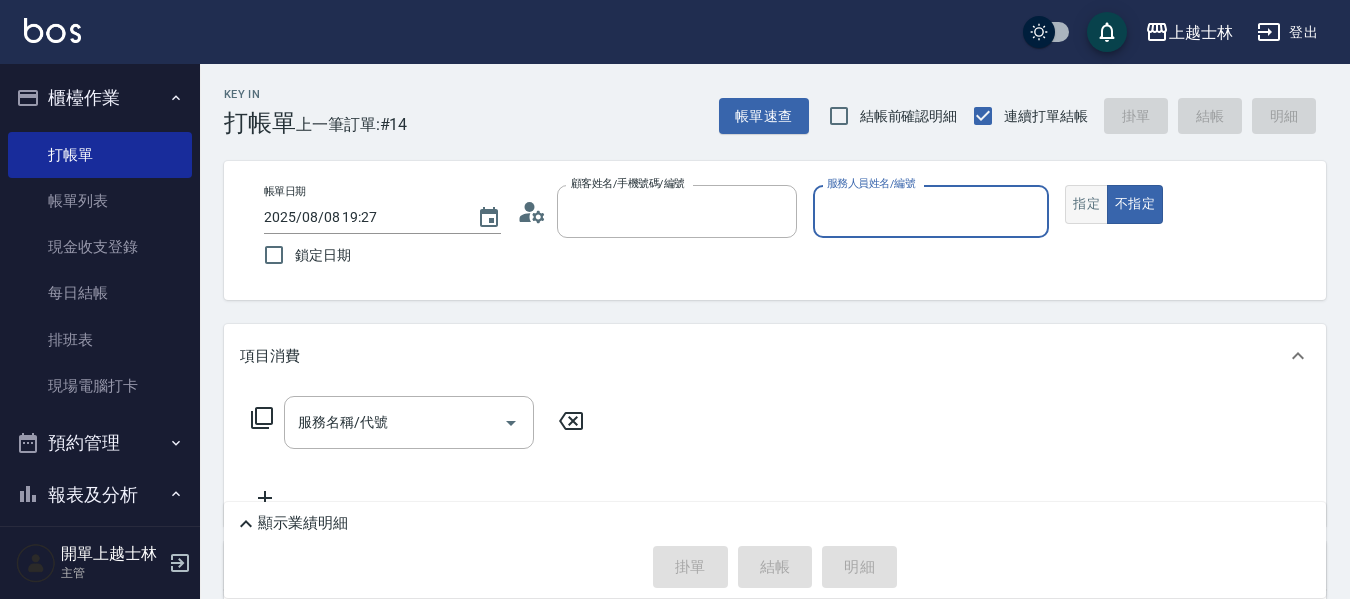 type on "[FIRST]/[PHONE]/null" 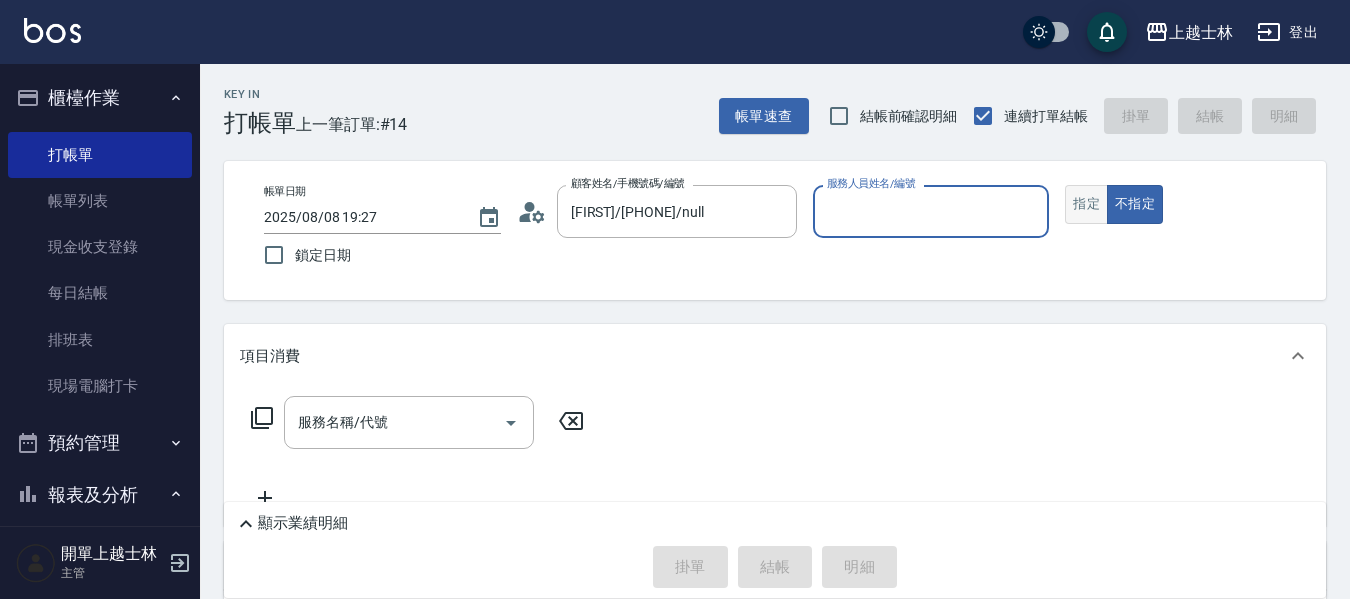 type on "妤煊-8" 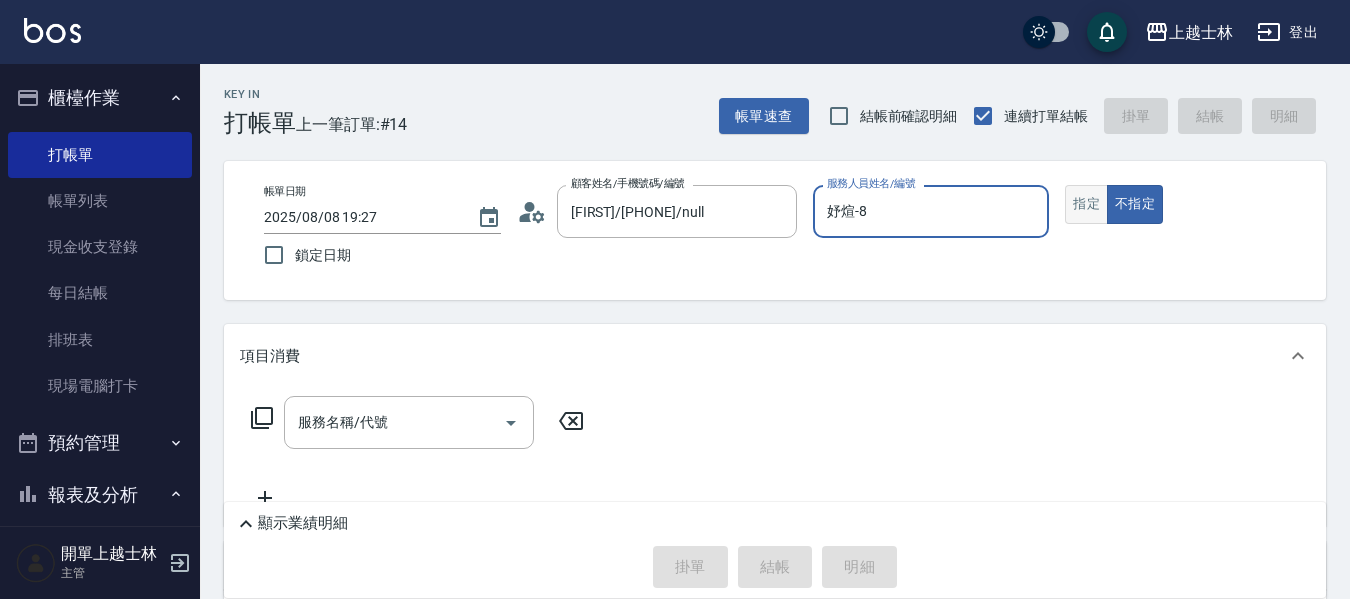 click on "指定" at bounding box center [1086, 204] 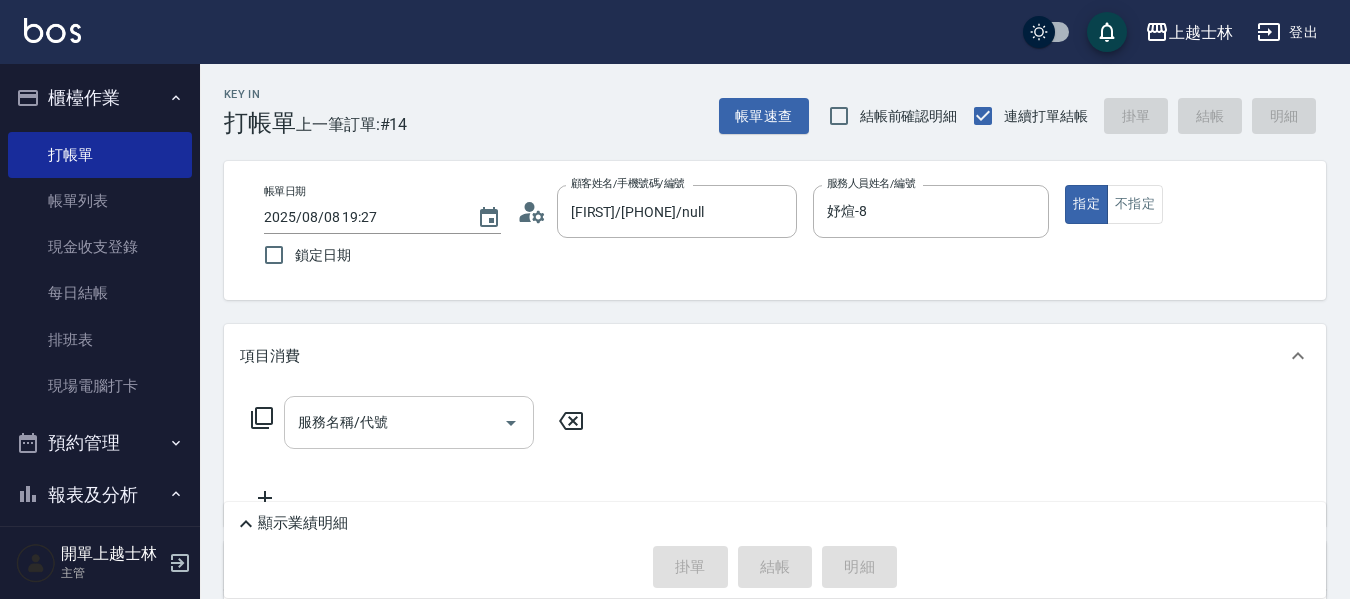 click on "服務名稱/代號" at bounding box center [394, 422] 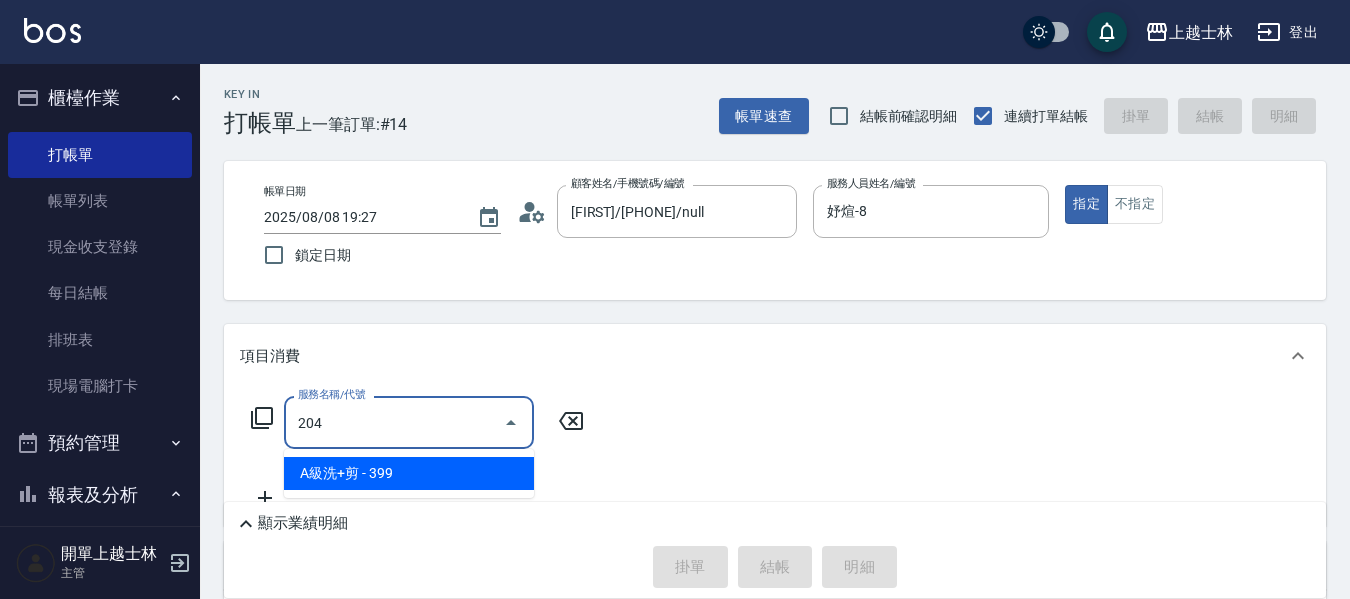 type on "A級洗+剪(204)" 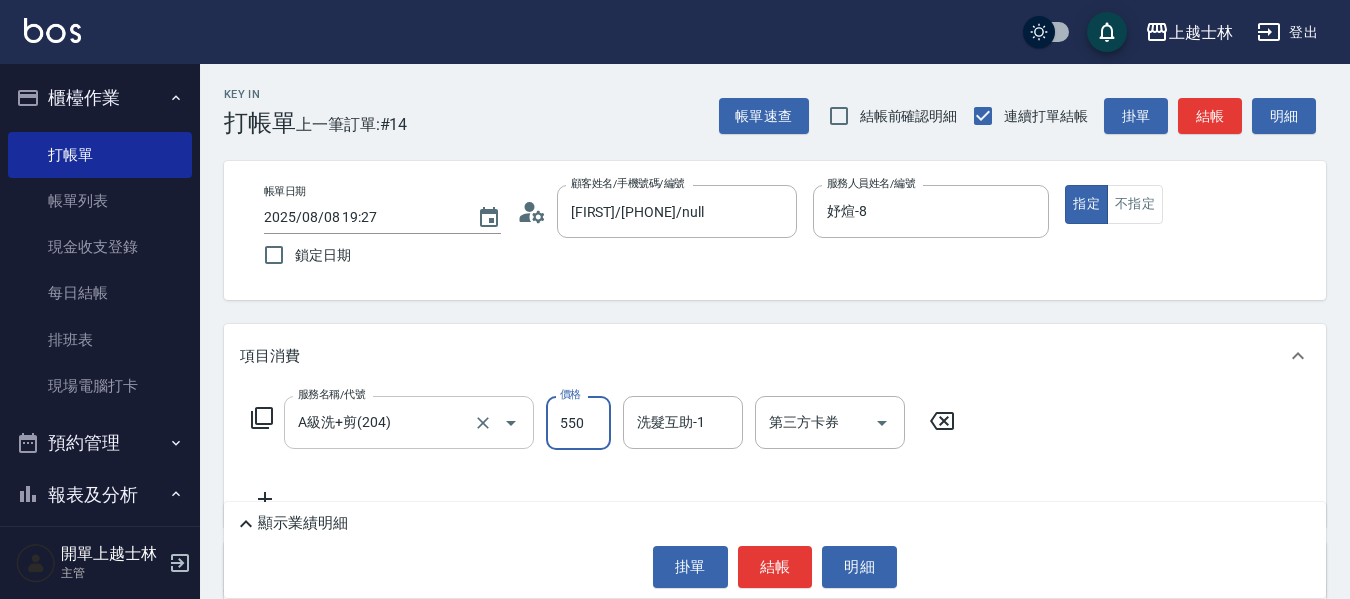 type on "550" 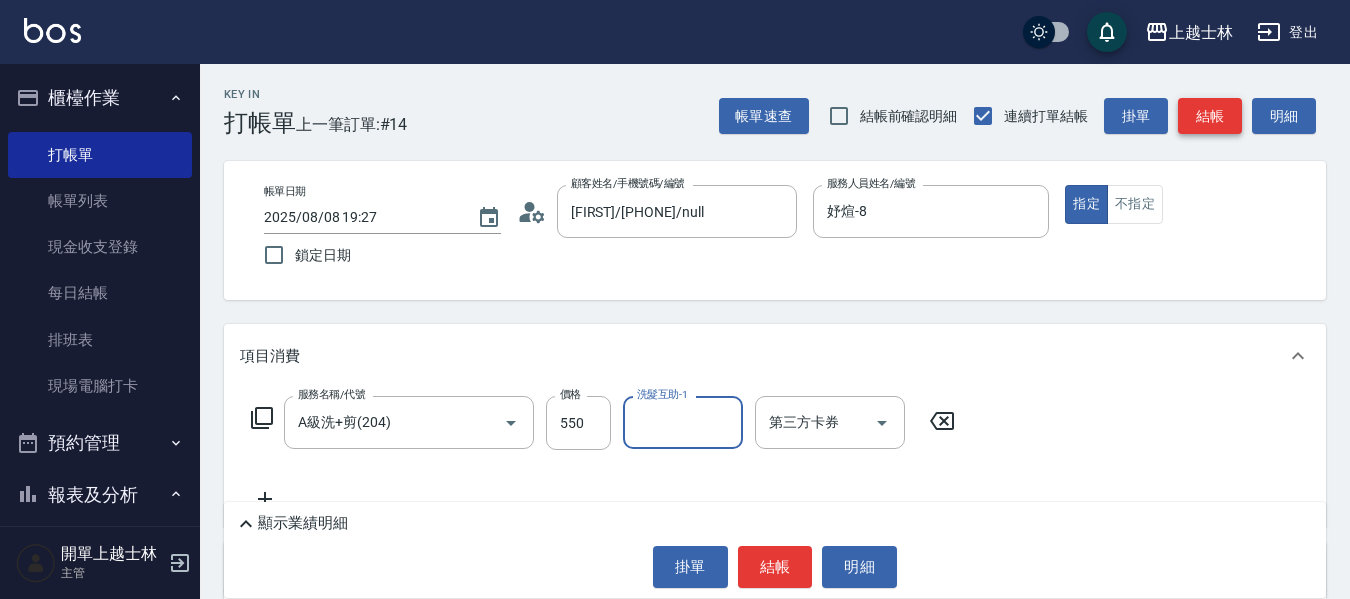click on "結帳" at bounding box center [1210, 116] 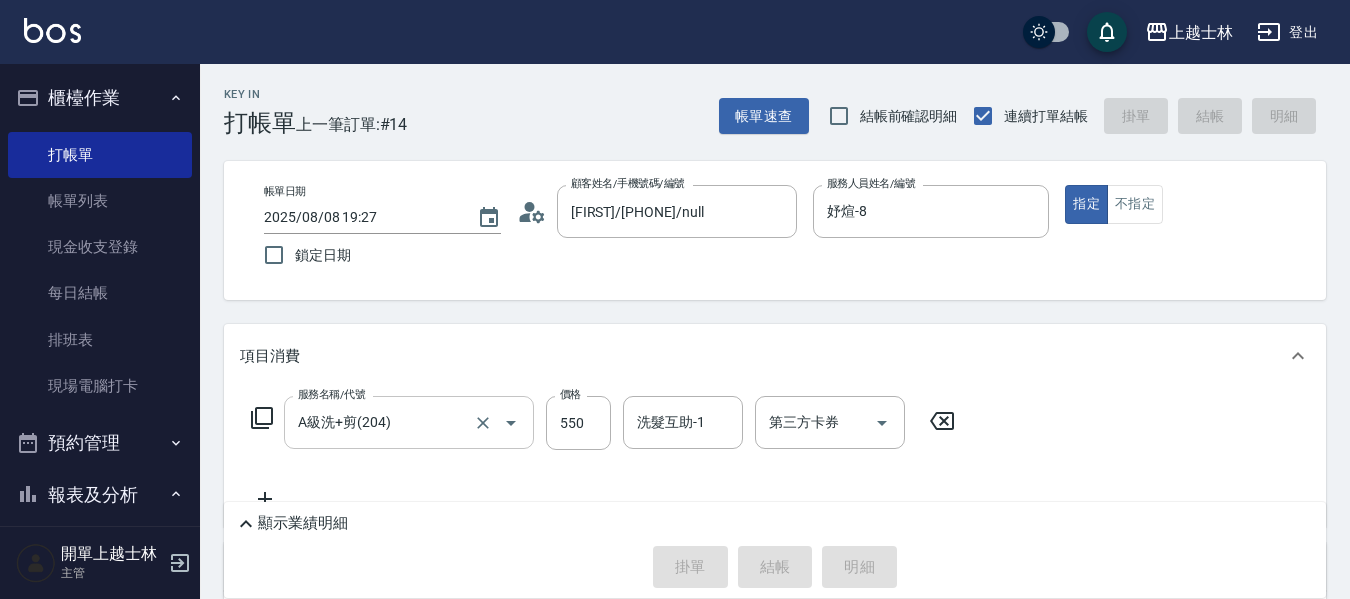 type 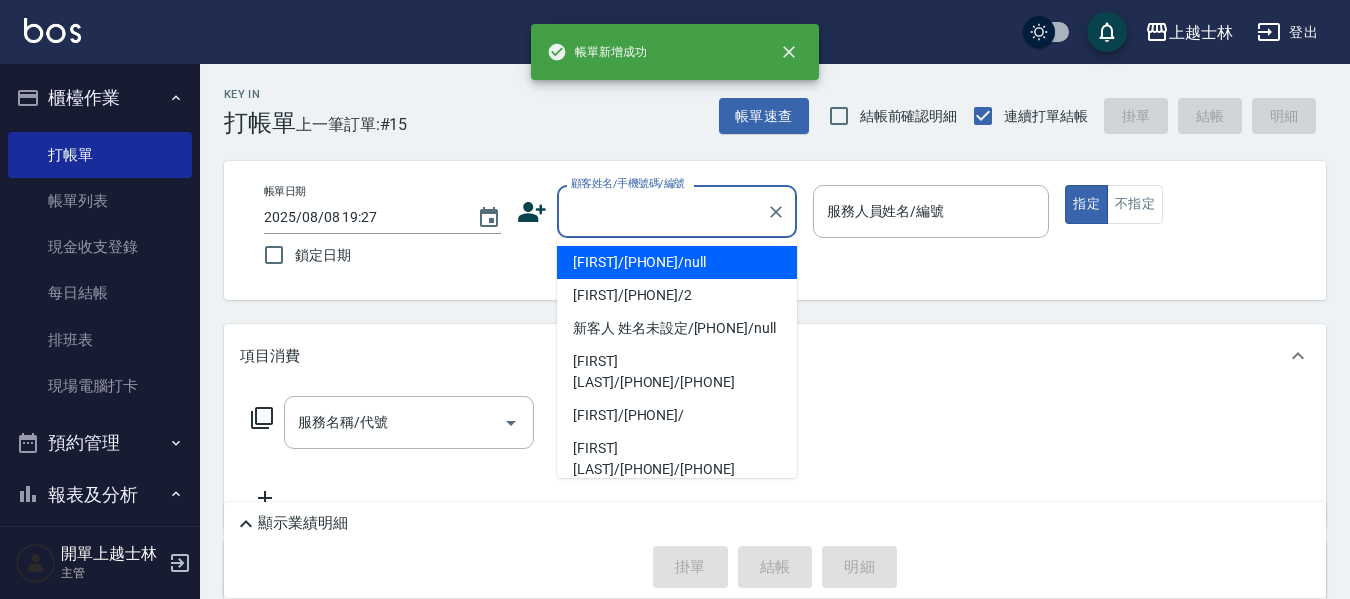 drag, startPoint x: 605, startPoint y: 227, endPoint x: 620, endPoint y: 288, distance: 62.817196 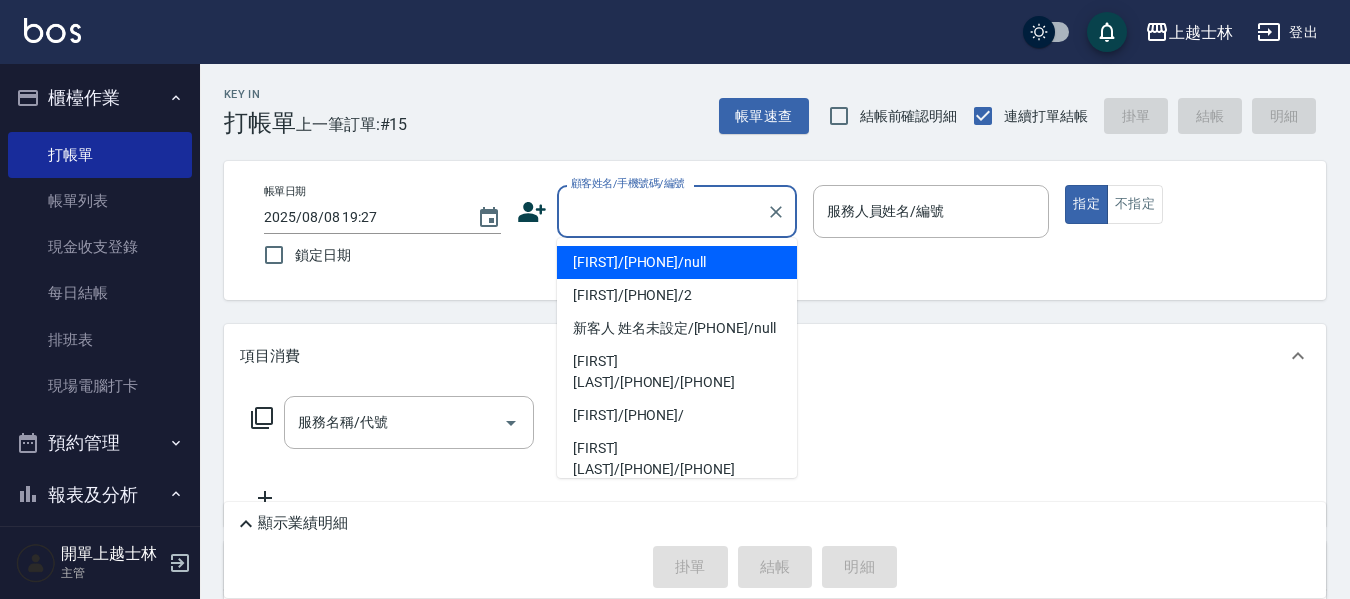 click on "[FIRST]/[PHONE]/null" at bounding box center [677, 262] 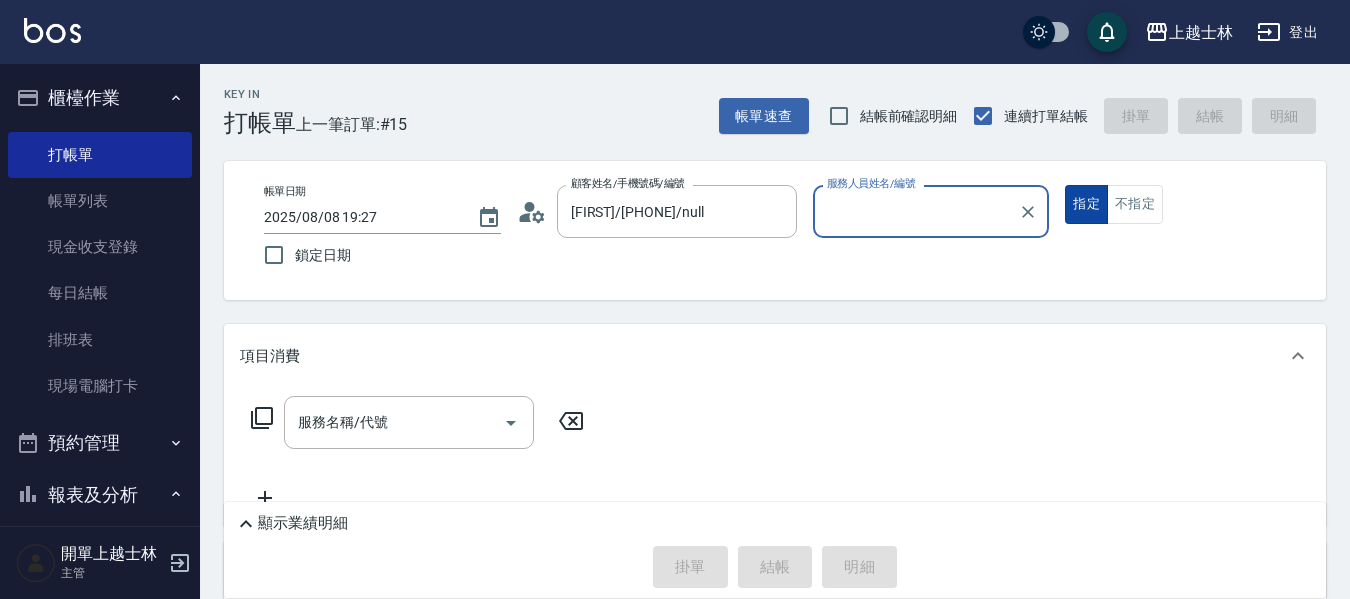 type on "妤煊-8" 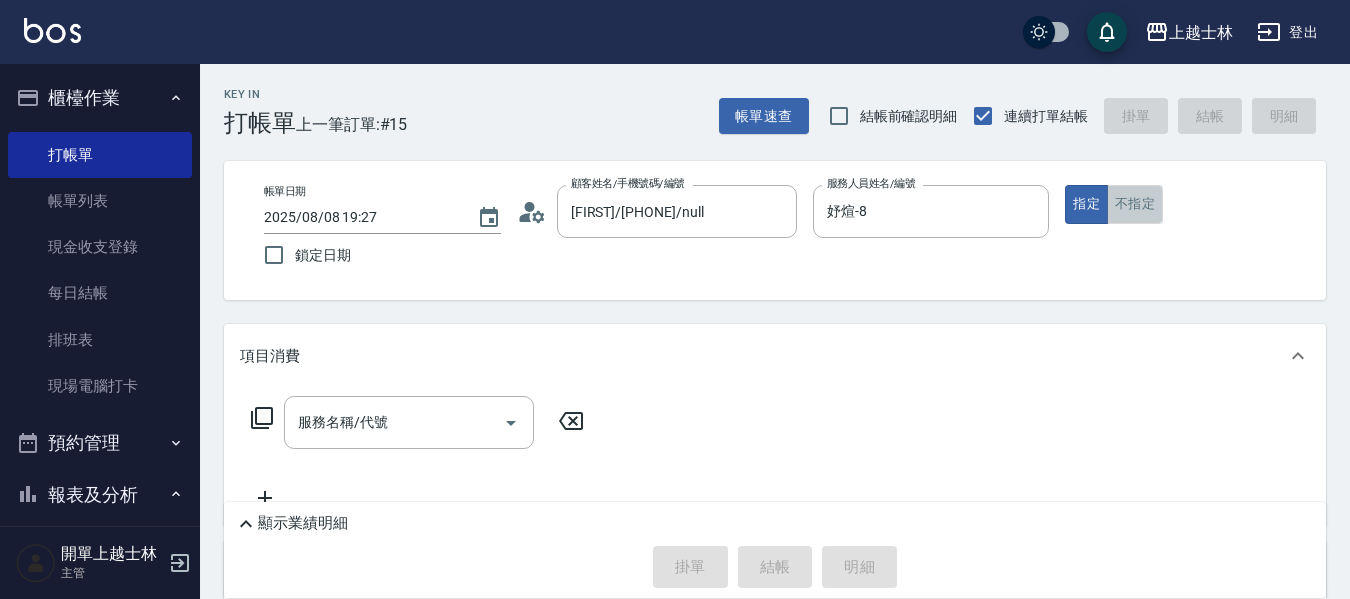 click on "不指定" at bounding box center (1135, 204) 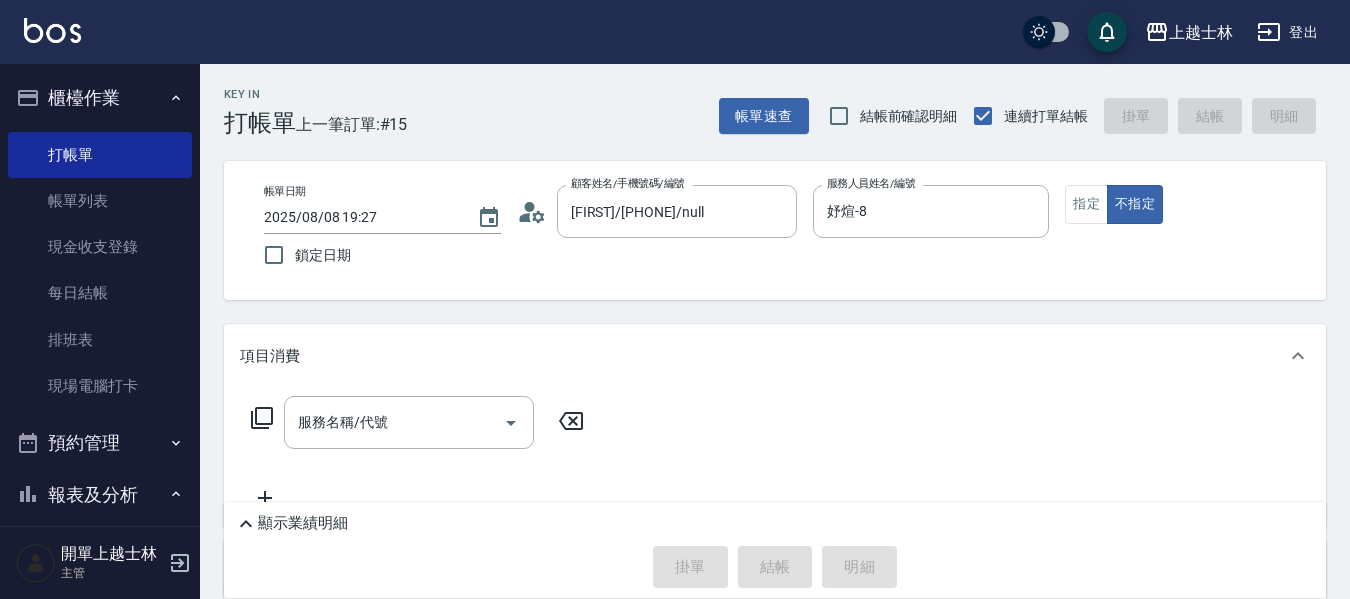click 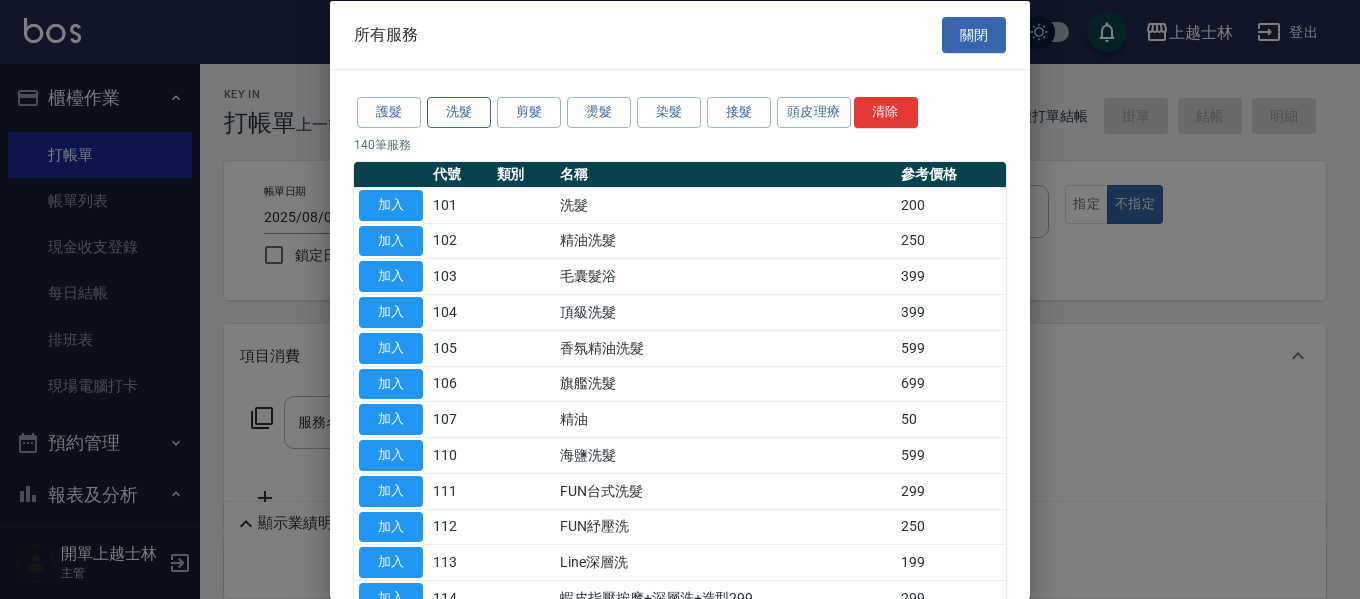click on "洗髮" at bounding box center [459, 112] 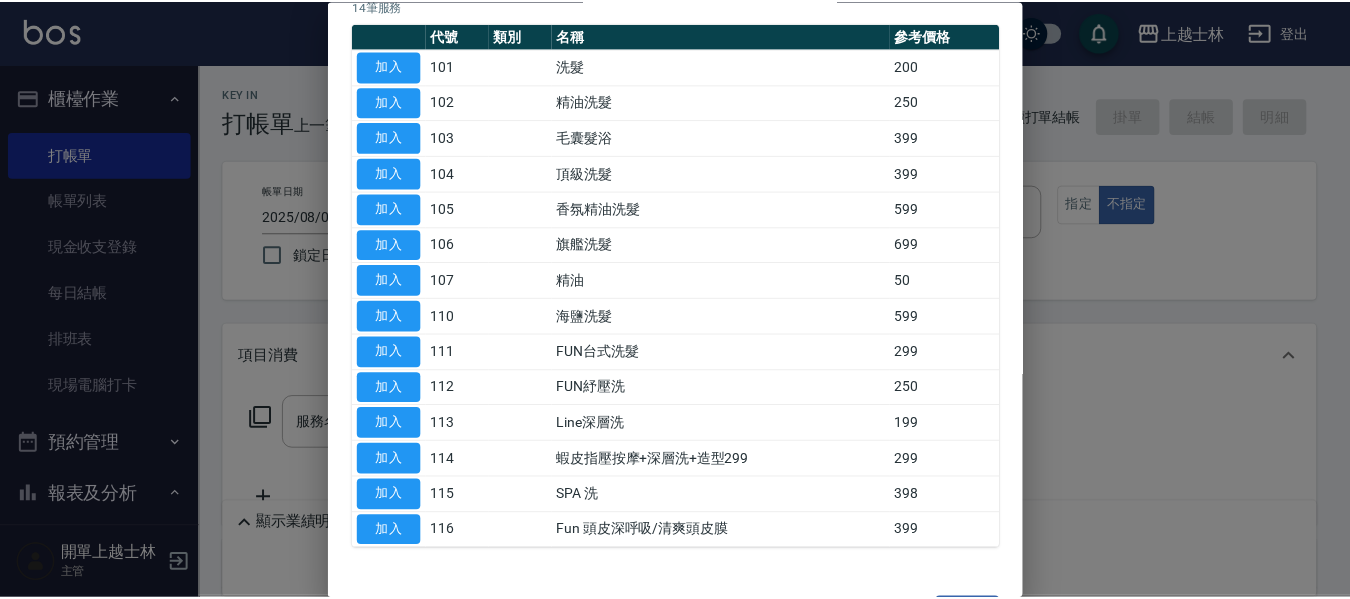 scroll, scrollTop: 198, scrollLeft: 0, axis: vertical 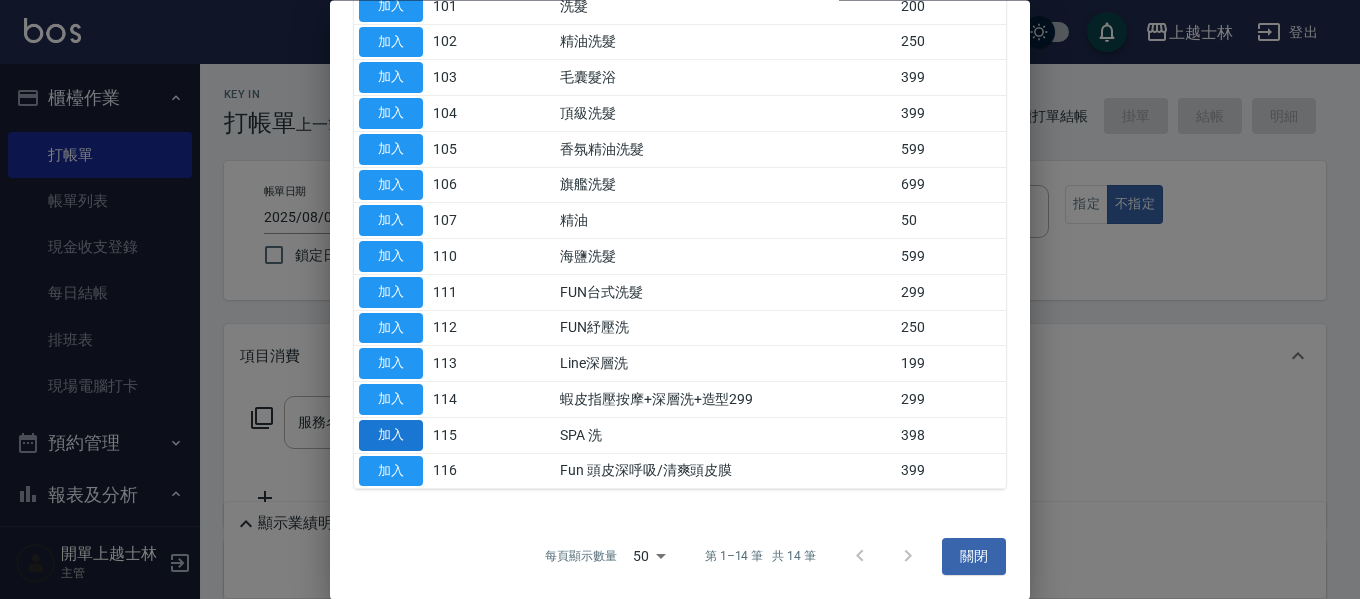 click on "加入" at bounding box center (391, 435) 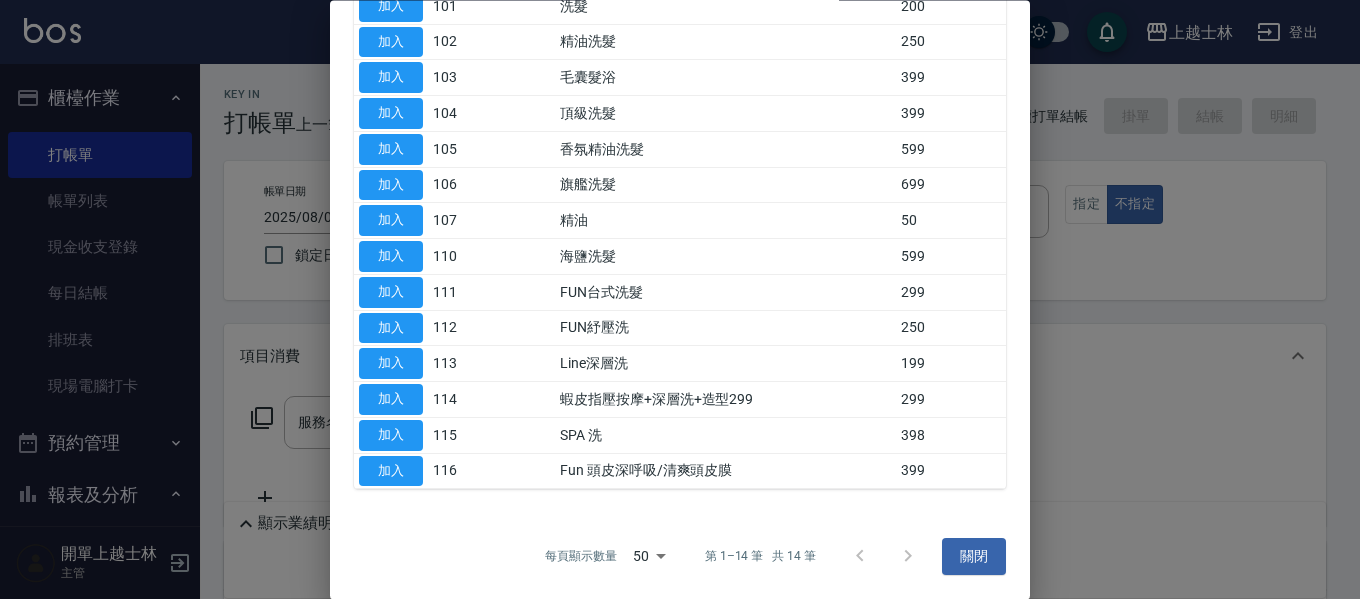 type on "SPA 洗(115)" 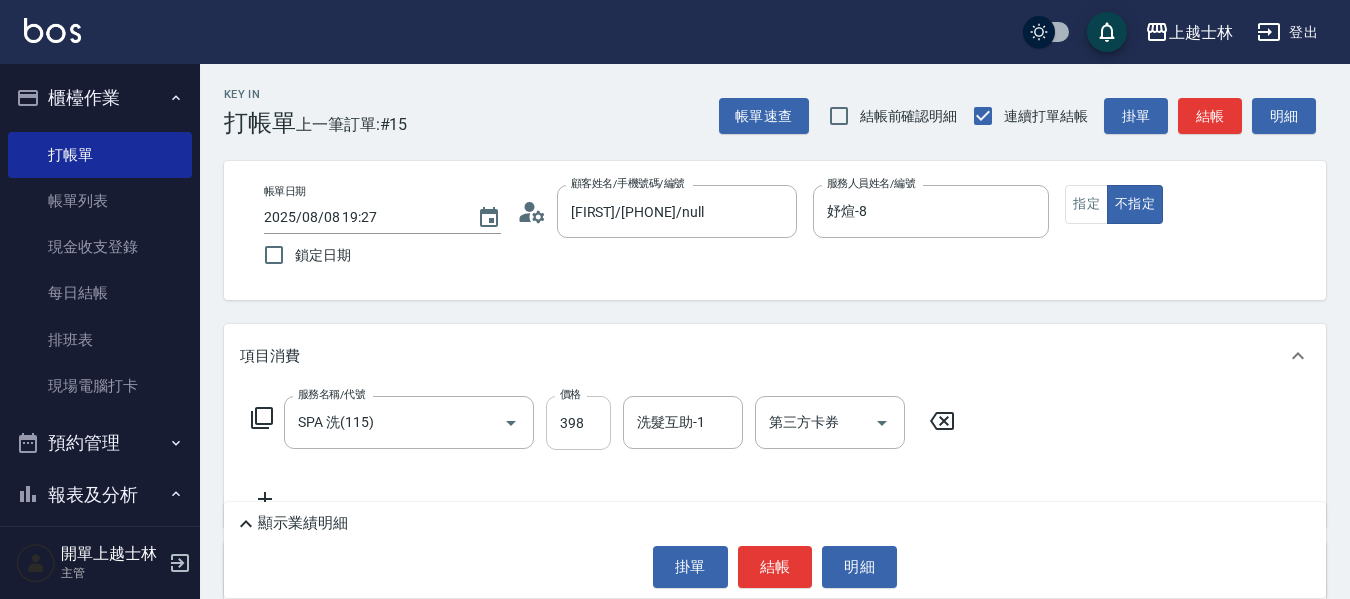 click on "398" at bounding box center [578, 423] 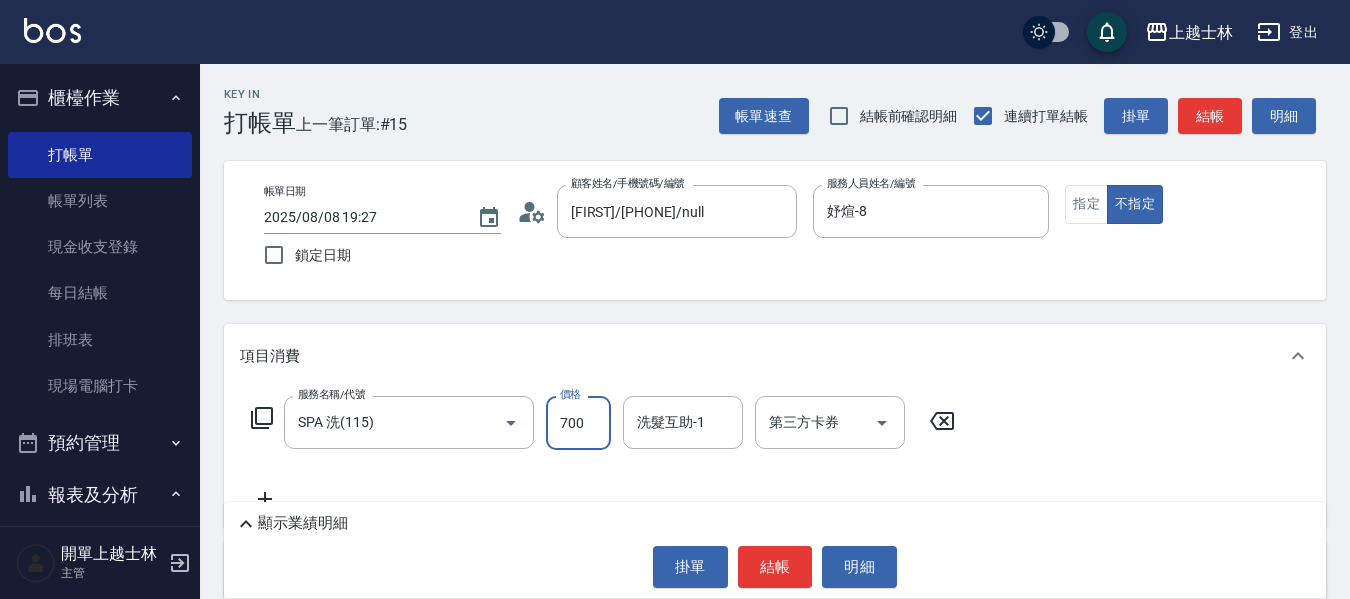 type on "700" 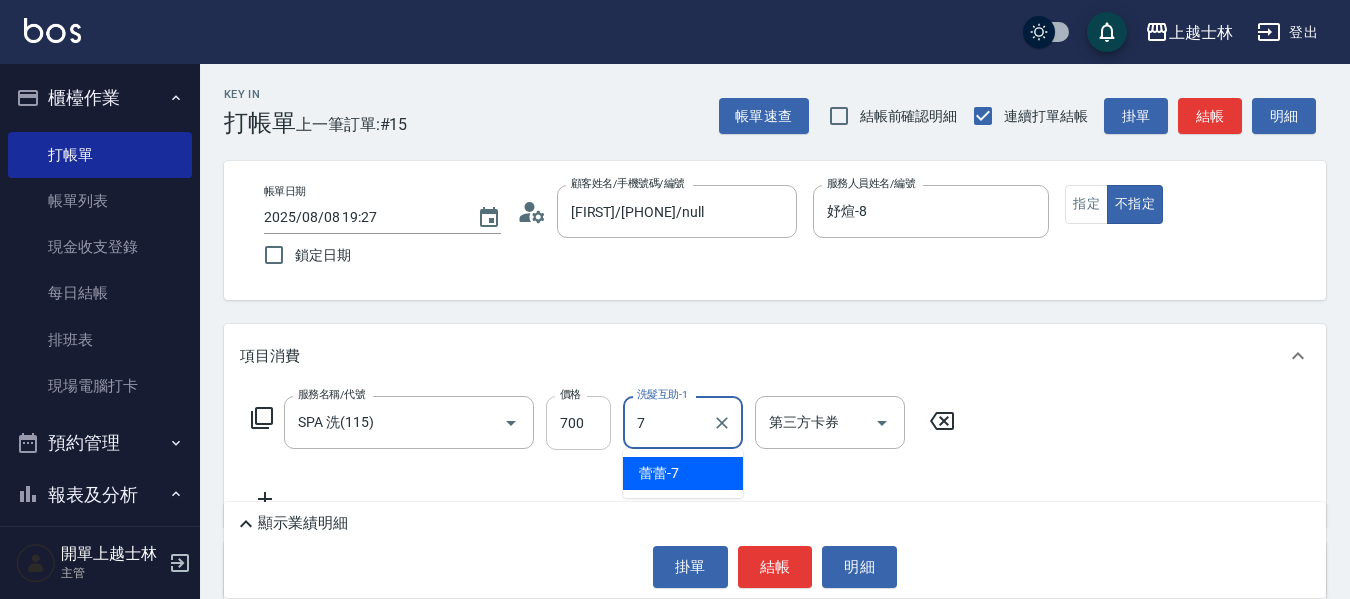 type on "蕾蕾-7" 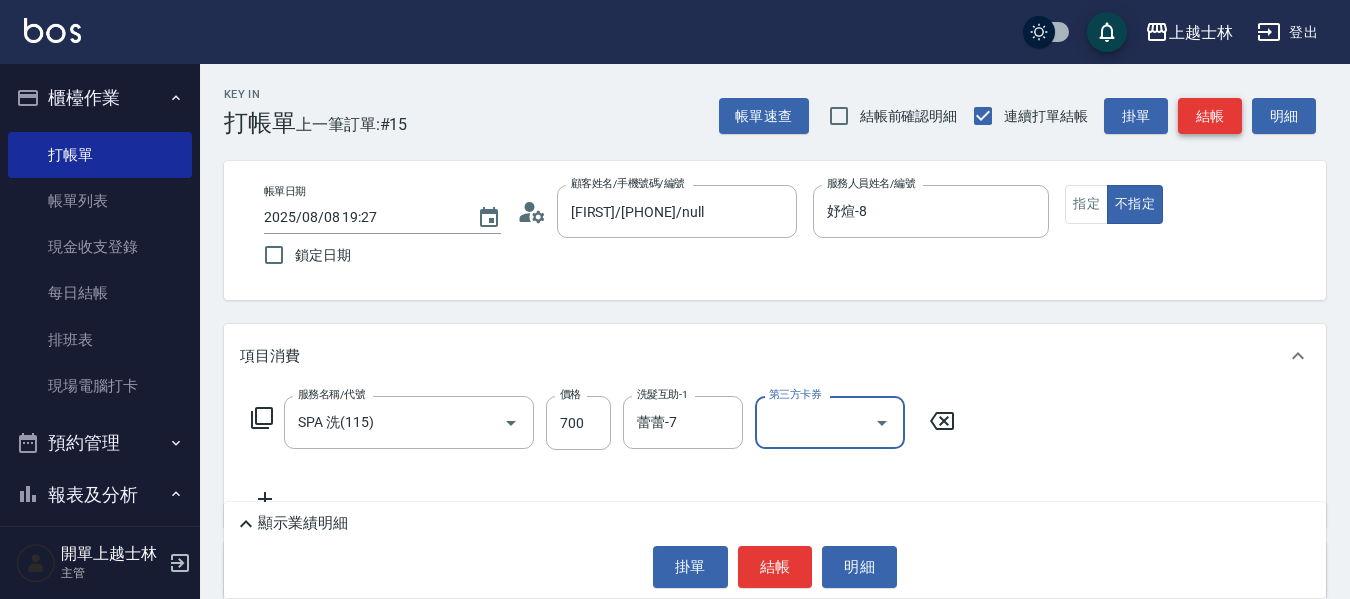 click on "結帳" at bounding box center [1210, 116] 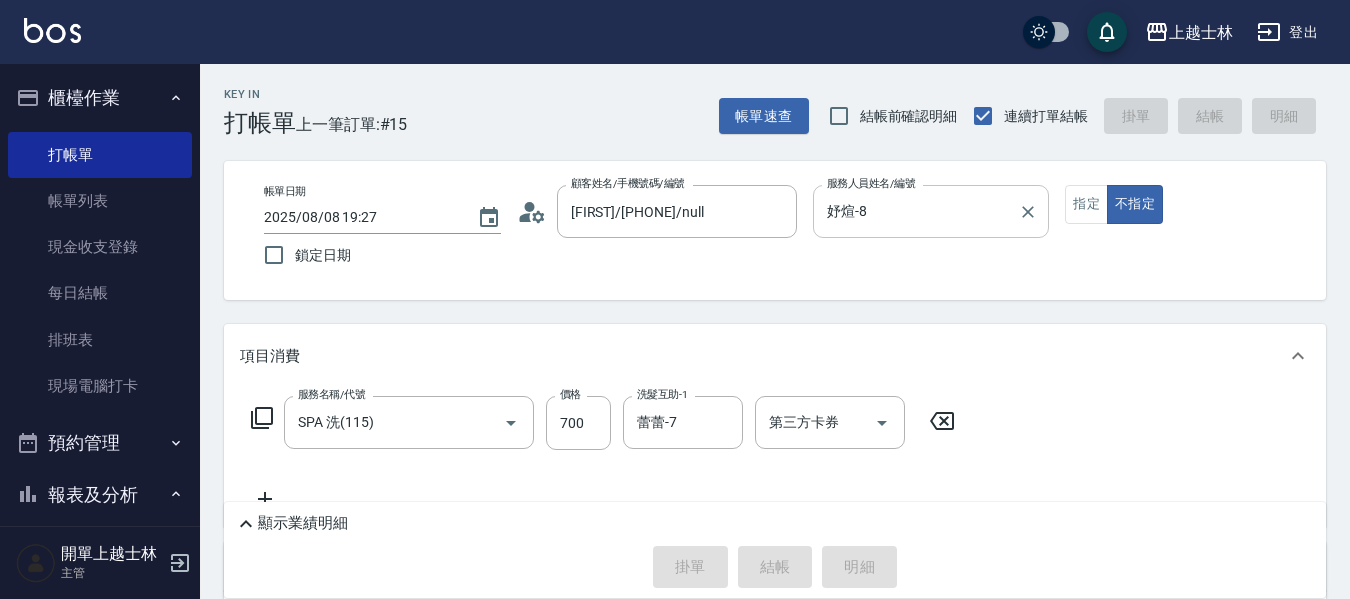 type 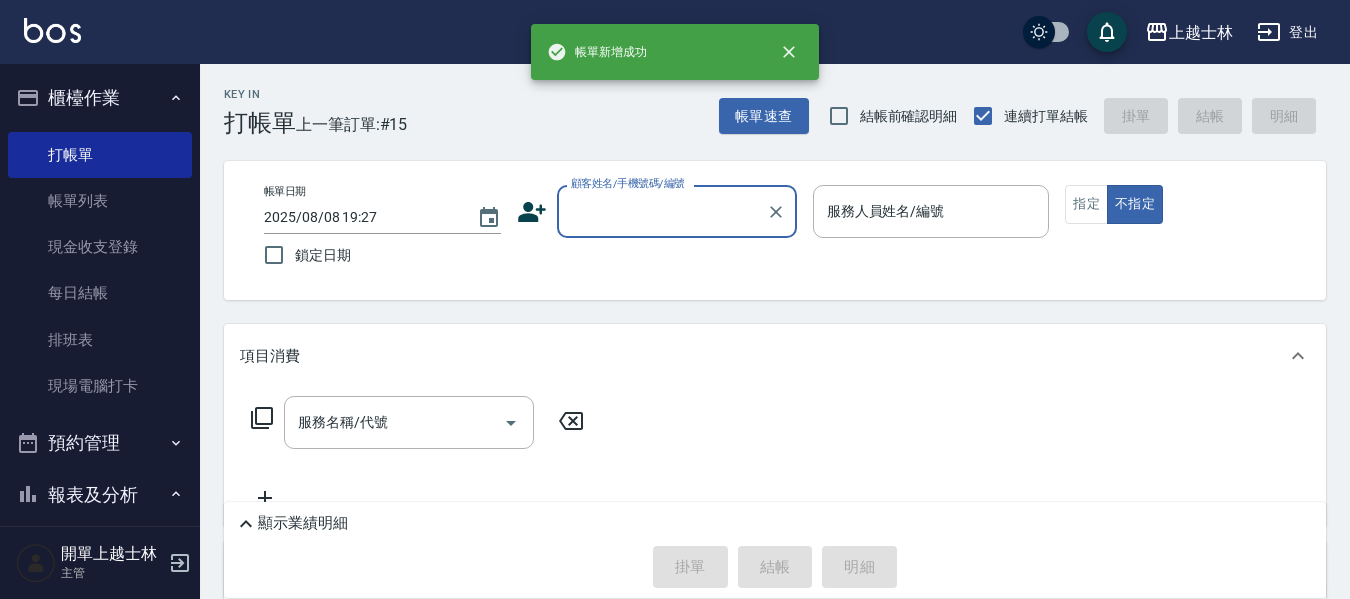 click on "顧客姓名/手機號碼/編號" at bounding box center (662, 211) 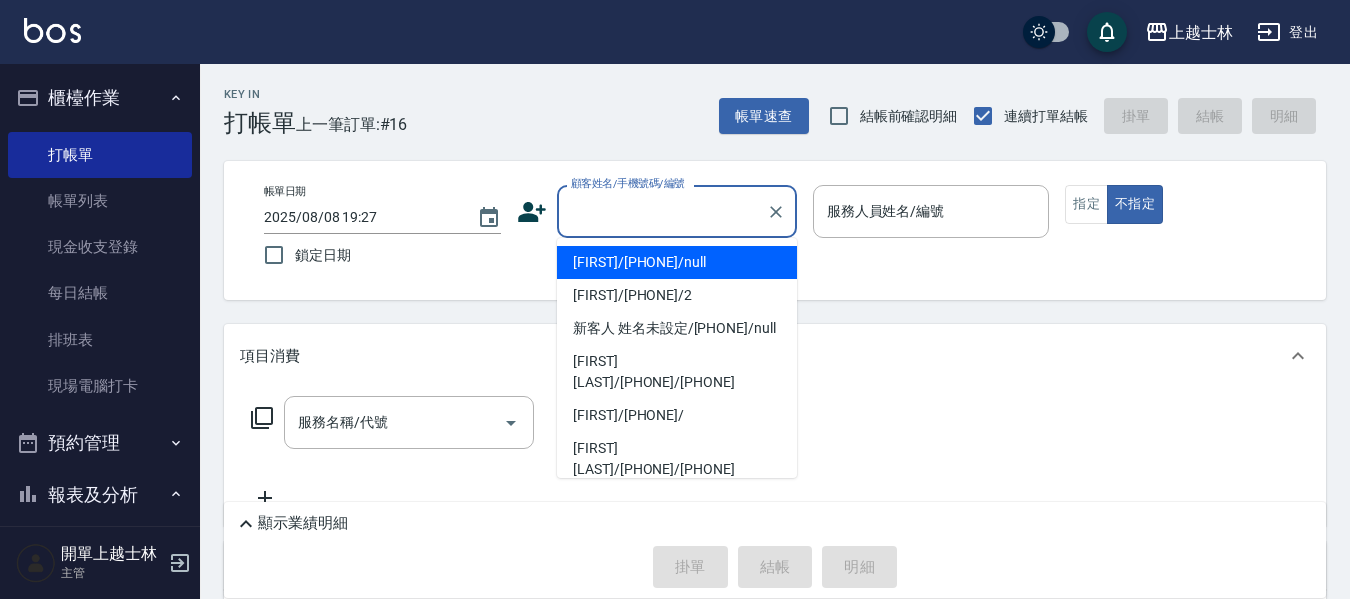 click on "[FIRST]/[PHONE]/null" at bounding box center [677, 262] 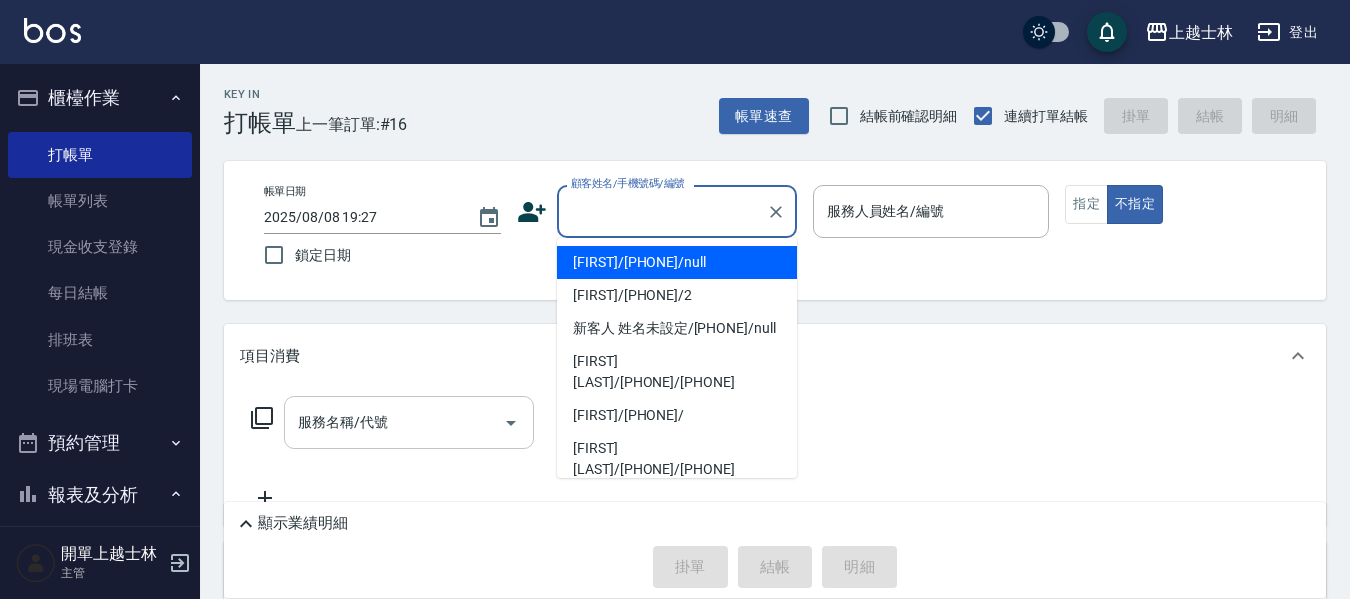 type on "[FIRST]/[PHONE]/null" 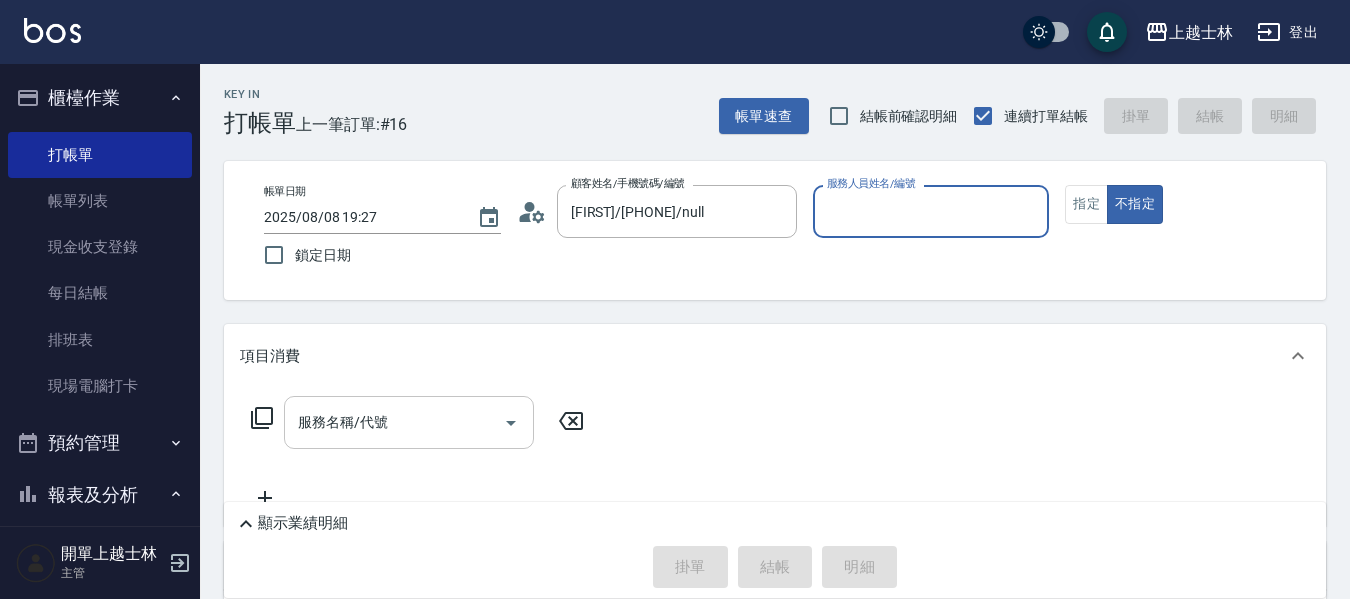 type on "妤煊-8" 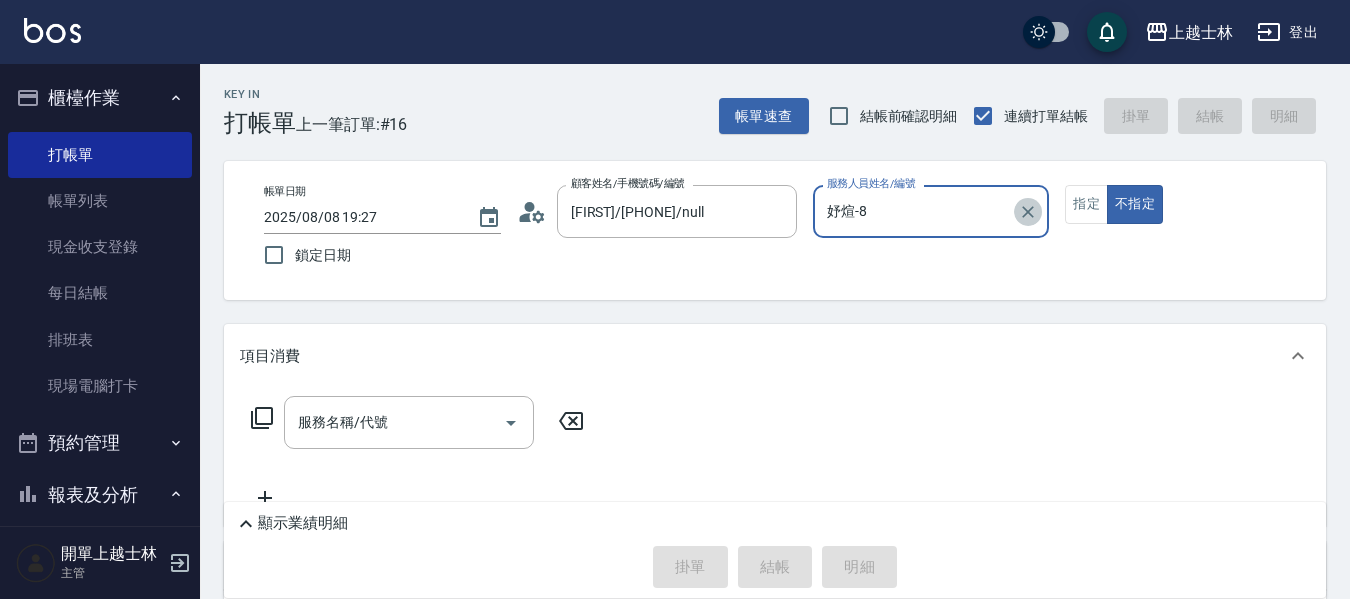 click 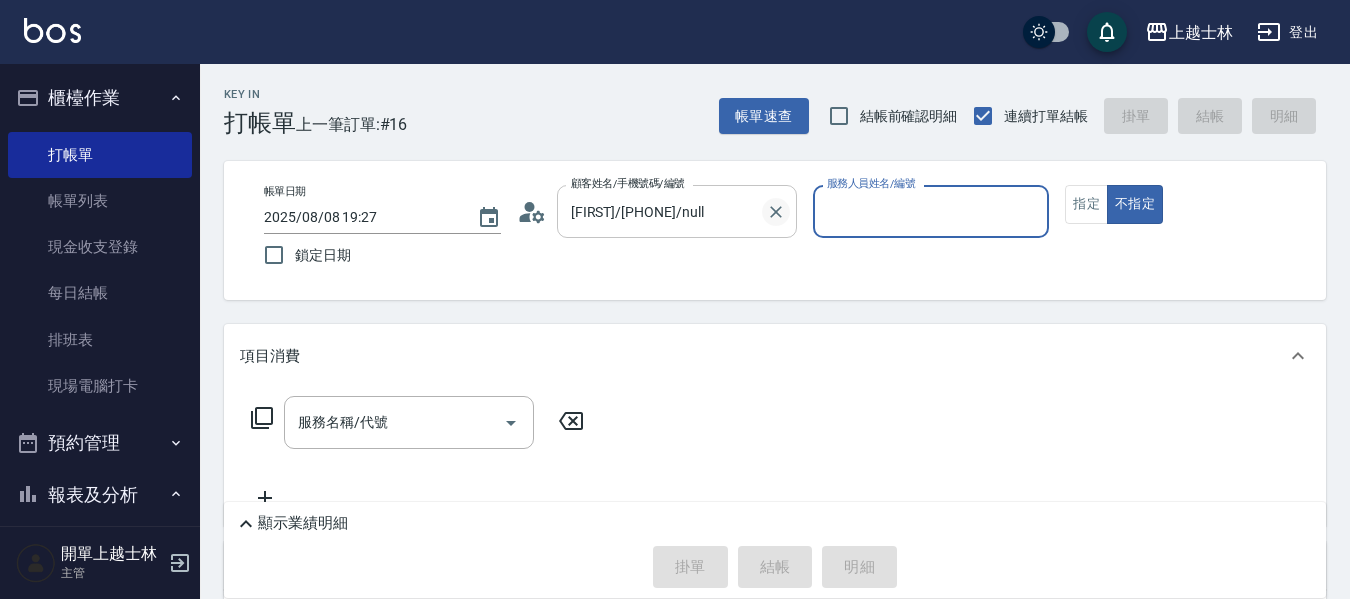 click 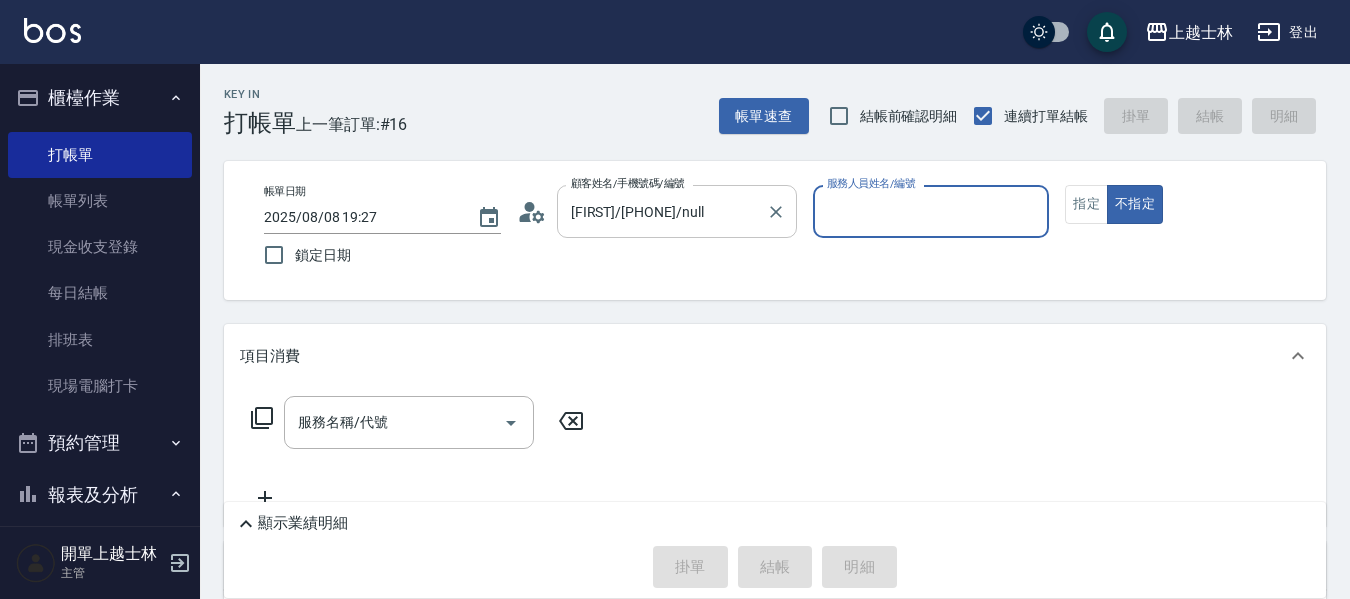 type 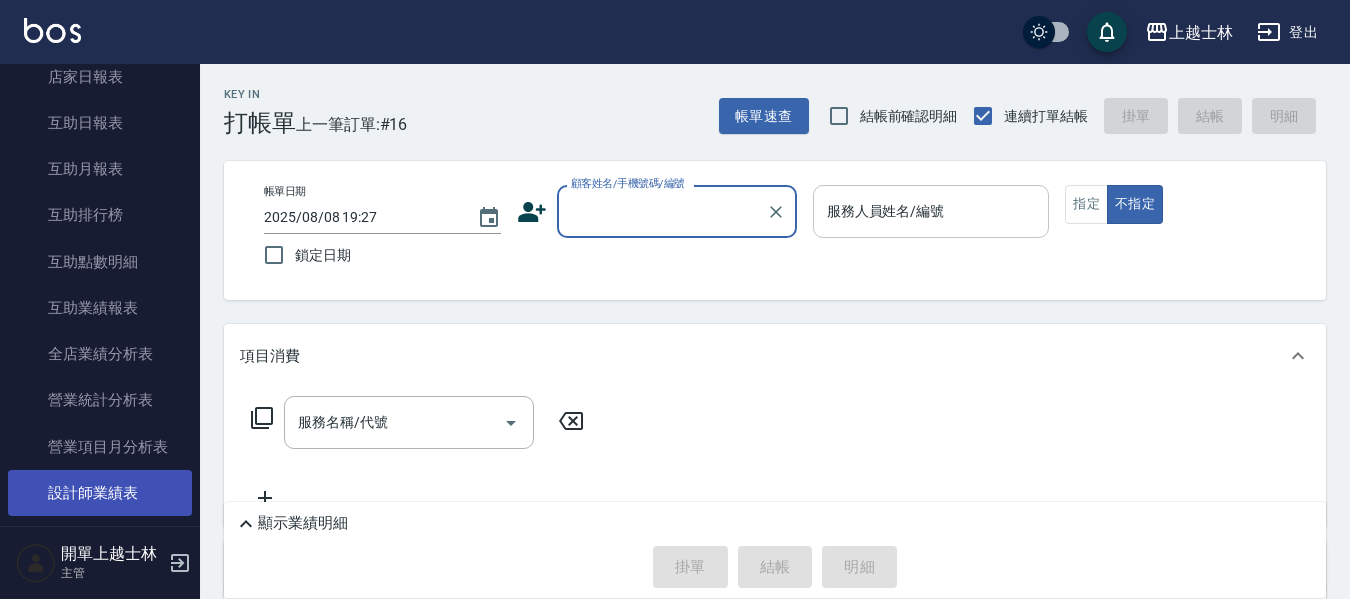 scroll, scrollTop: 600, scrollLeft: 0, axis: vertical 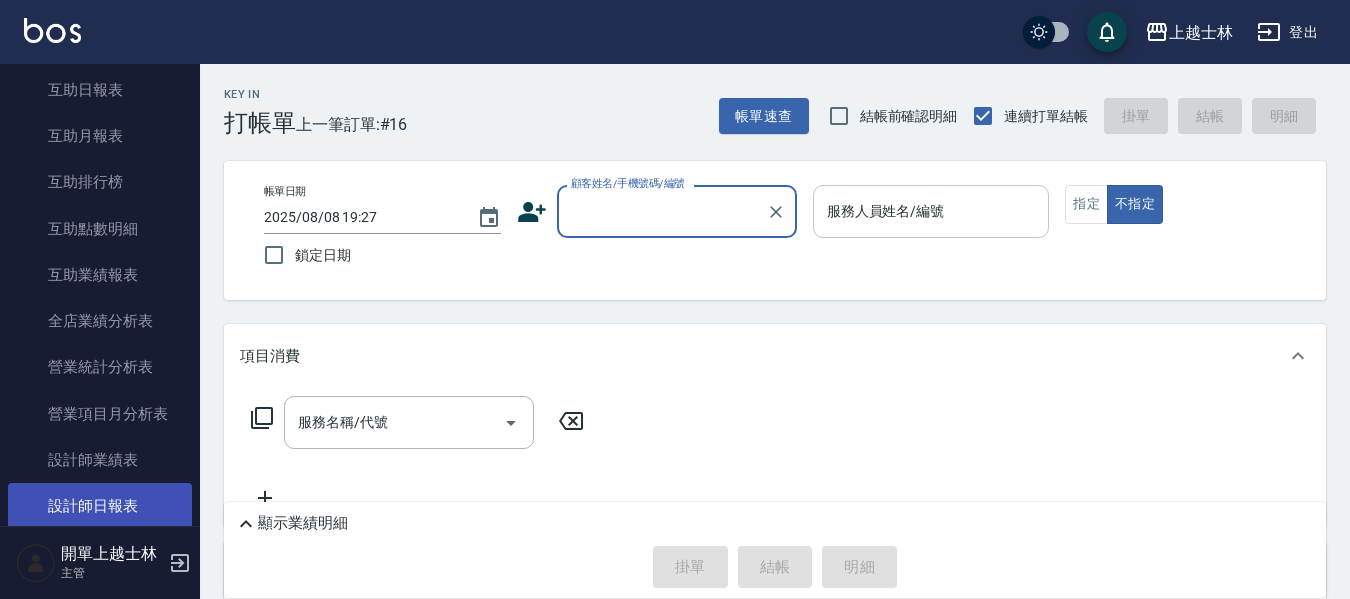 click on "設計師日報表" at bounding box center (100, 506) 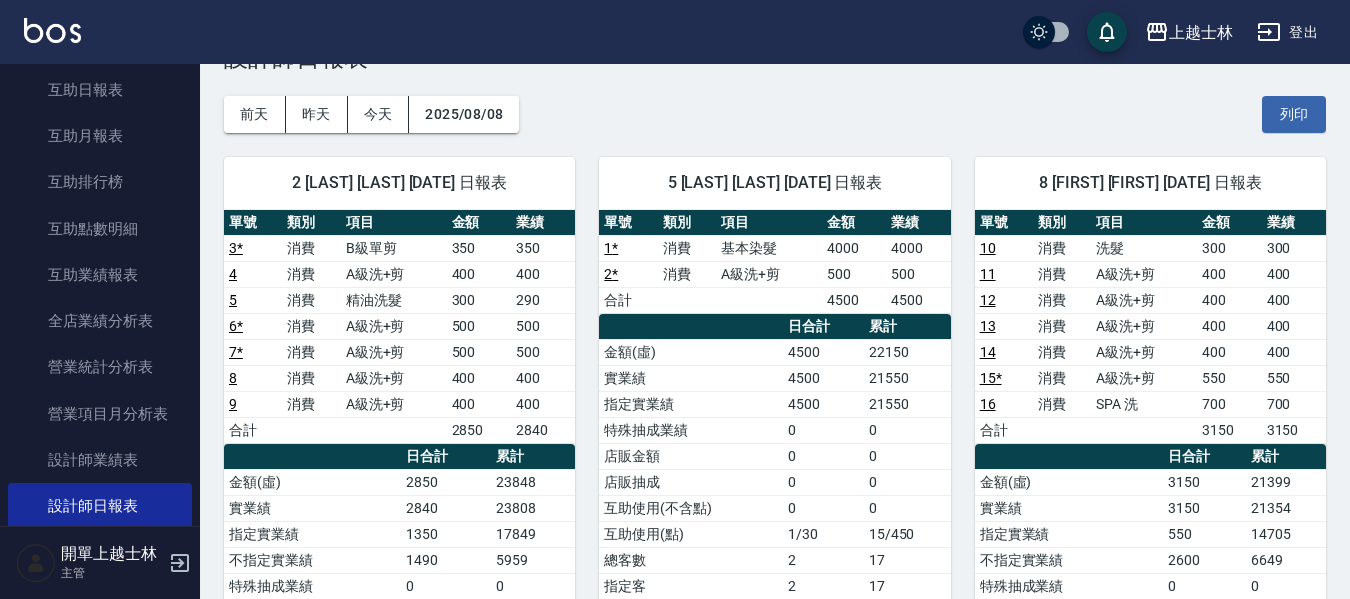 scroll, scrollTop: 100, scrollLeft: 0, axis: vertical 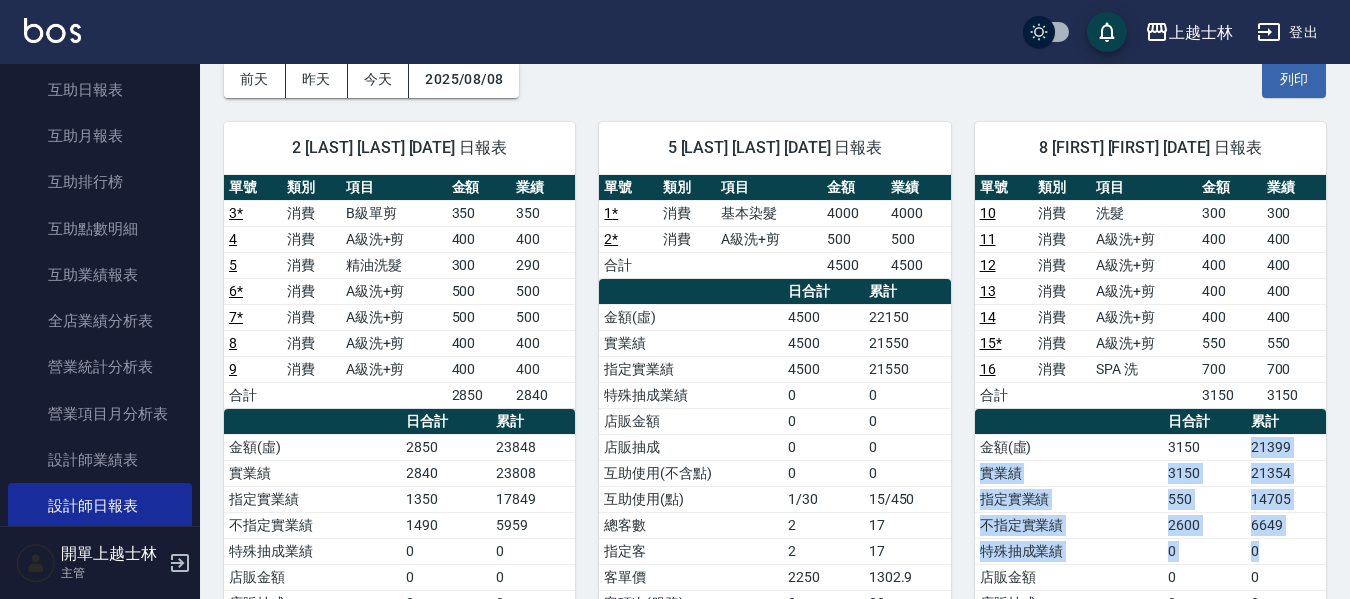 drag, startPoint x: 1233, startPoint y: 441, endPoint x: 1277, endPoint y: 541, distance: 109.252 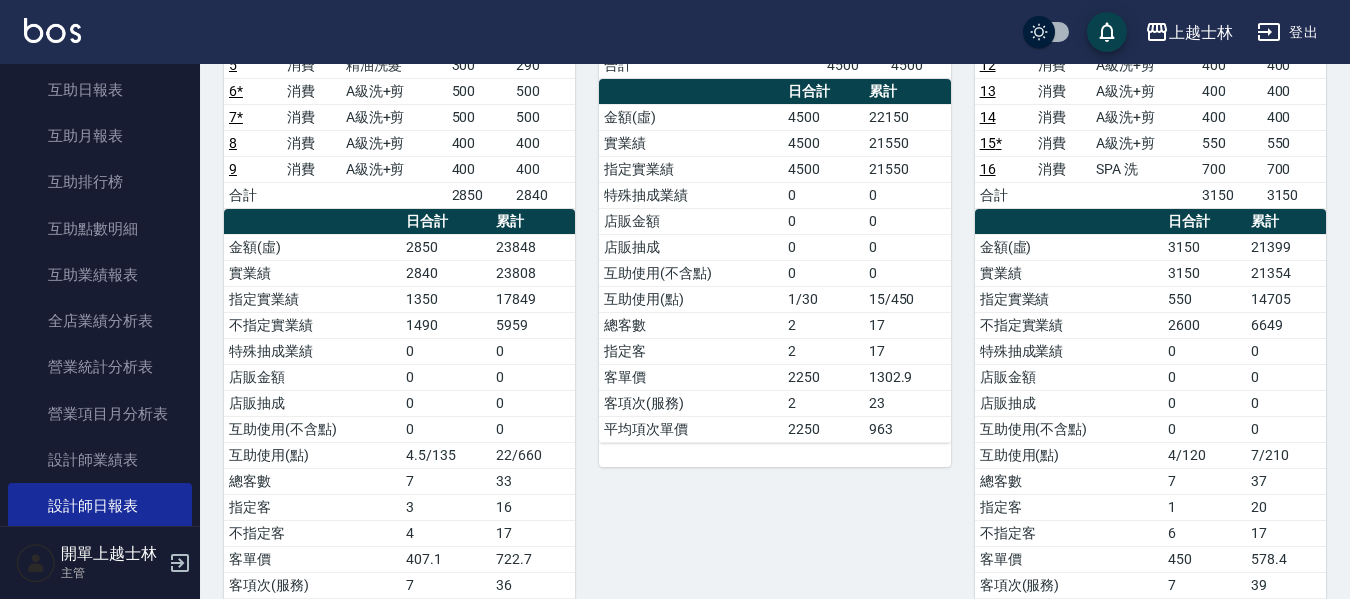 scroll, scrollTop: 374, scrollLeft: 0, axis: vertical 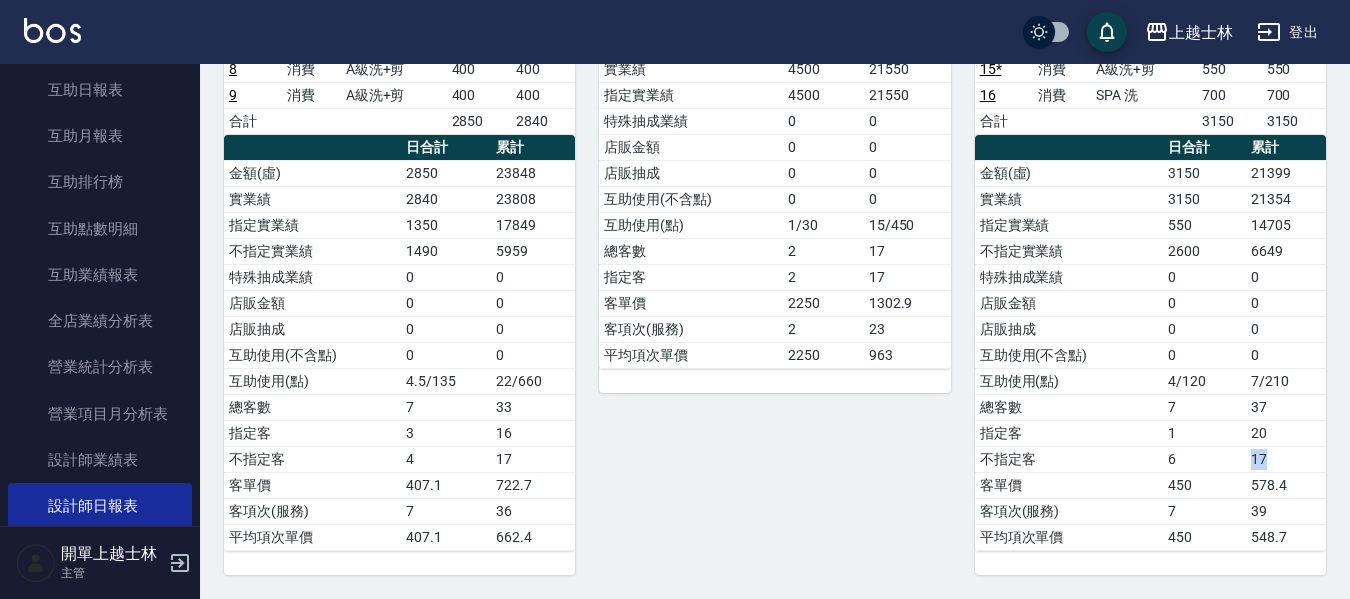 drag, startPoint x: 1252, startPoint y: 459, endPoint x: 1265, endPoint y: 467, distance: 15.264338 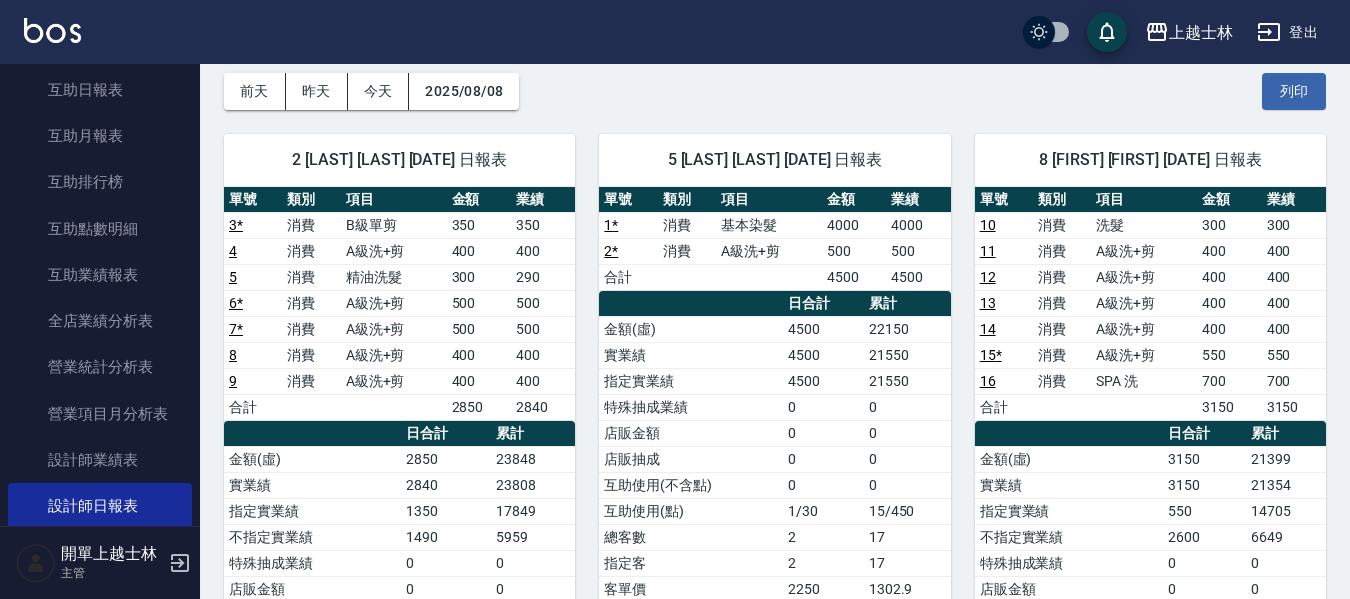 scroll, scrollTop: 74, scrollLeft: 0, axis: vertical 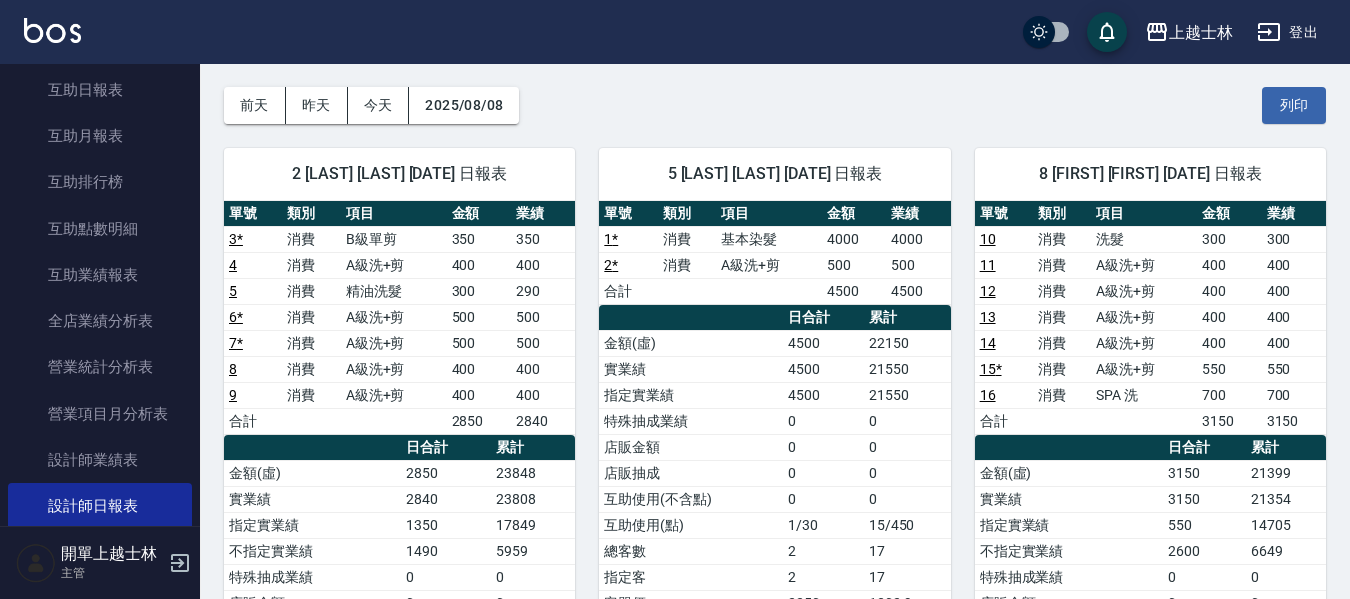 click on "昨天" at bounding box center [317, 105] 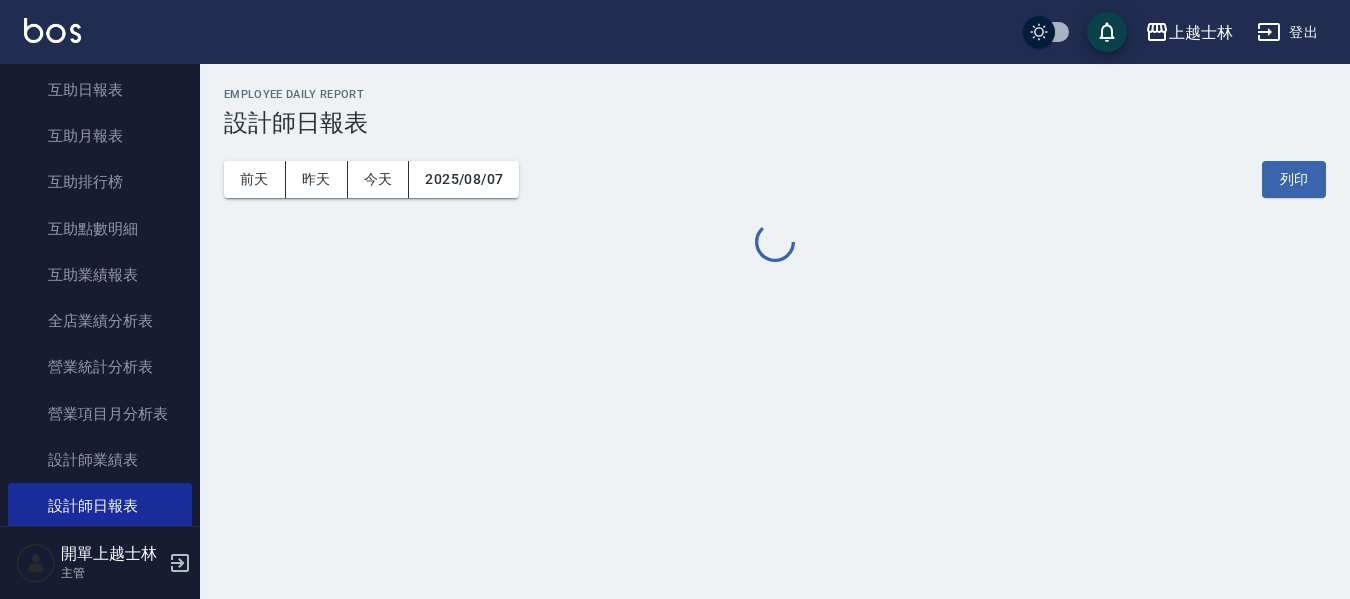 scroll, scrollTop: 0, scrollLeft: 0, axis: both 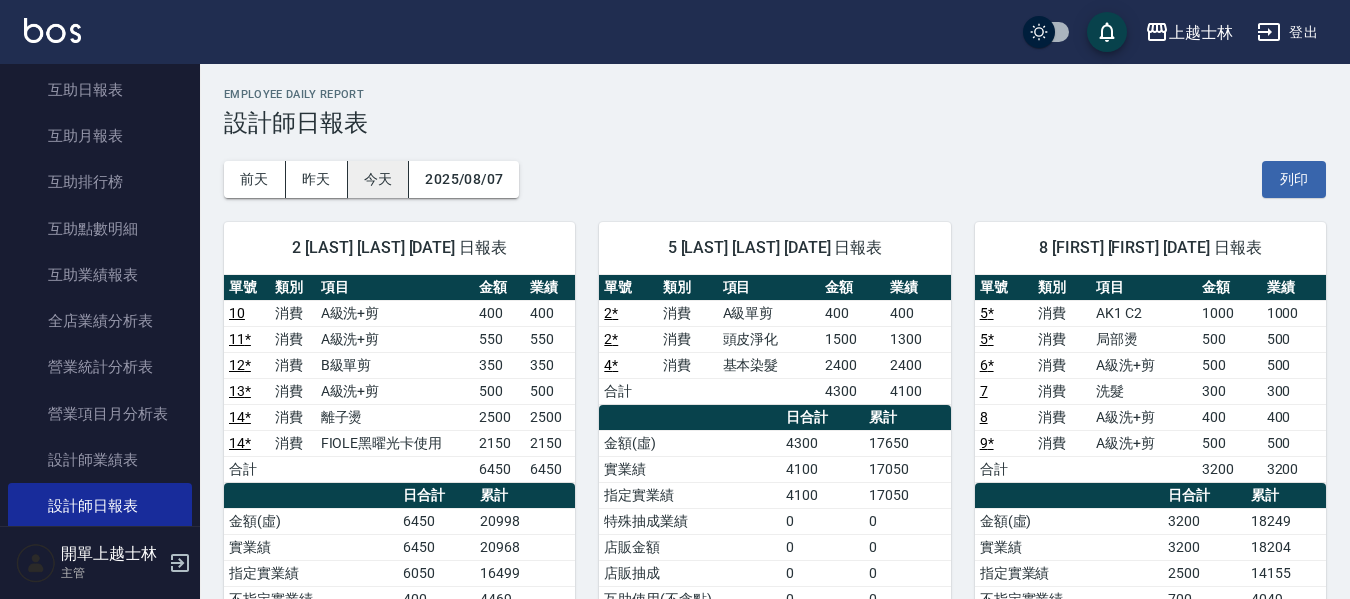 click on "今天" at bounding box center [379, 179] 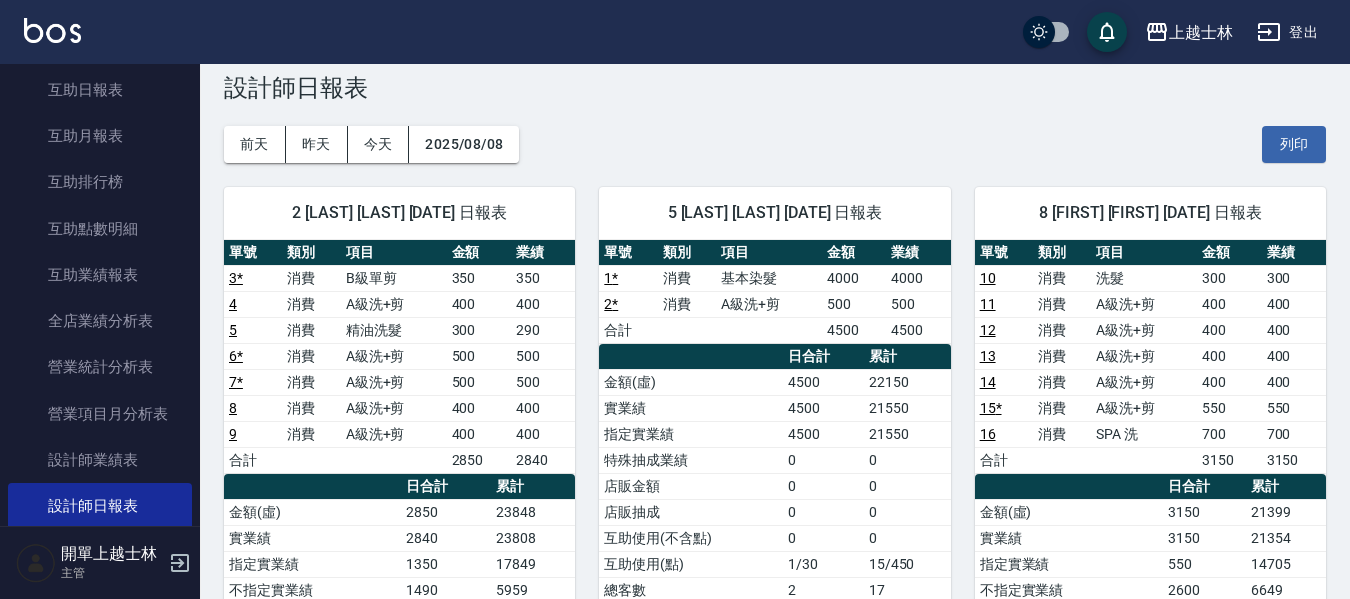 scroll, scrollTop: 0, scrollLeft: 0, axis: both 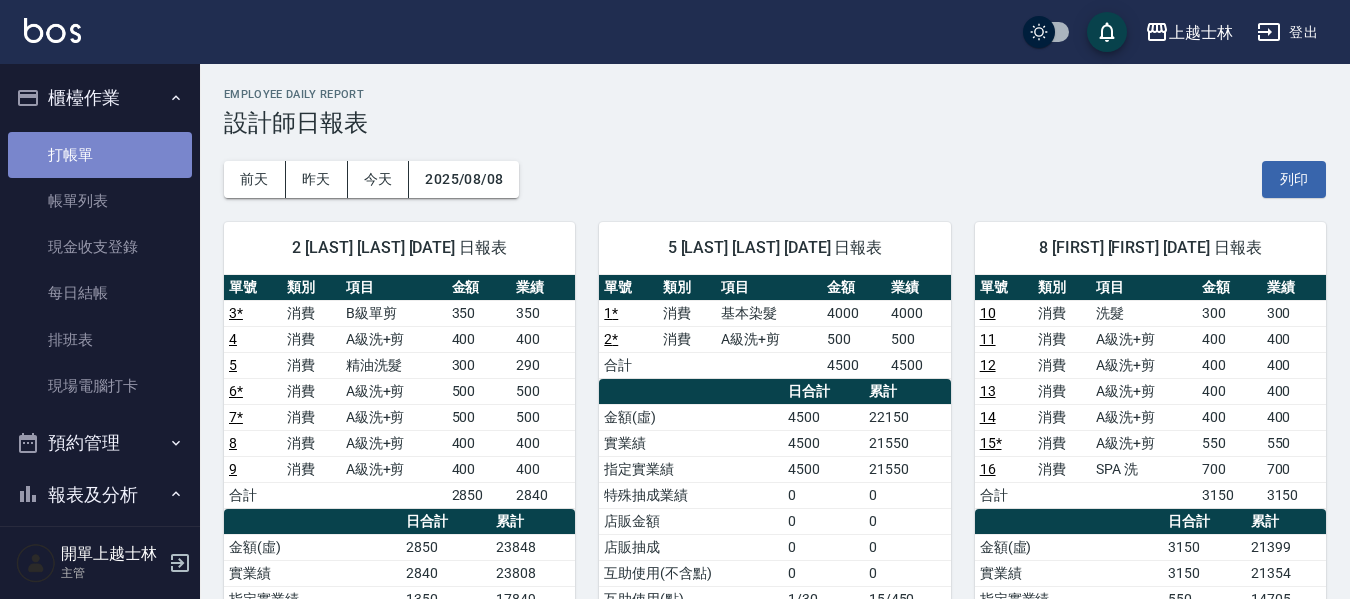 click on "打帳單" at bounding box center (100, 155) 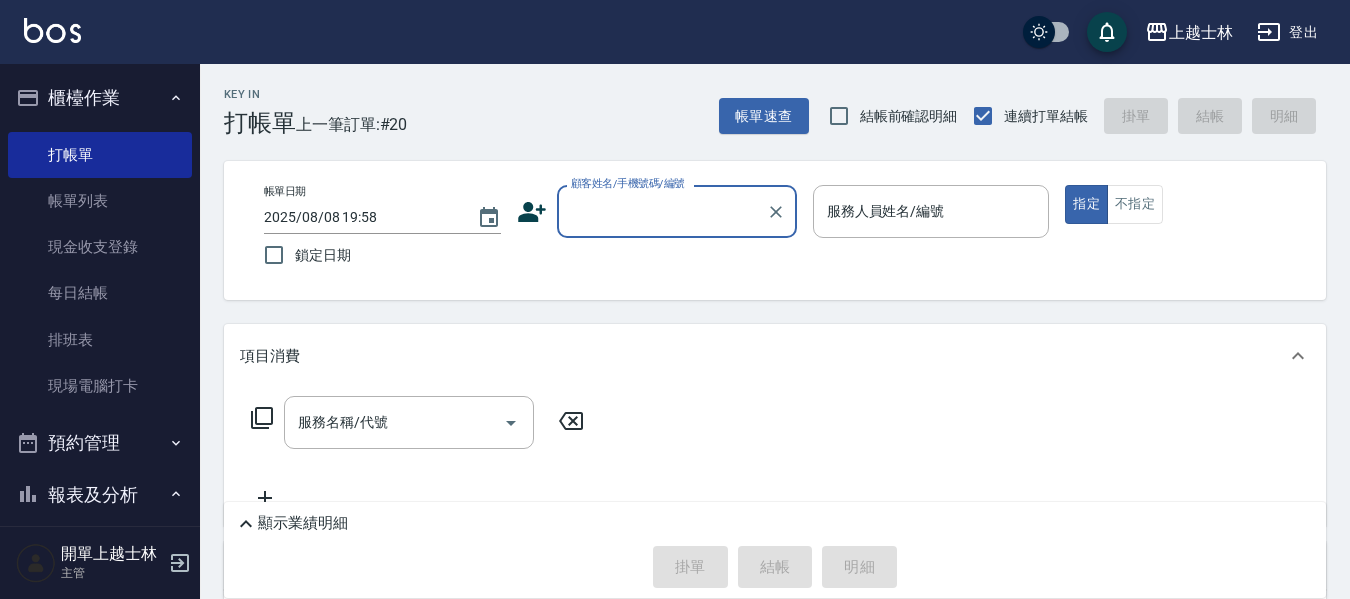 click on "顧客姓名/手機號碼/編號" at bounding box center (662, 211) 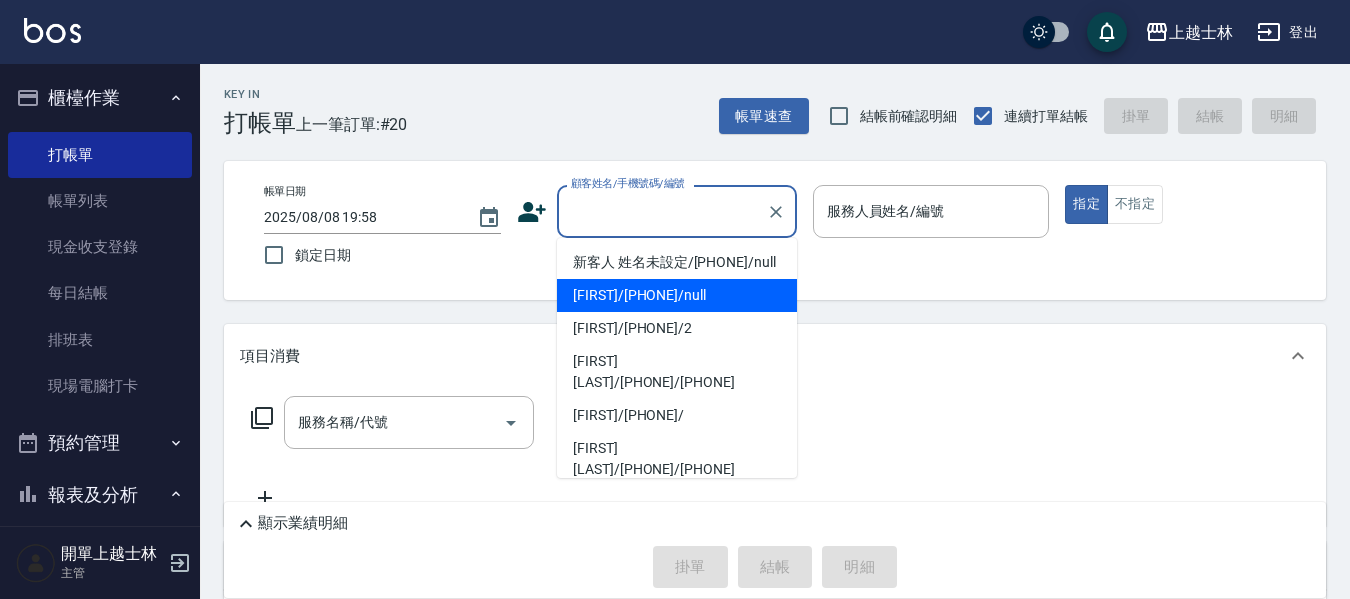 click on "[FIRST]/[PHONE]/null" at bounding box center [677, 295] 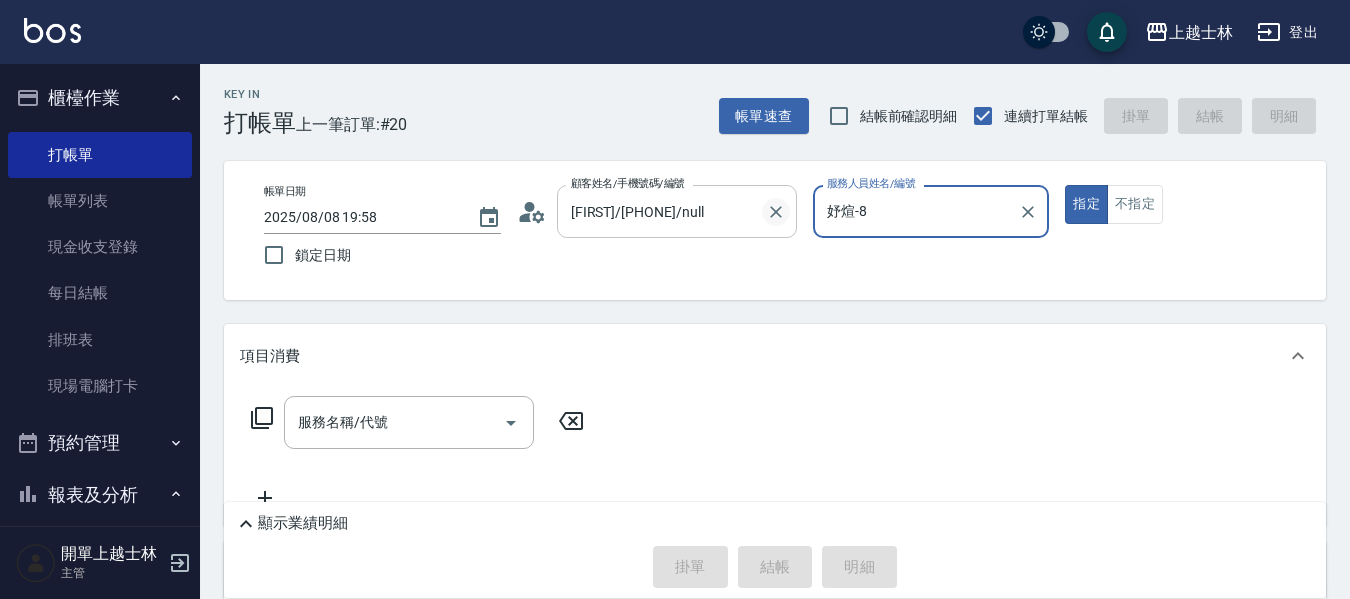 type on "妤煊-8" 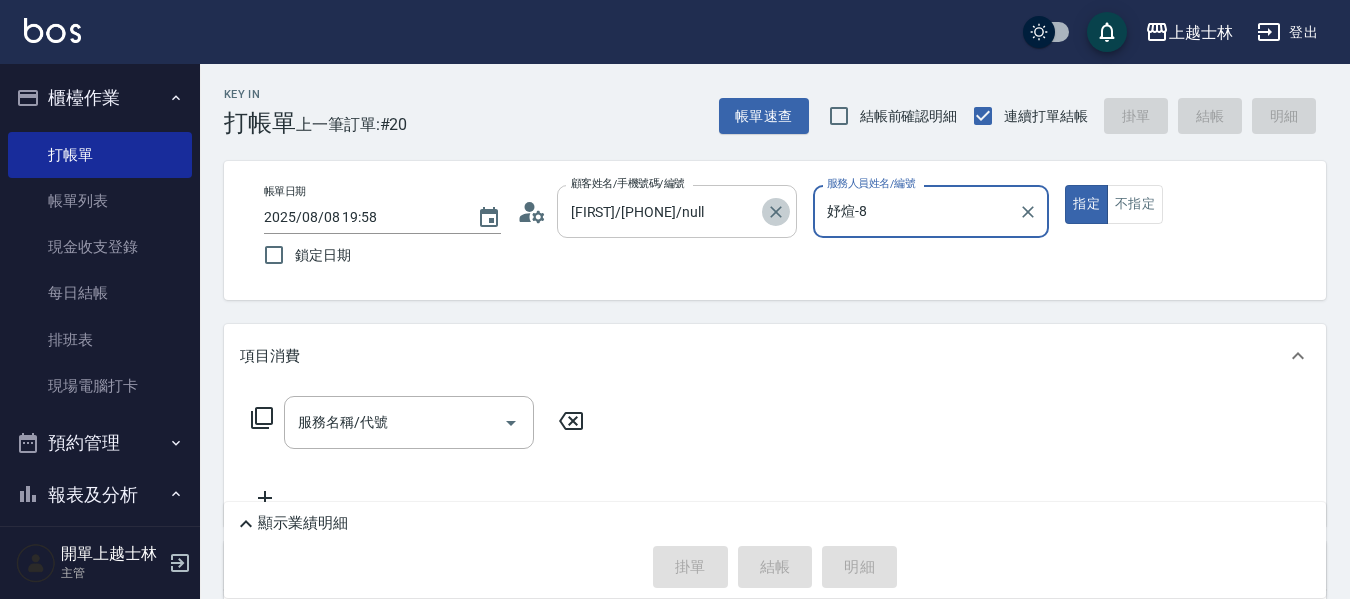 click 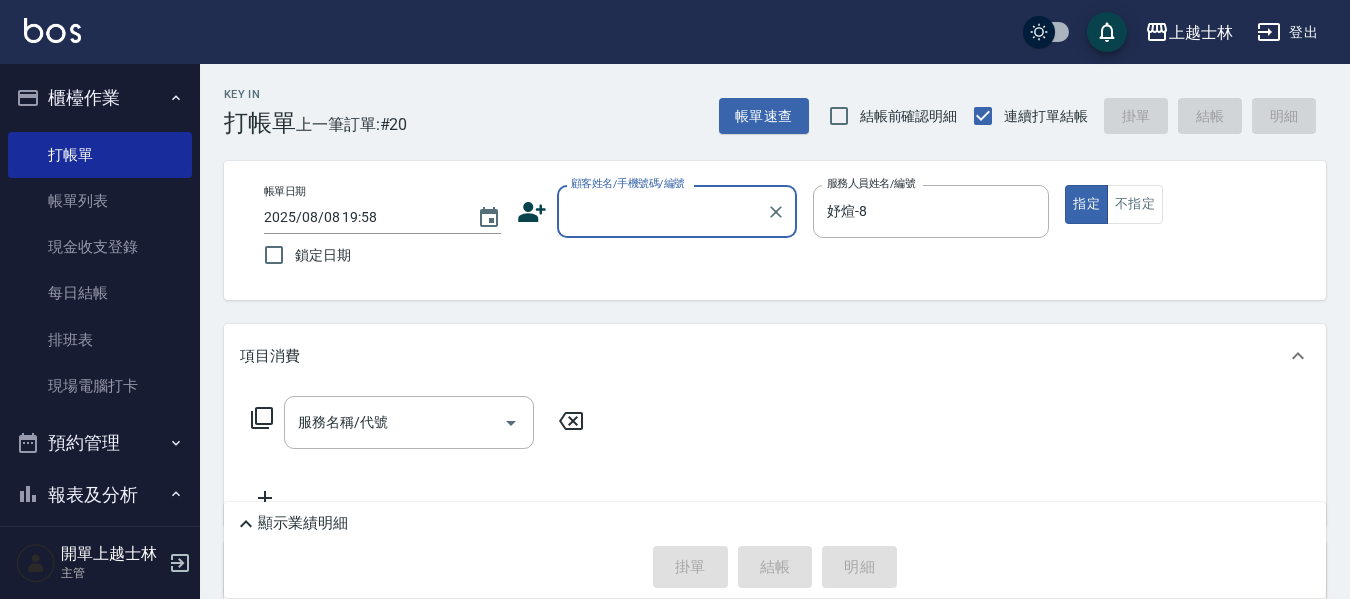 click on "顧客姓名/手機號碼/編號" at bounding box center (662, 211) 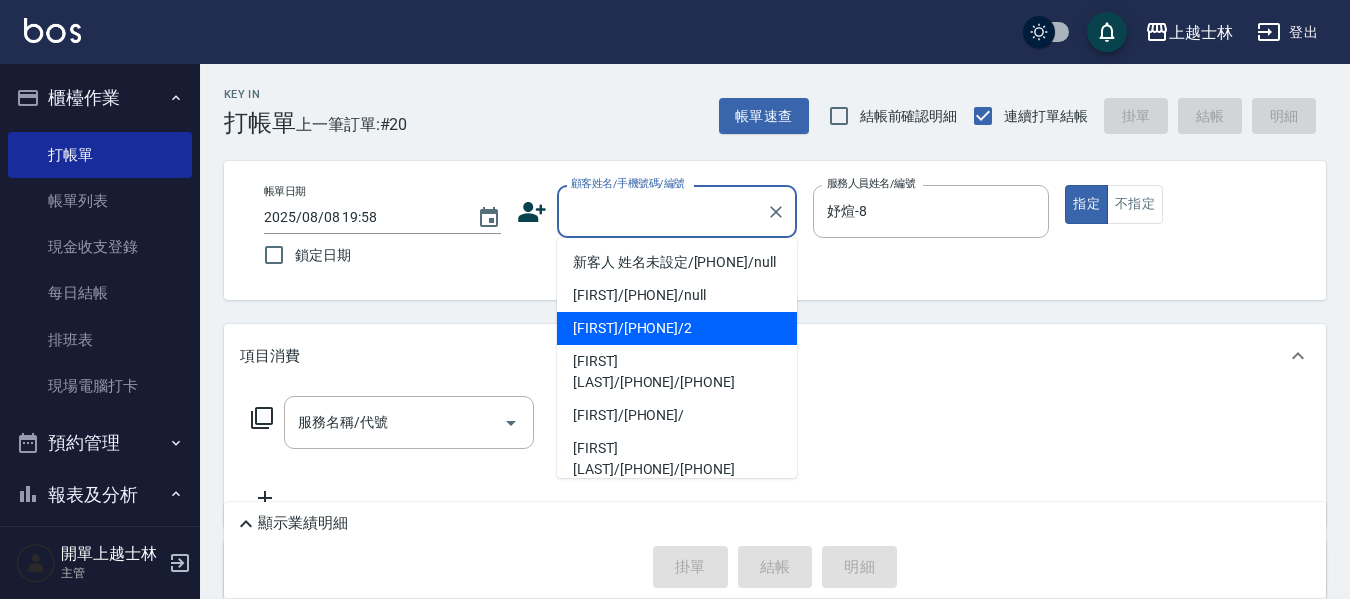 click on "[FIRST]/[PHONE]/2" at bounding box center (677, 328) 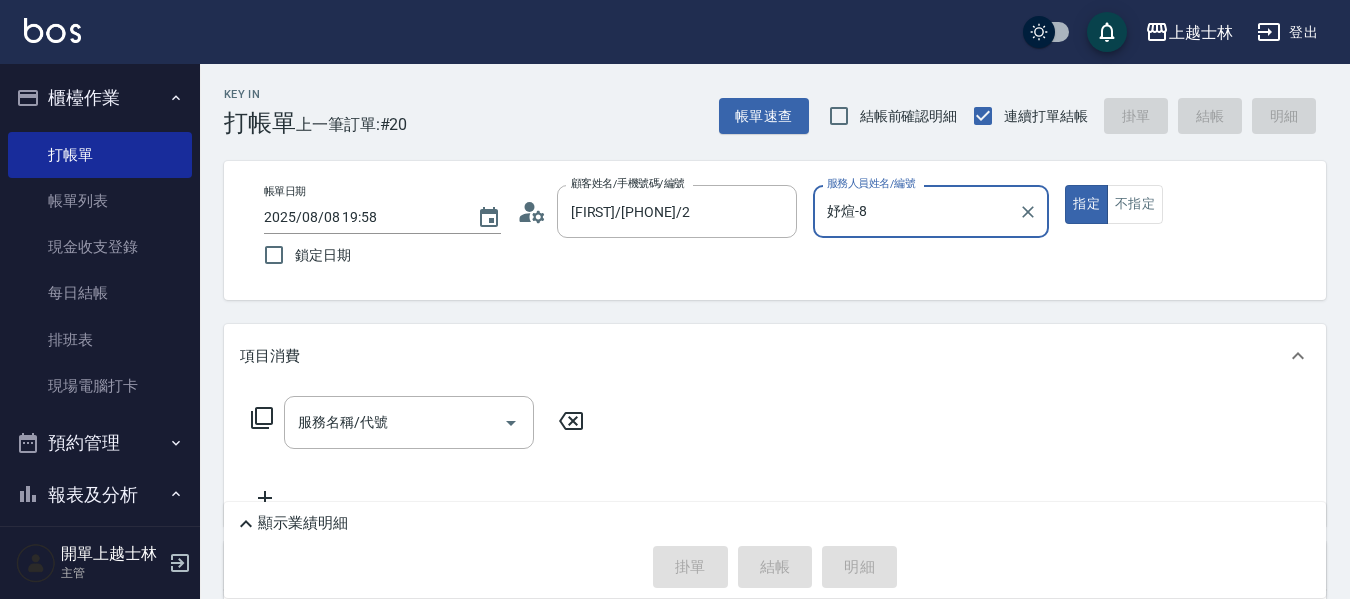 type on "小媛-2" 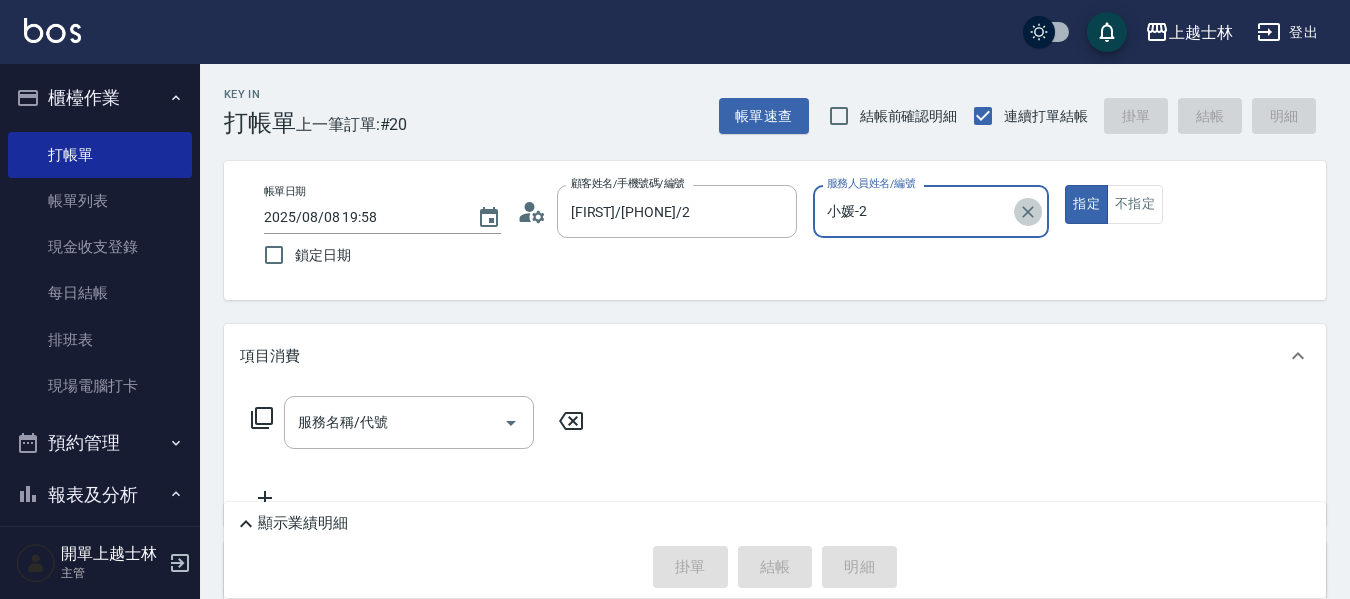 click 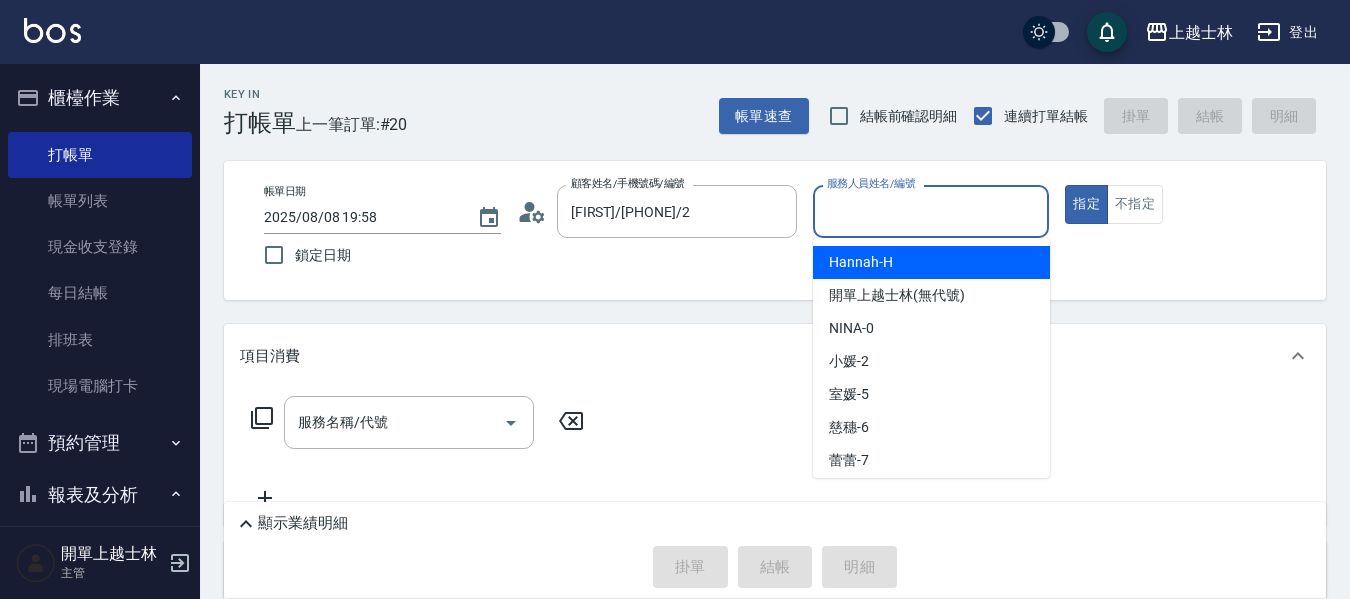 click on "服務人員姓名/編號" at bounding box center (931, 211) 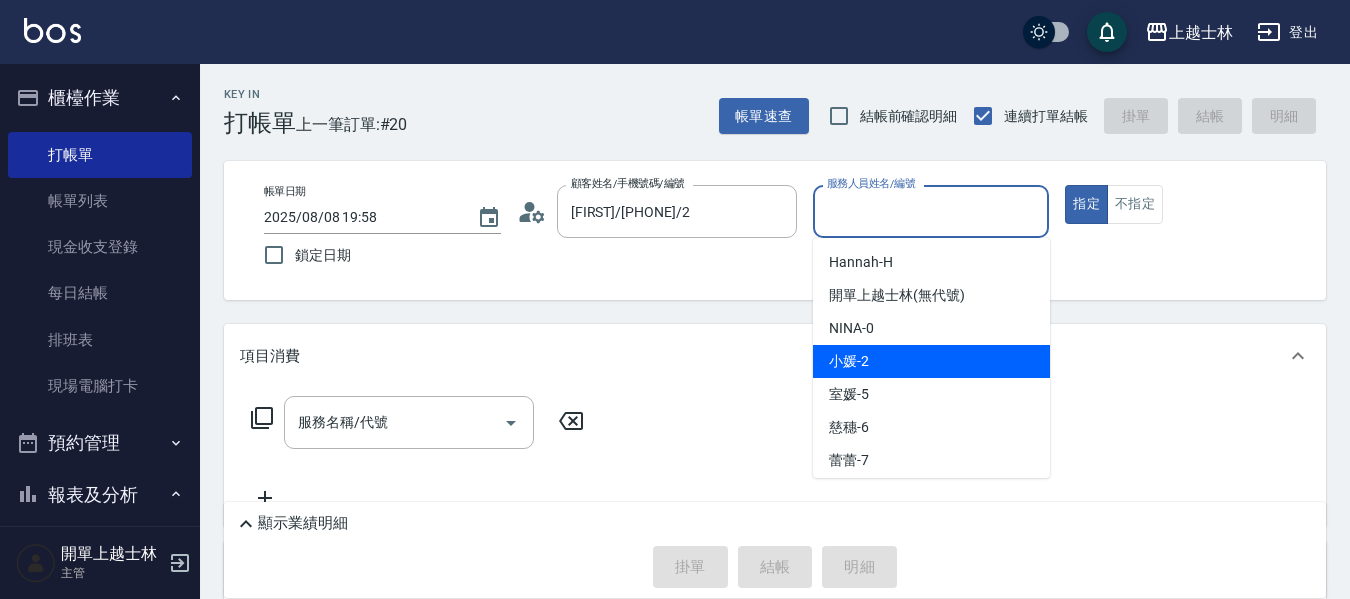 click on "小媛 -2" at bounding box center (931, 361) 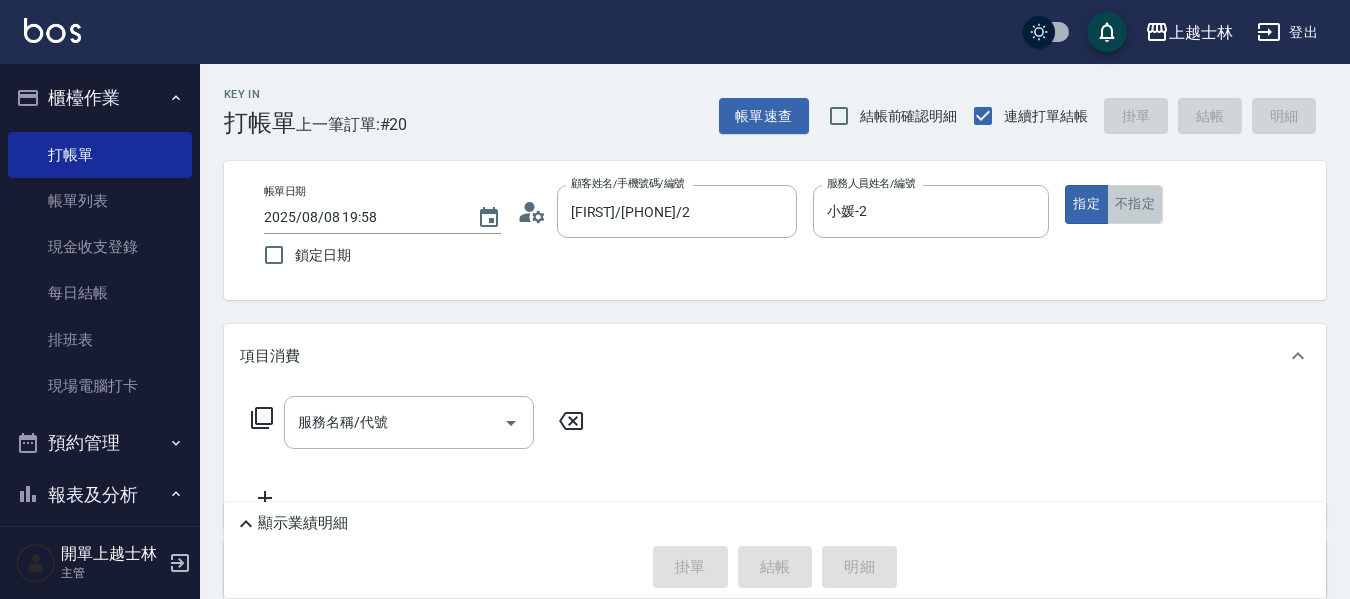 click on "不指定" at bounding box center [1135, 204] 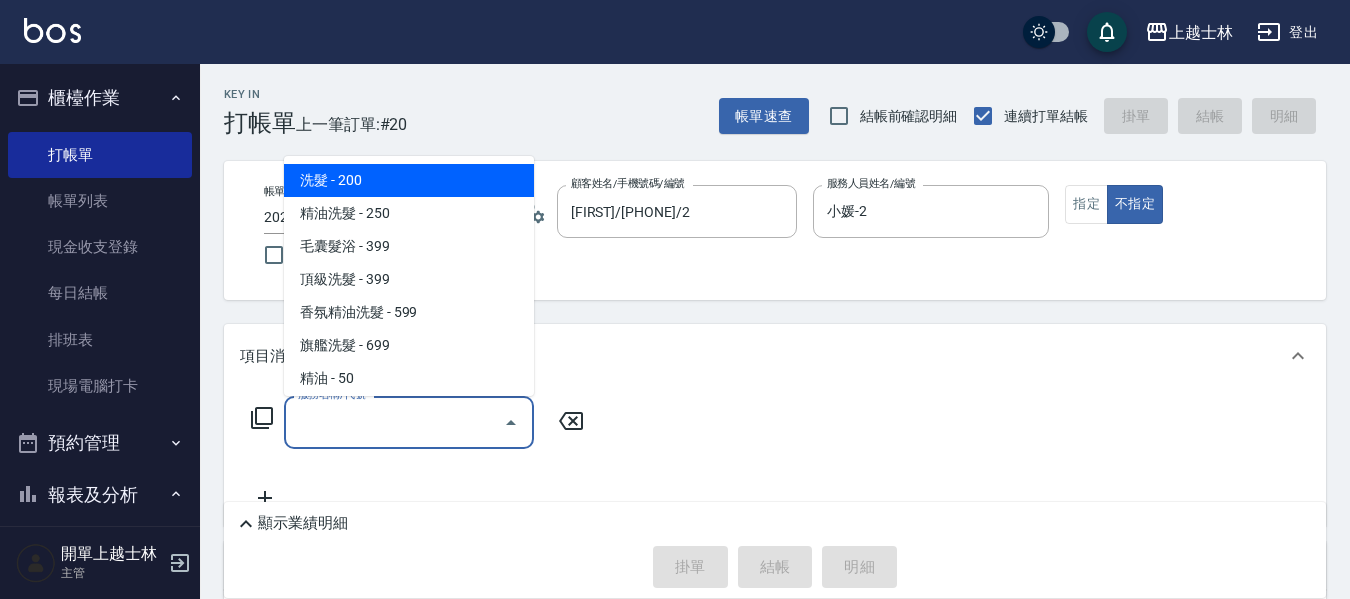 click on "服務名稱/代號" at bounding box center (394, 422) 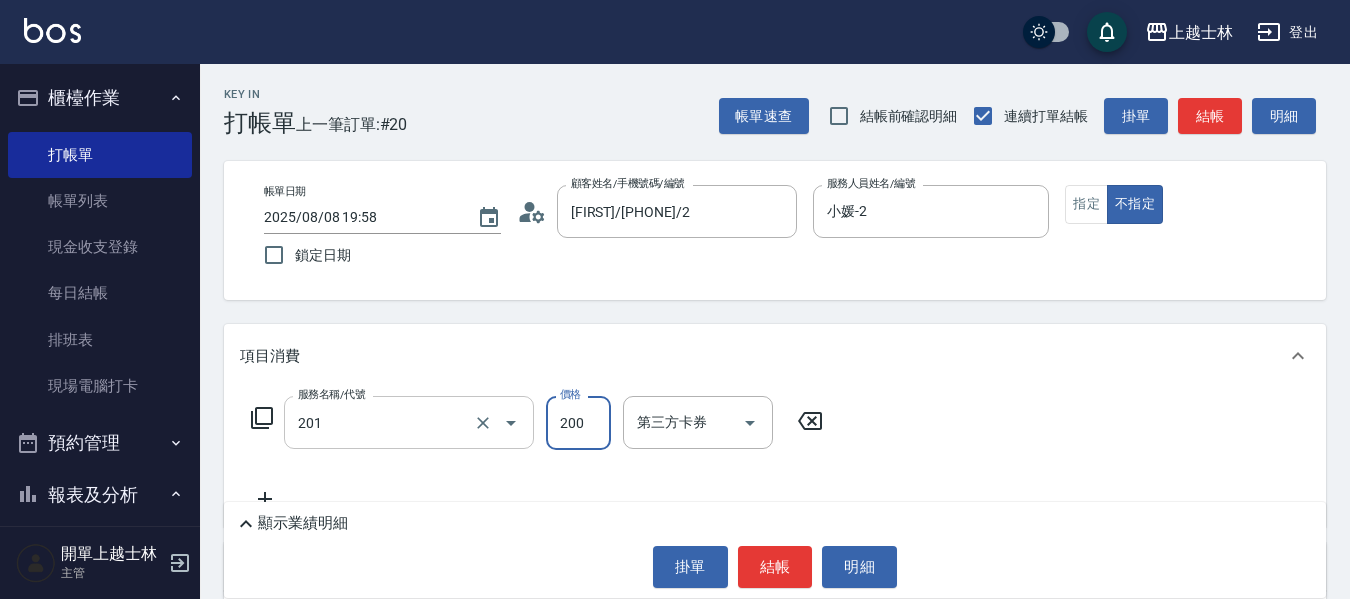type on "B級單剪(201)" 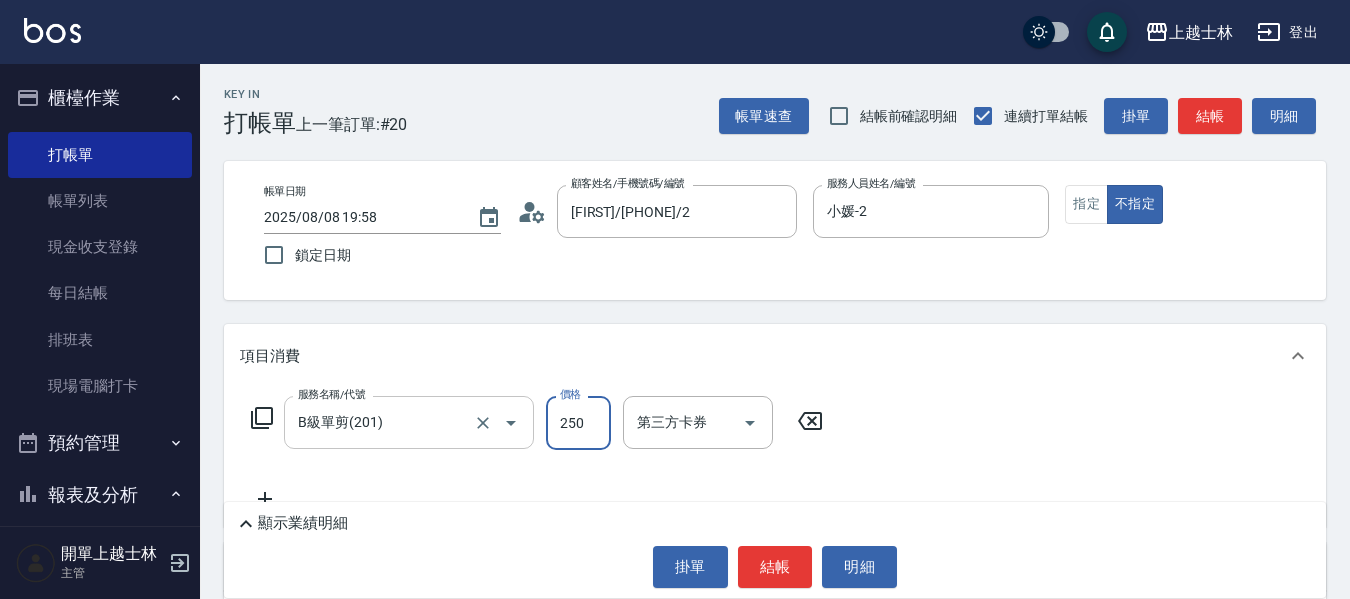 type on "250" 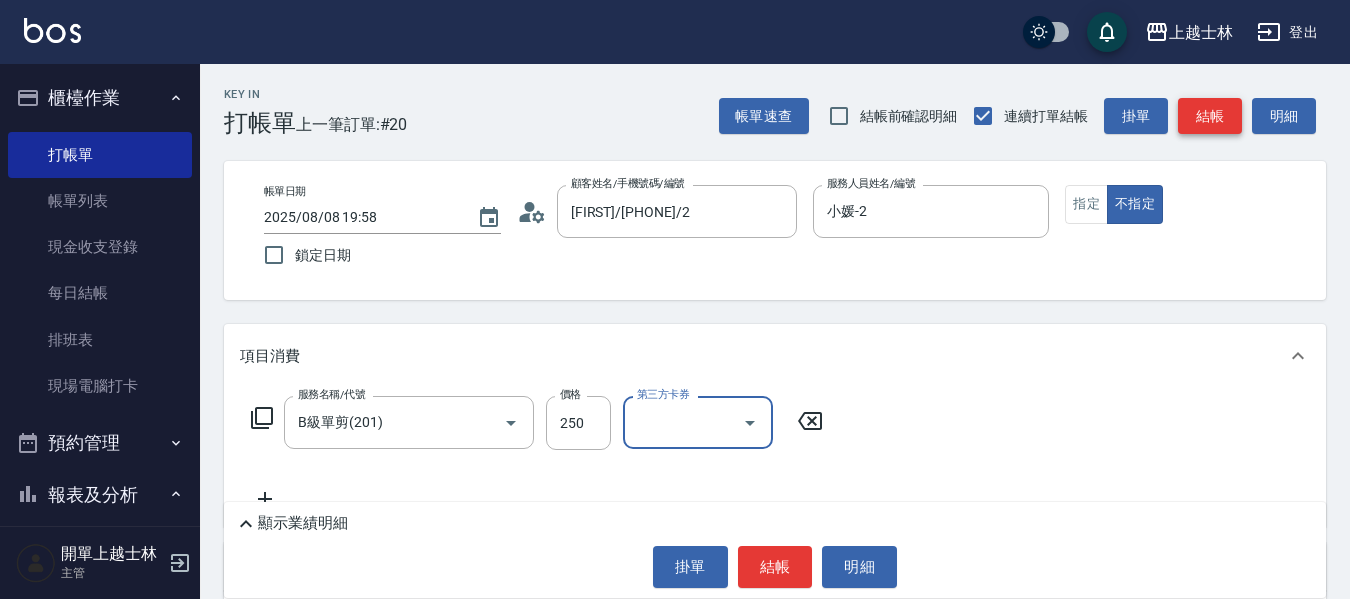 click on "結帳" at bounding box center [1210, 116] 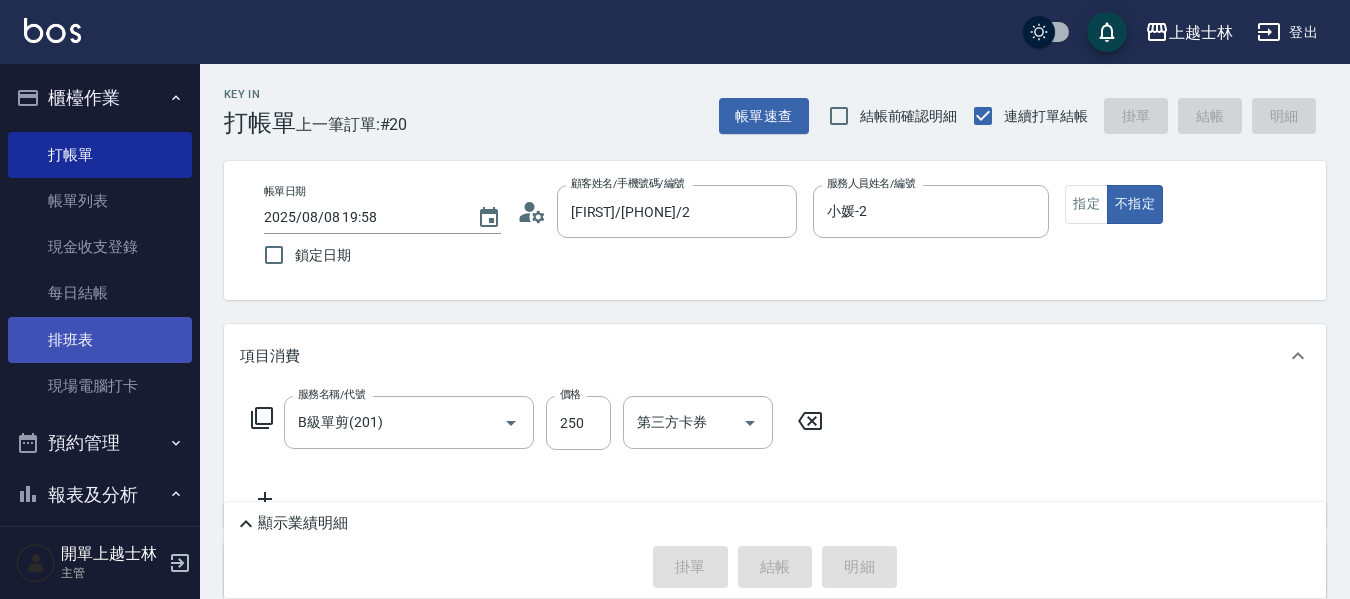 type 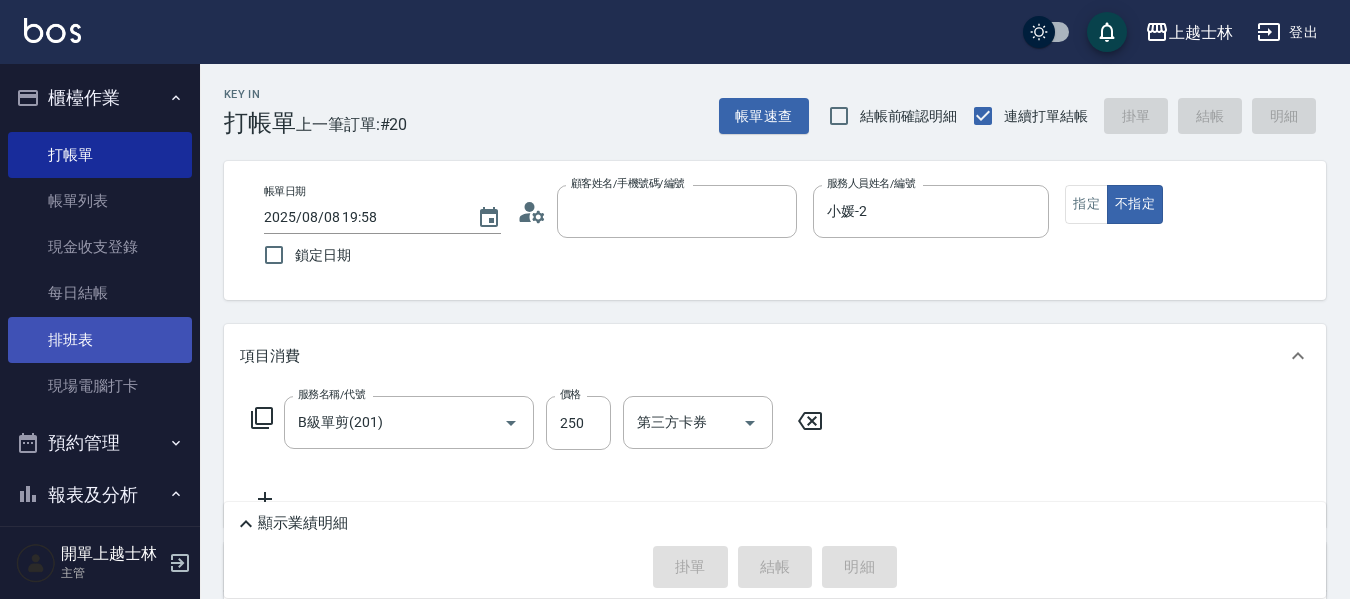 type 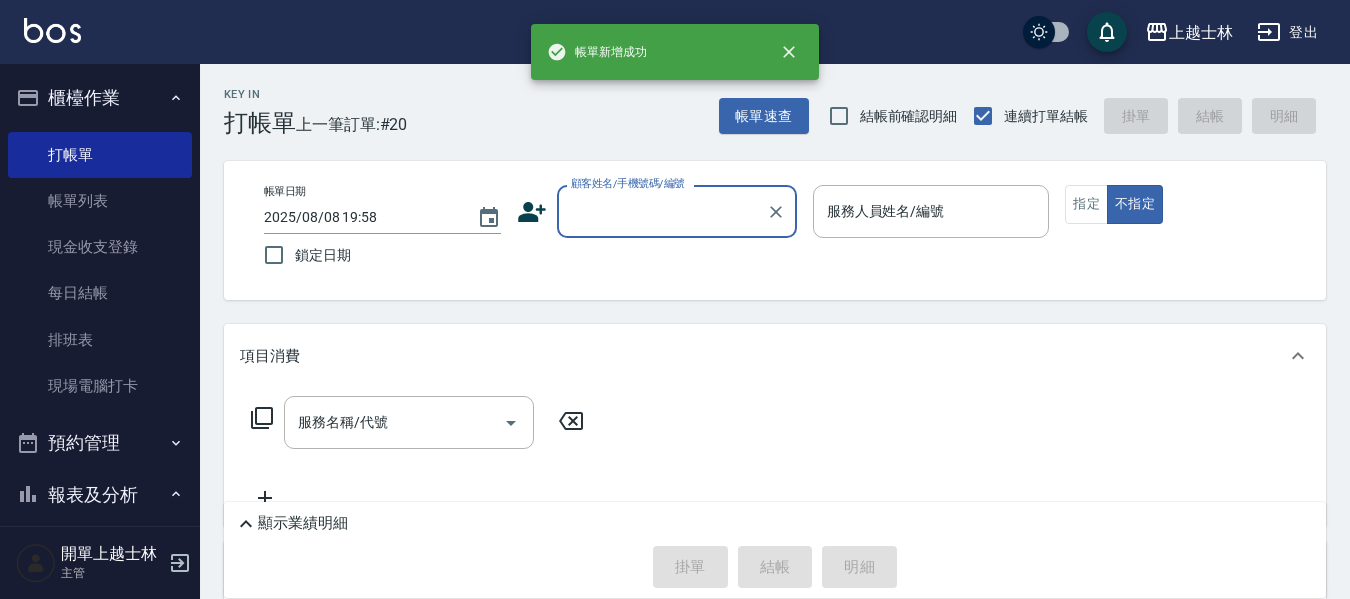 scroll, scrollTop: 100, scrollLeft: 0, axis: vertical 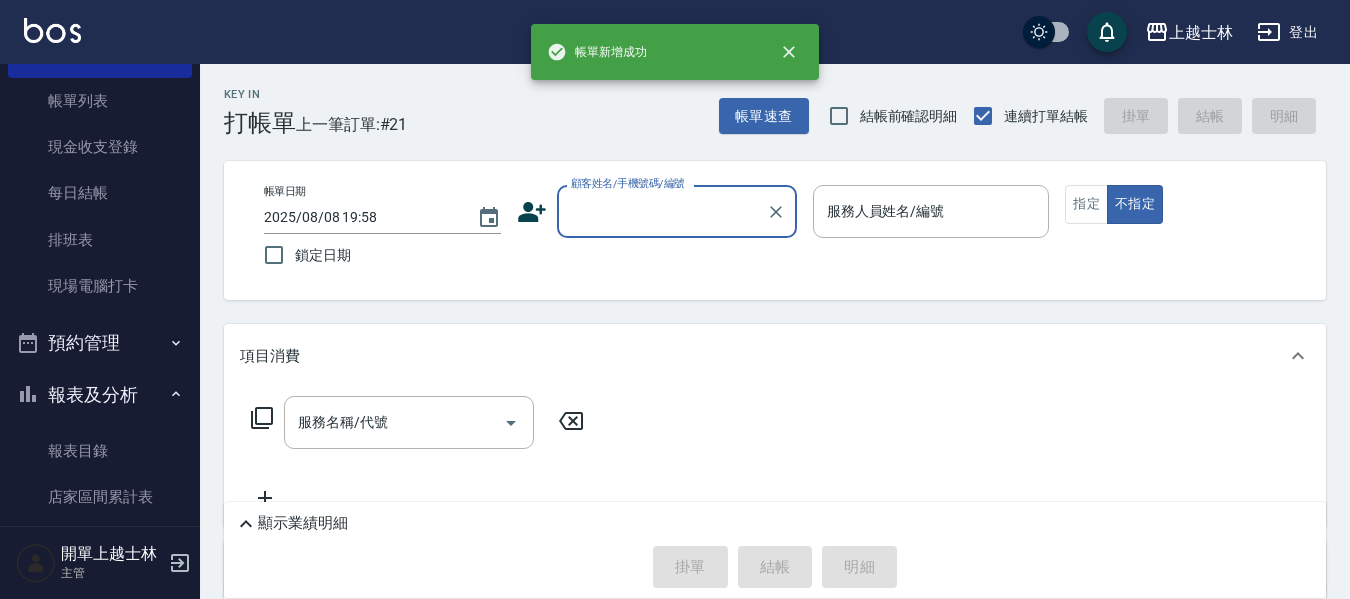 click on "報表及分析" at bounding box center (100, 395) 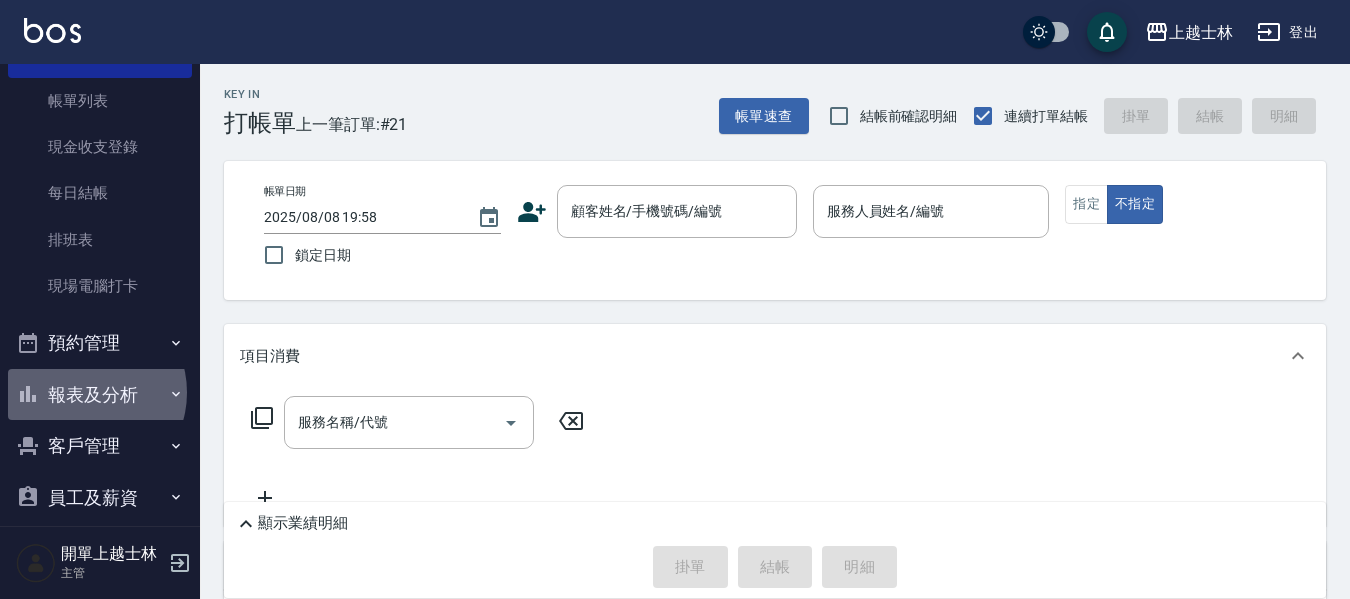 click on "報表及分析" at bounding box center [100, 395] 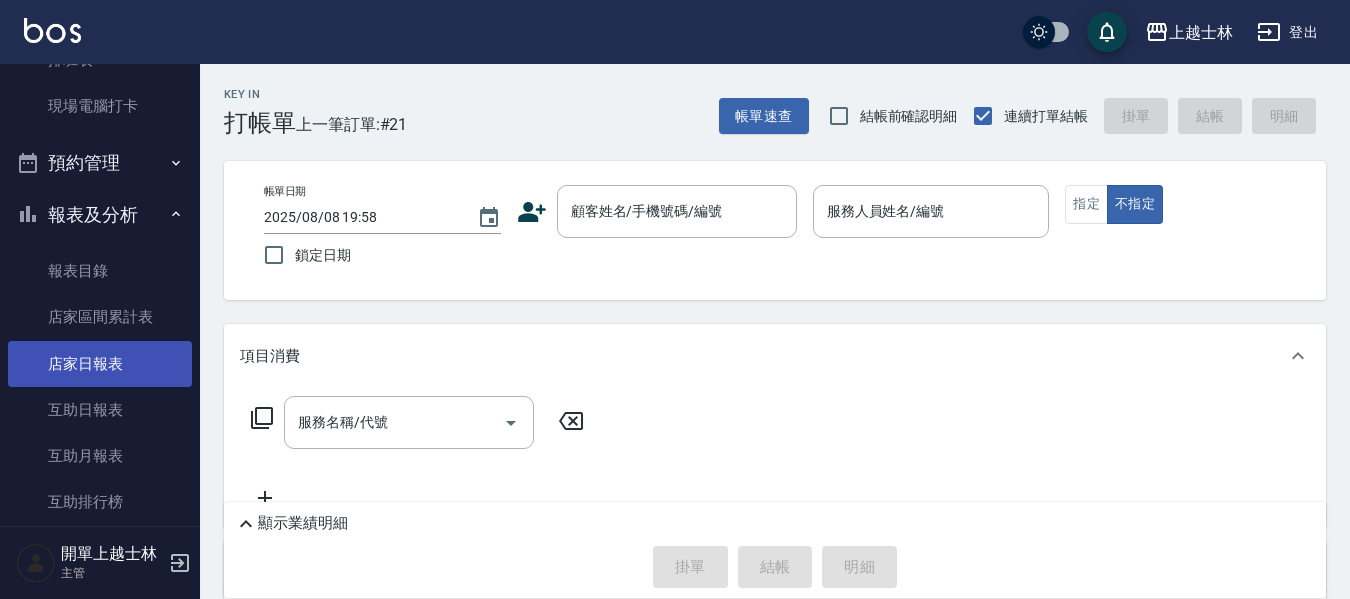 scroll, scrollTop: 300, scrollLeft: 0, axis: vertical 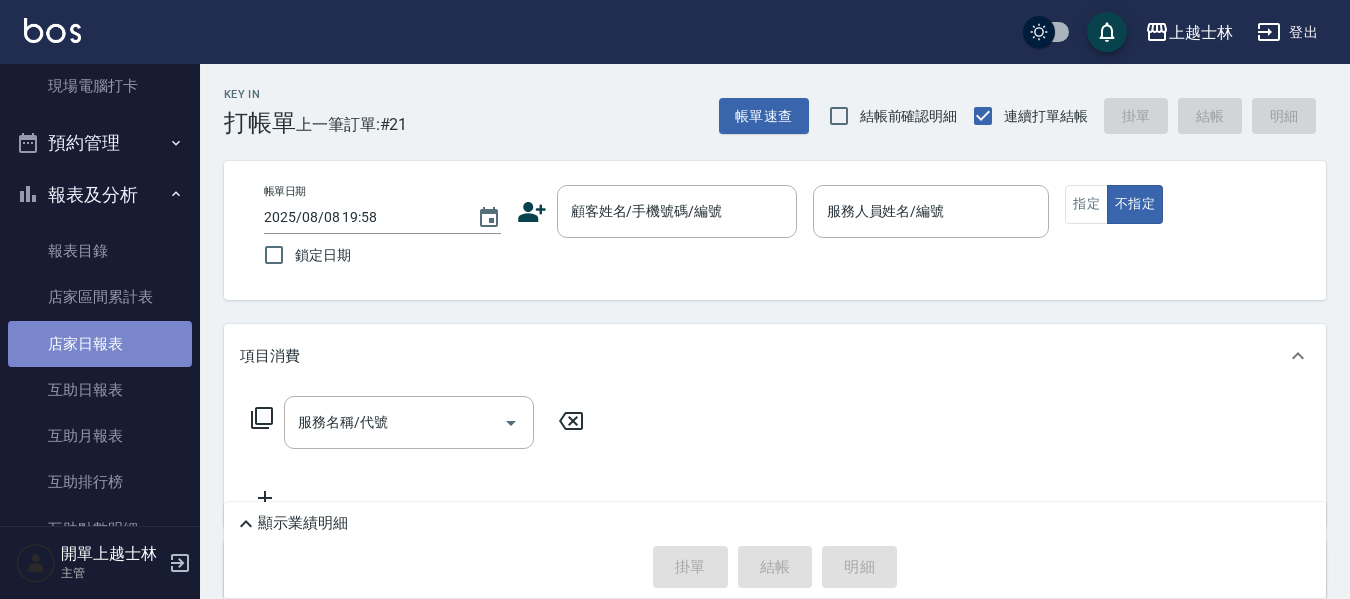 click on "店家日報表" at bounding box center [100, 344] 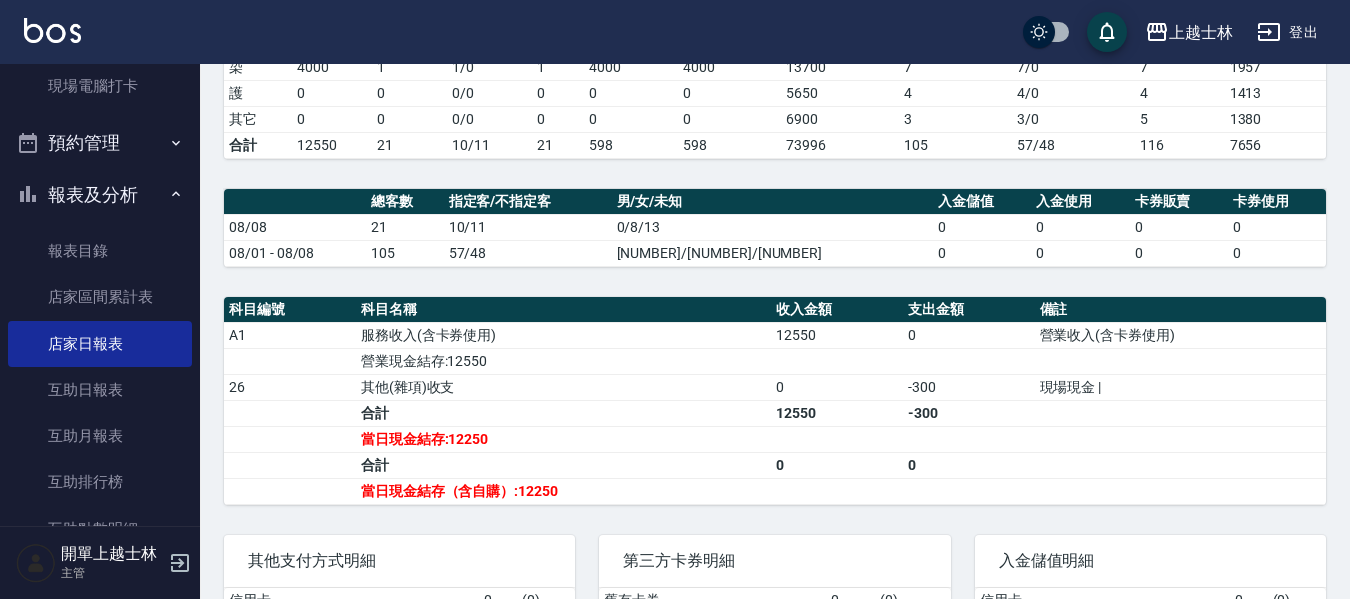 scroll, scrollTop: 500, scrollLeft: 0, axis: vertical 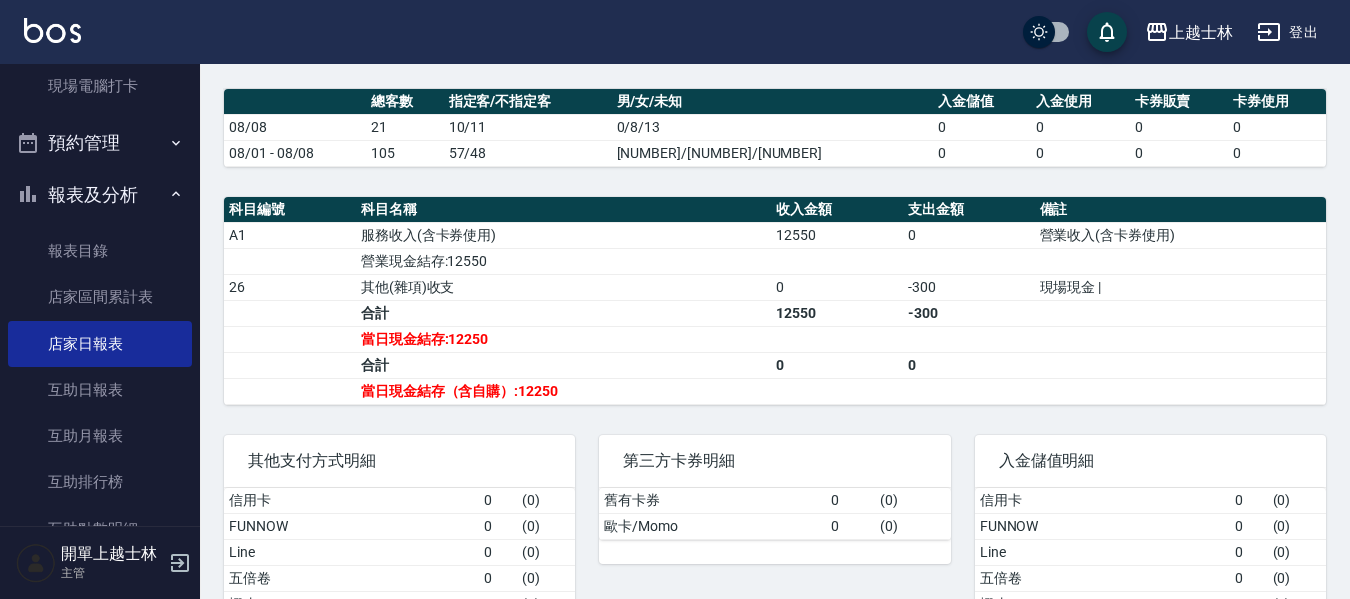 click on "信用卡" at bounding box center (1102, 501) 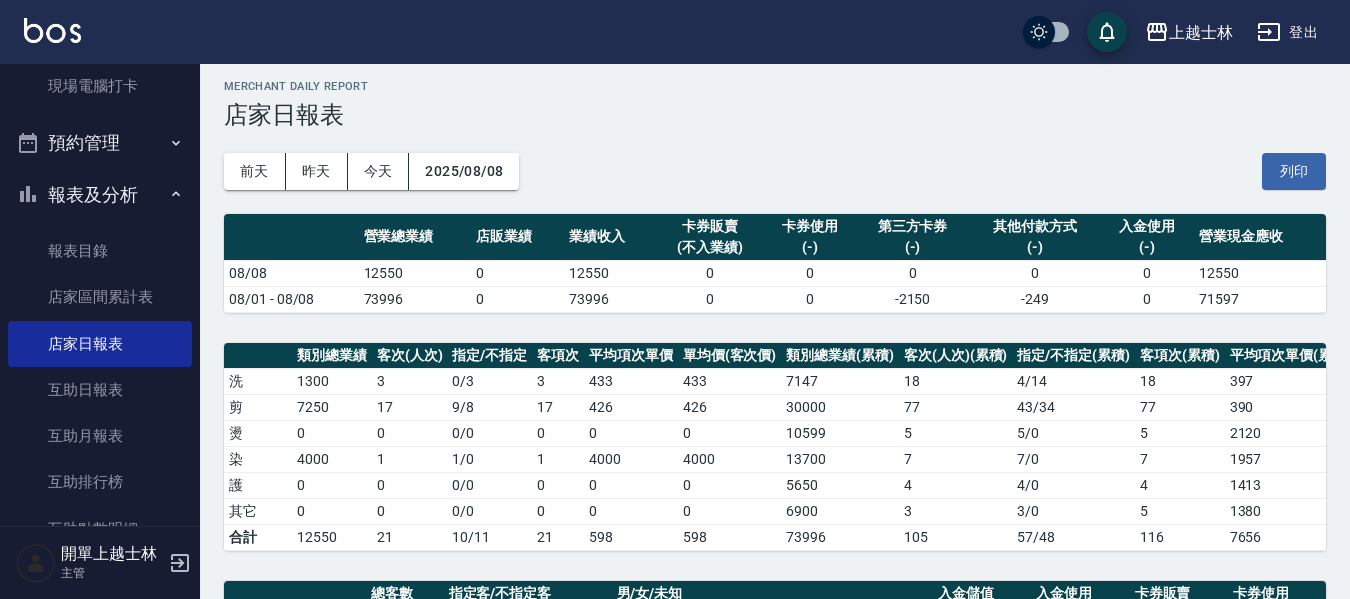 scroll, scrollTop: 0, scrollLeft: 0, axis: both 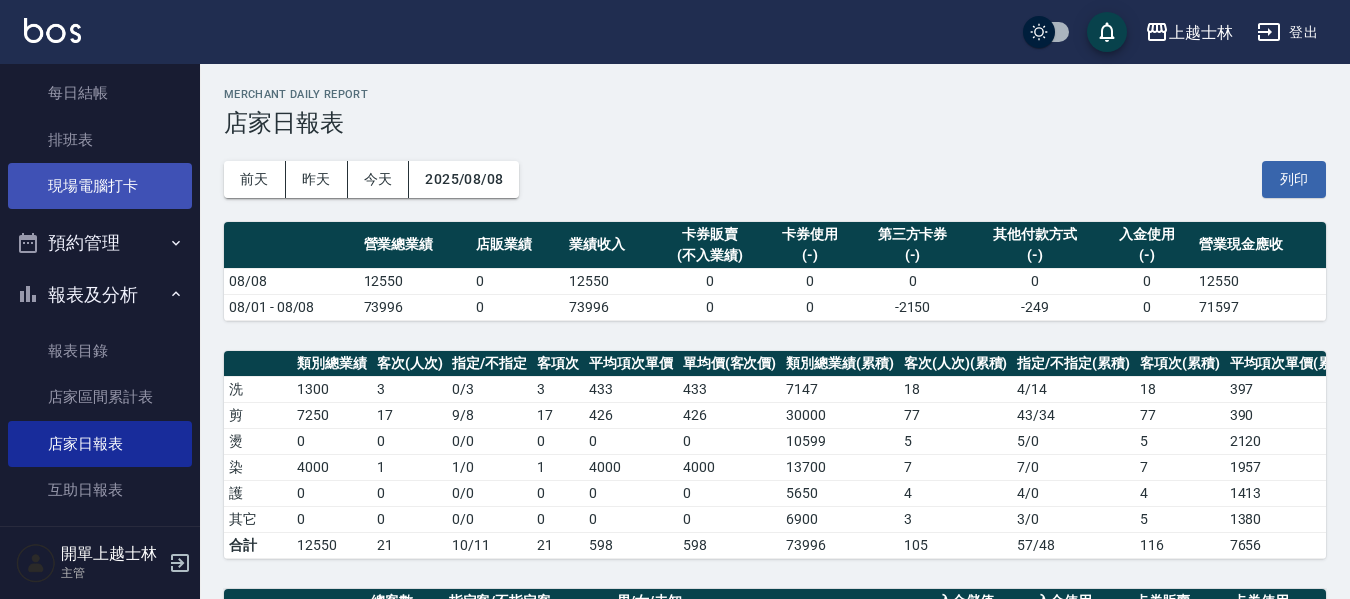 click on "現場電腦打卡" at bounding box center (100, 186) 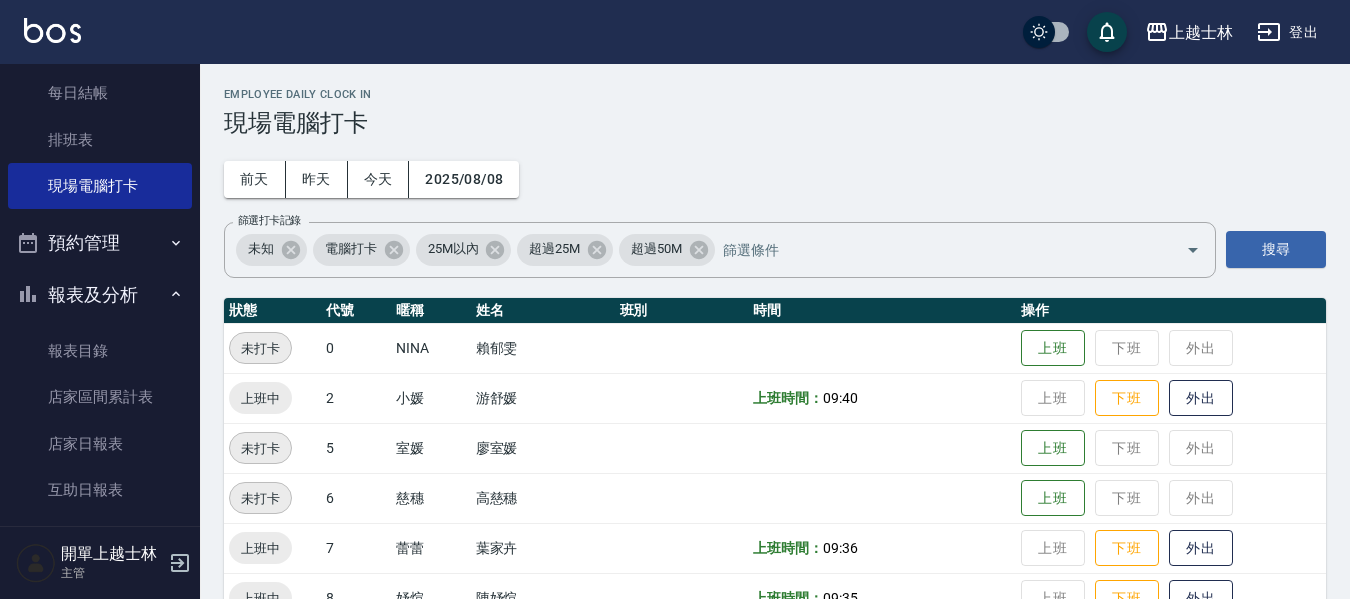 scroll, scrollTop: 100, scrollLeft: 0, axis: vertical 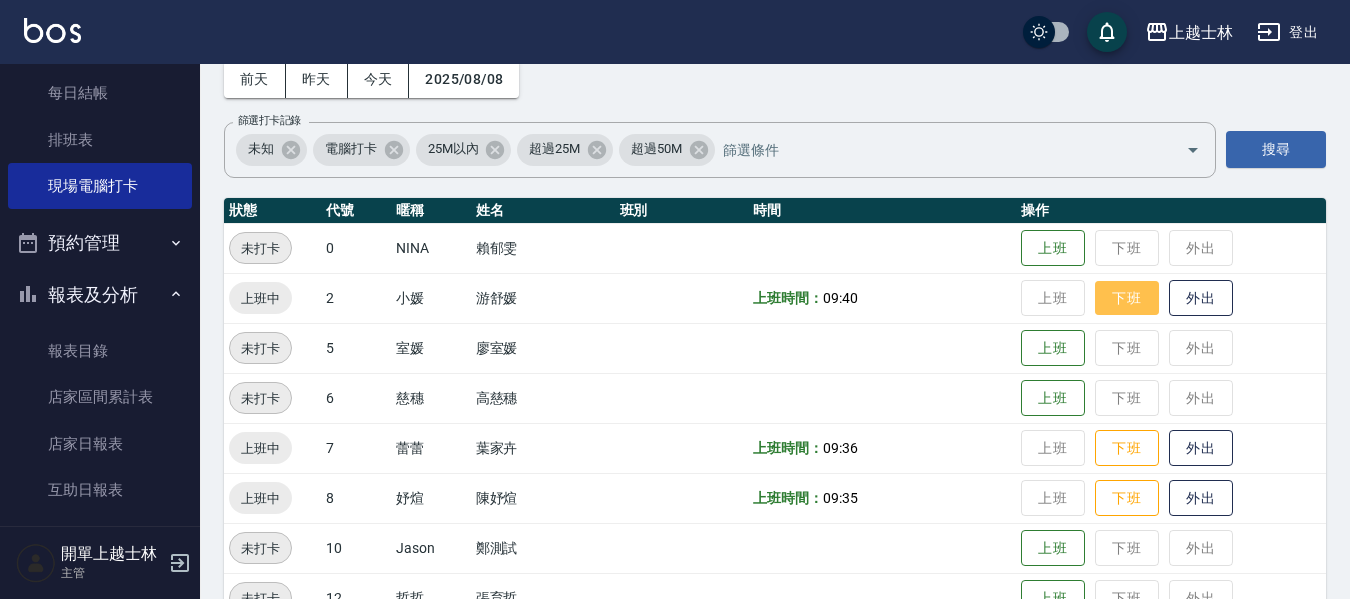 click on "下班" at bounding box center [1127, 298] 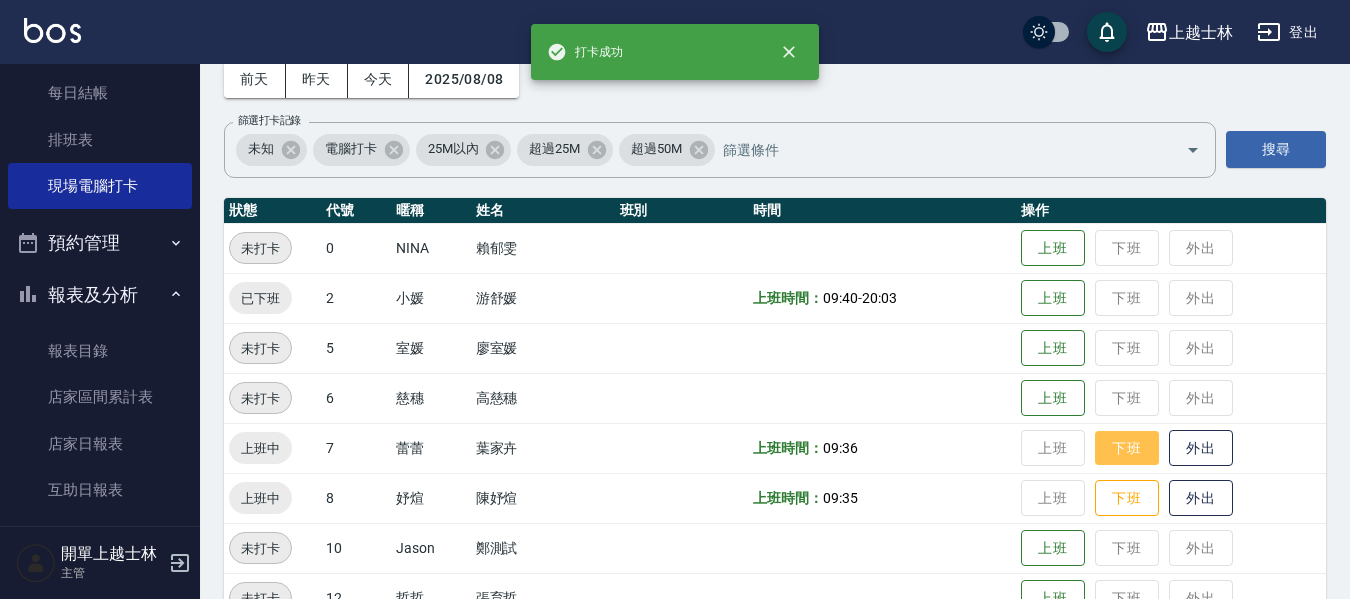 click on "下班" at bounding box center (1127, 448) 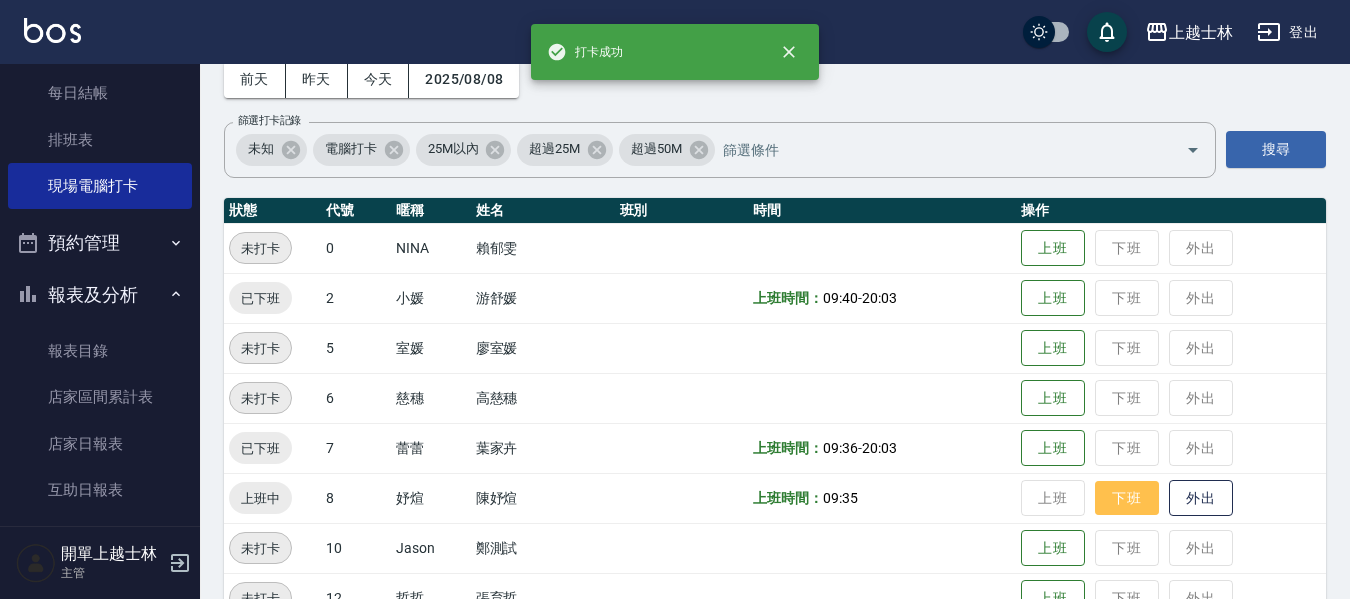 click on "下班" at bounding box center (1127, 498) 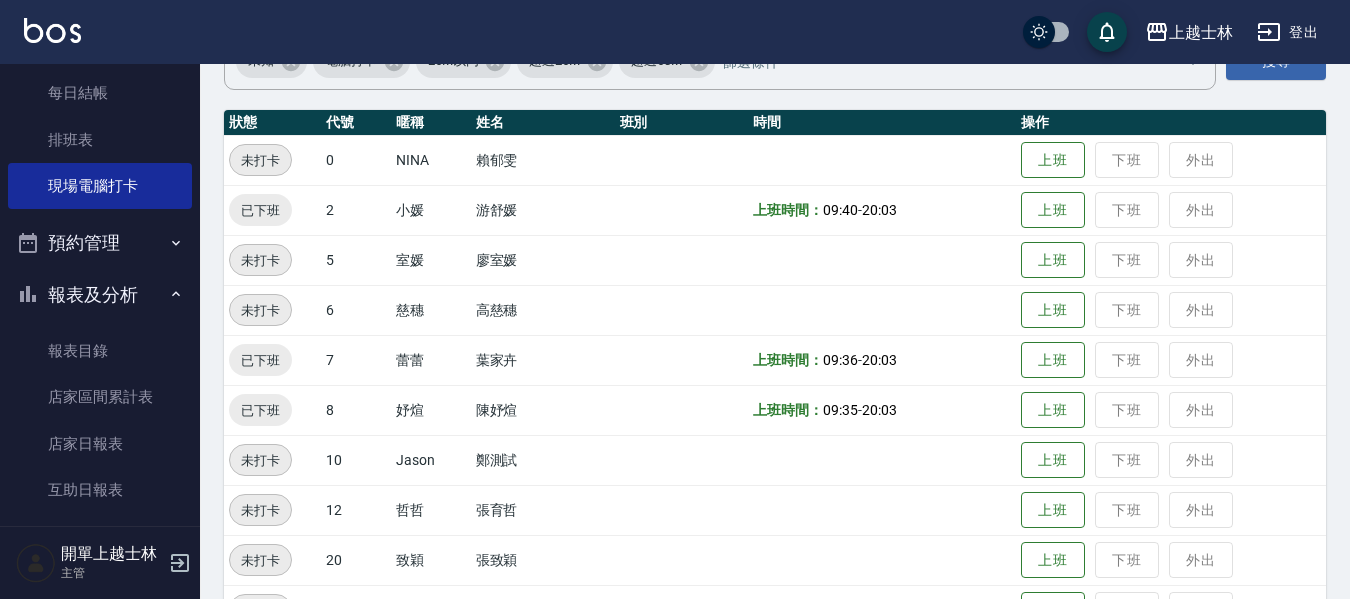 scroll, scrollTop: 0, scrollLeft: 0, axis: both 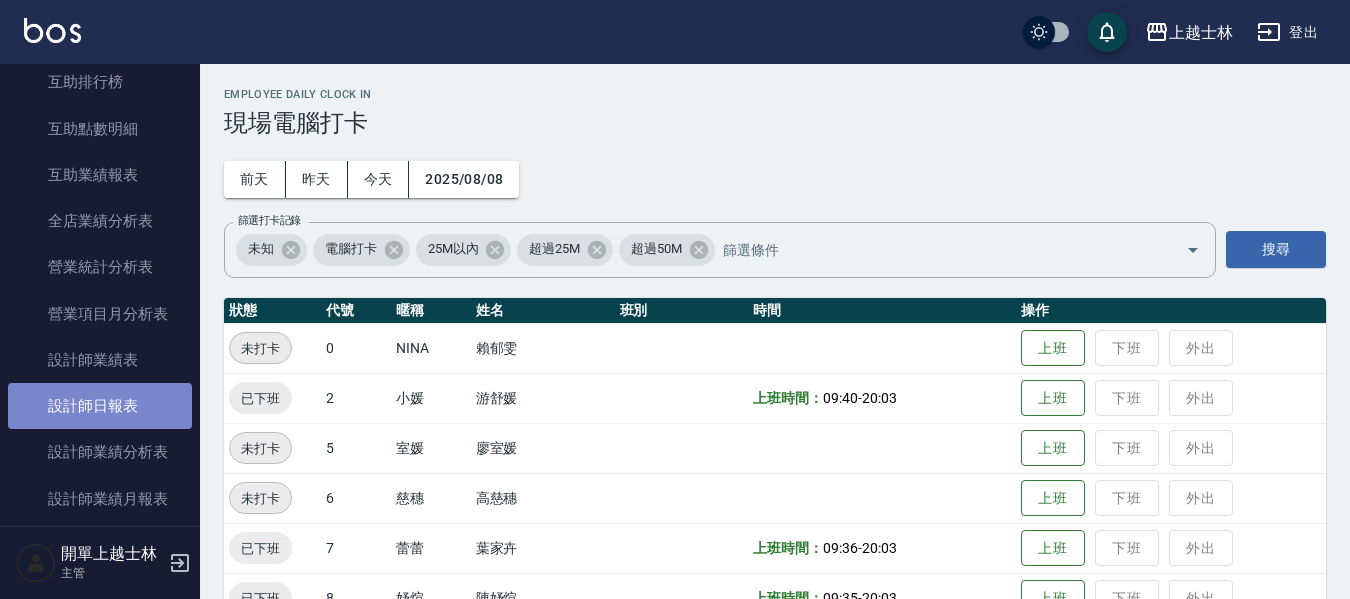 click on "設計師日報表" at bounding box center (100, 406) 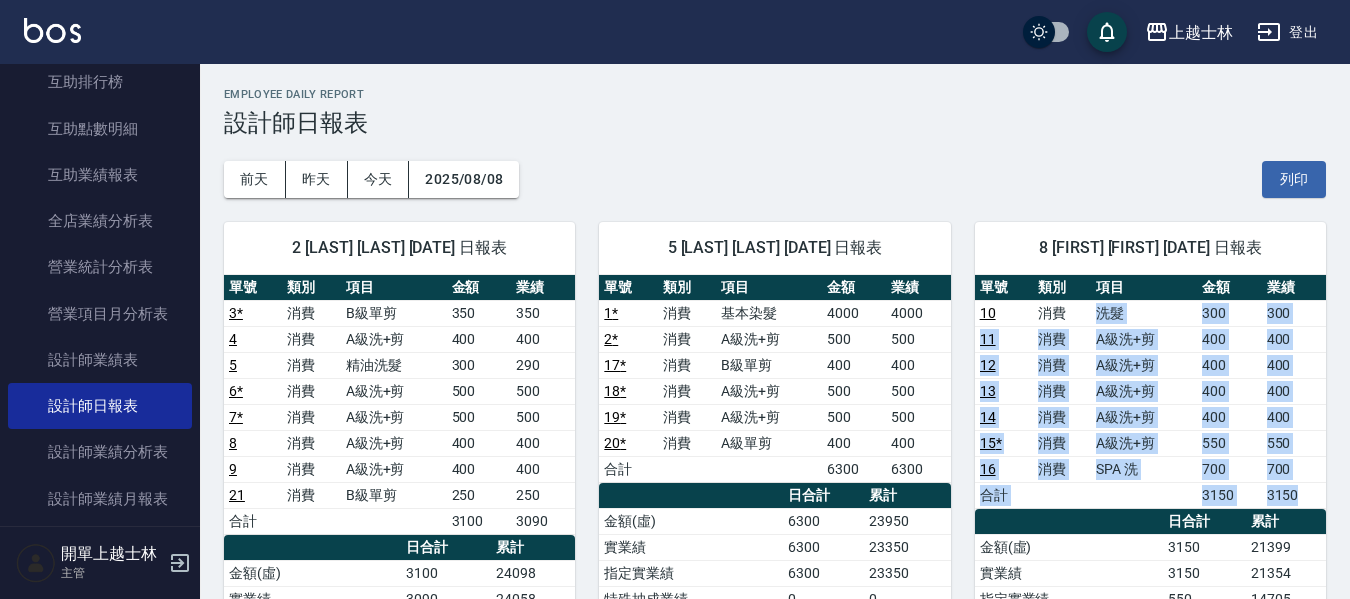drag, startPoint x: 1101, startPoint y: 300, endPoint x: 1155, endPoint y: 514, distance: 220.70795 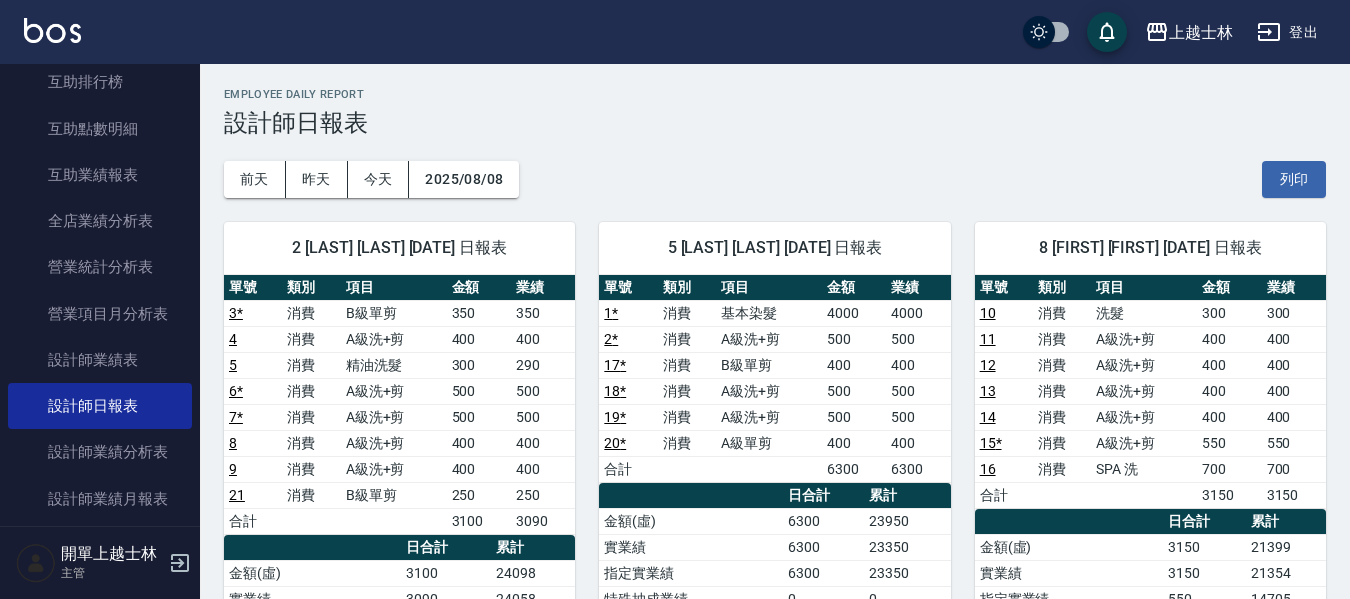click on "3150" at bounding box center [1204, 547] 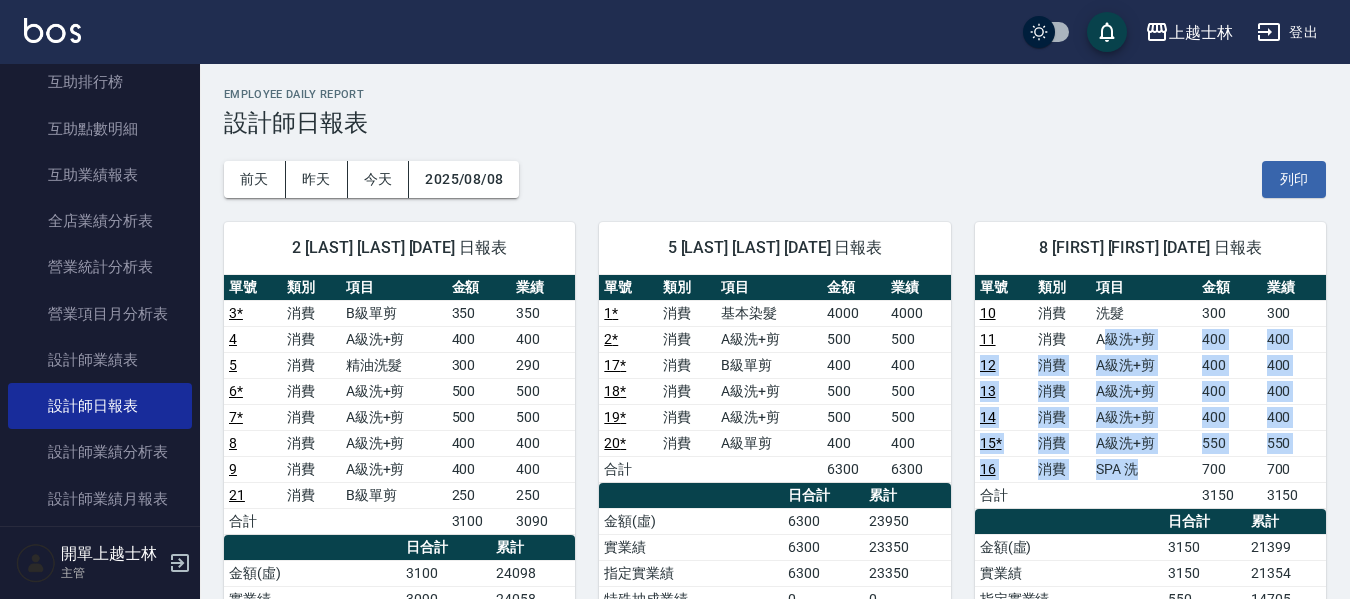 drag, startPoint x: 1183, startPoint y: 423, endPoint x: 1194, endPoint y: 467, distance: 45.35416 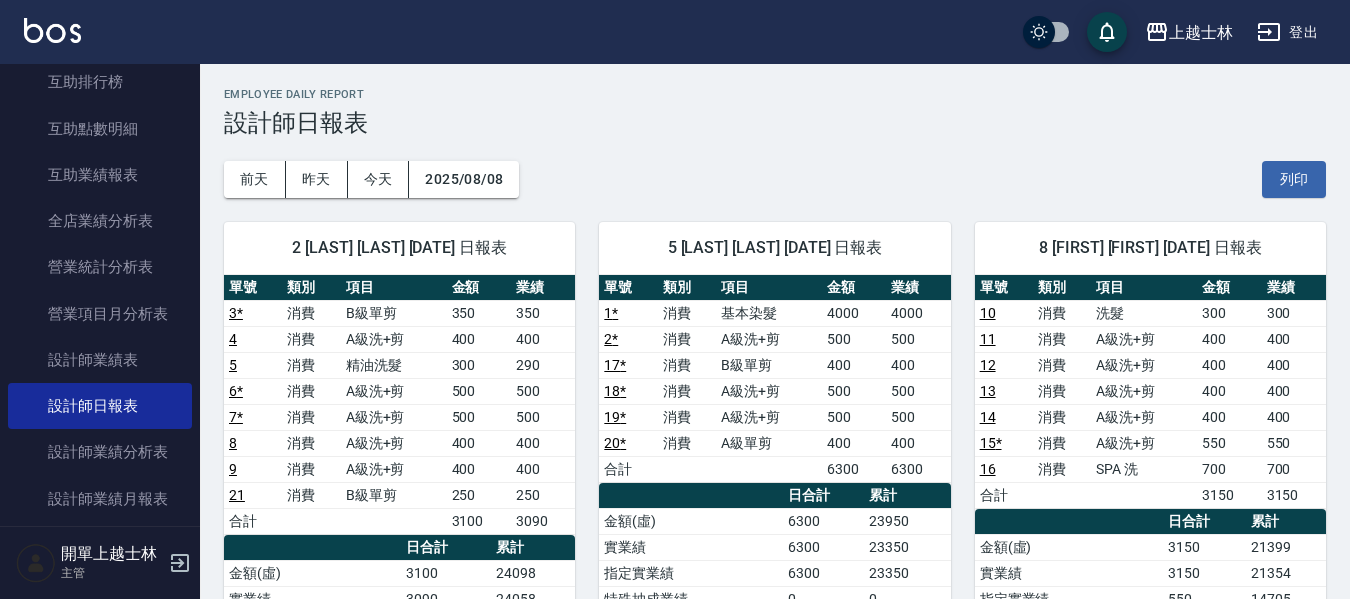click at bounding box center [1144, 495] 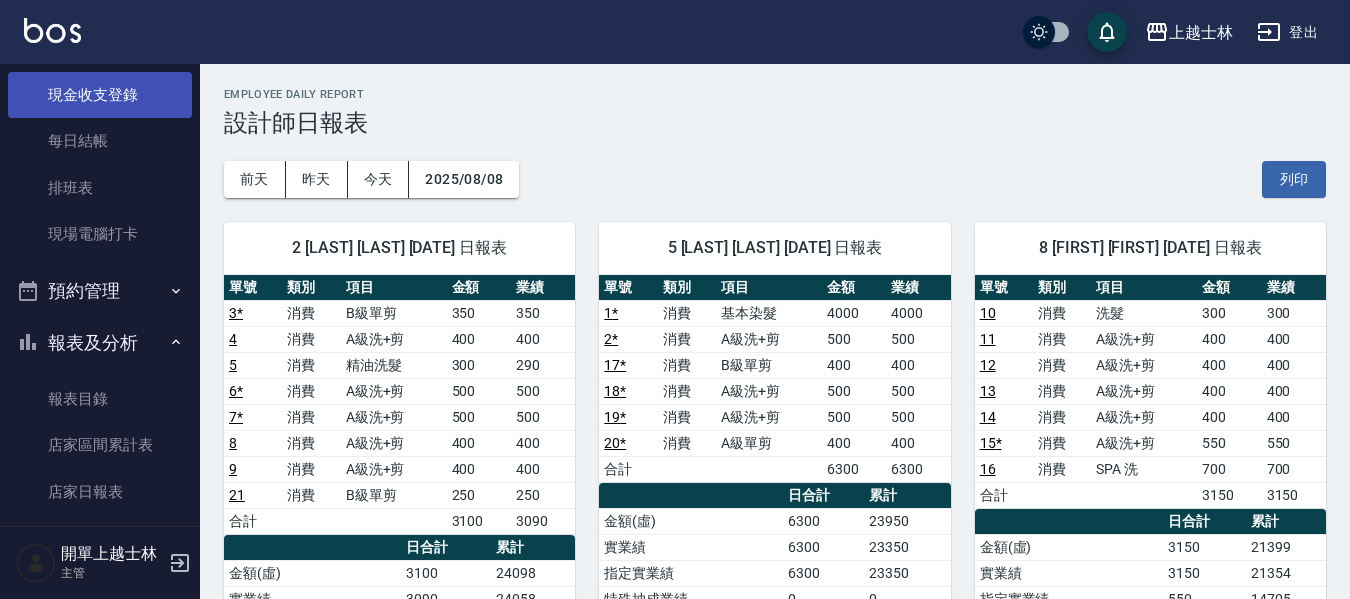 scroll, scrollTop: 0, scrollLeft: 0, axis: both 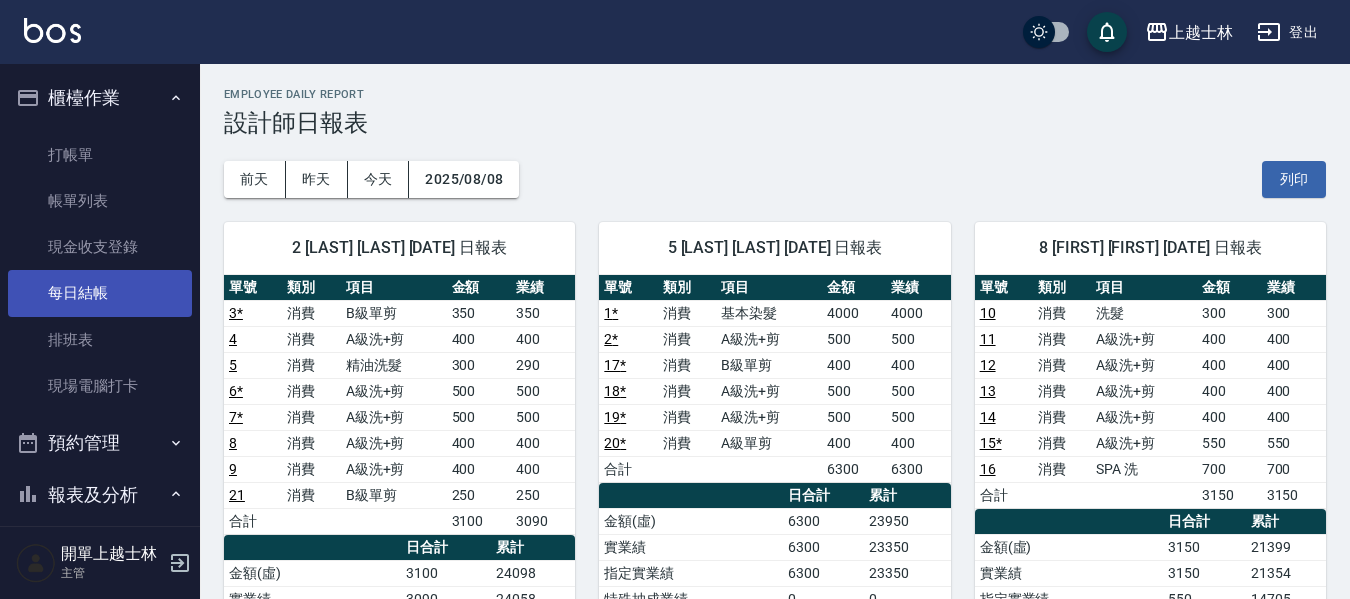 click on "每日結帳" at bounding box center (100, 293) 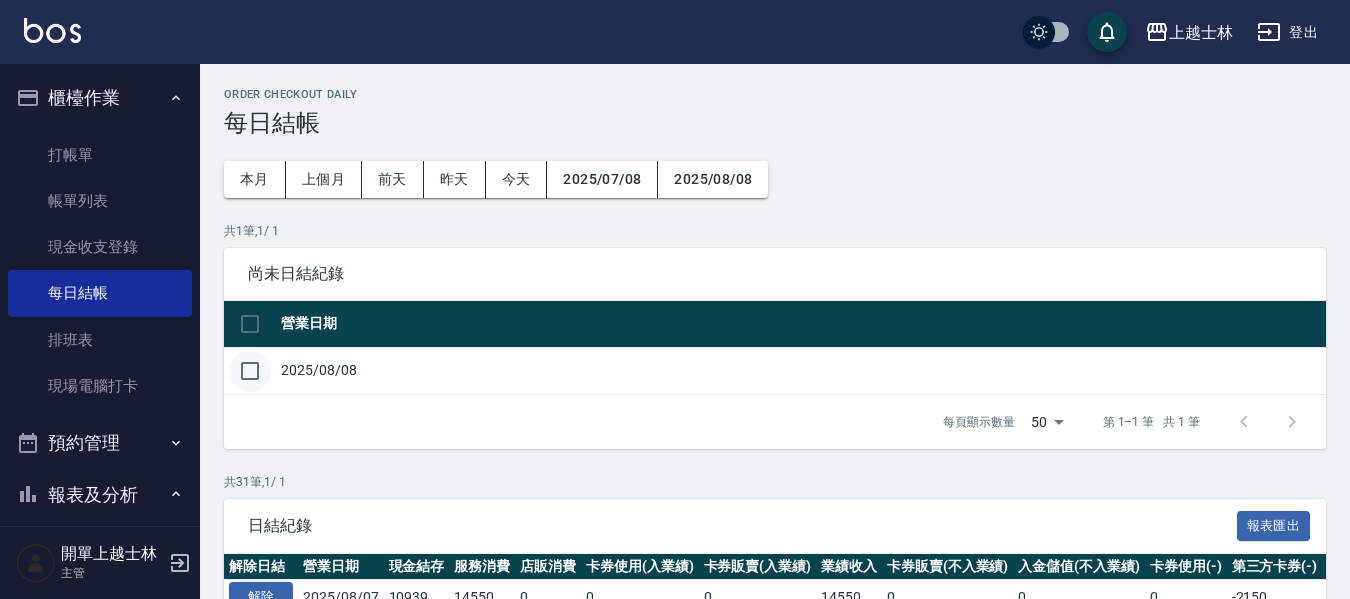 click at bounding box center [250, 371] 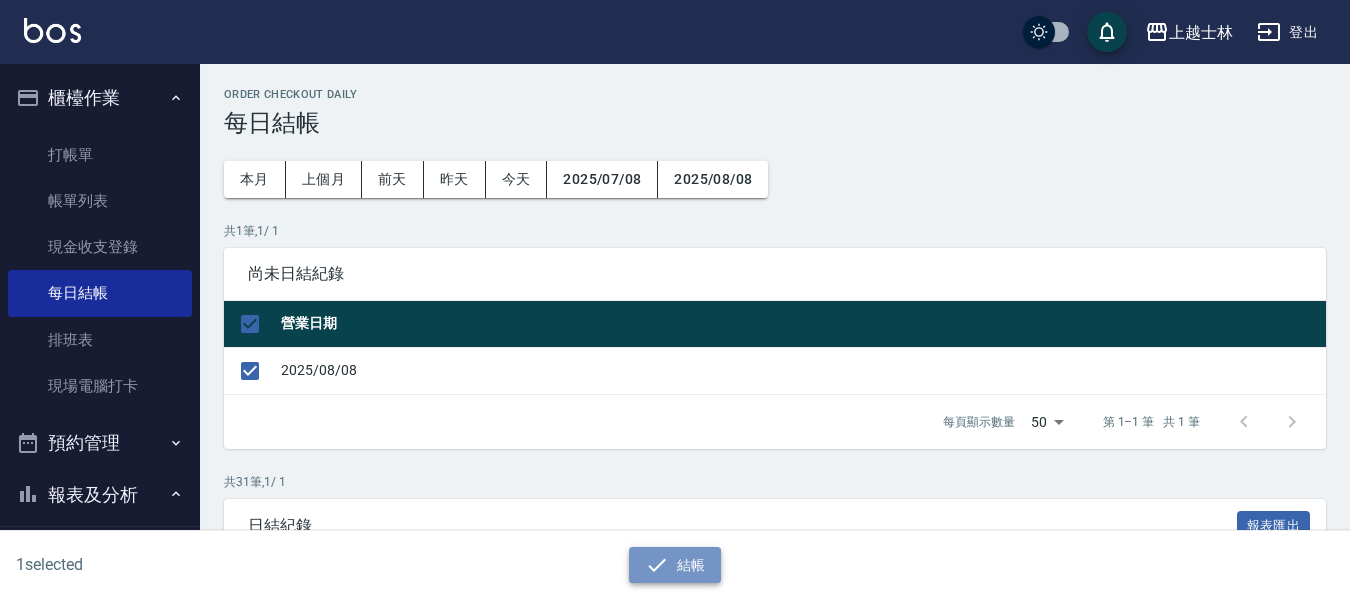 click 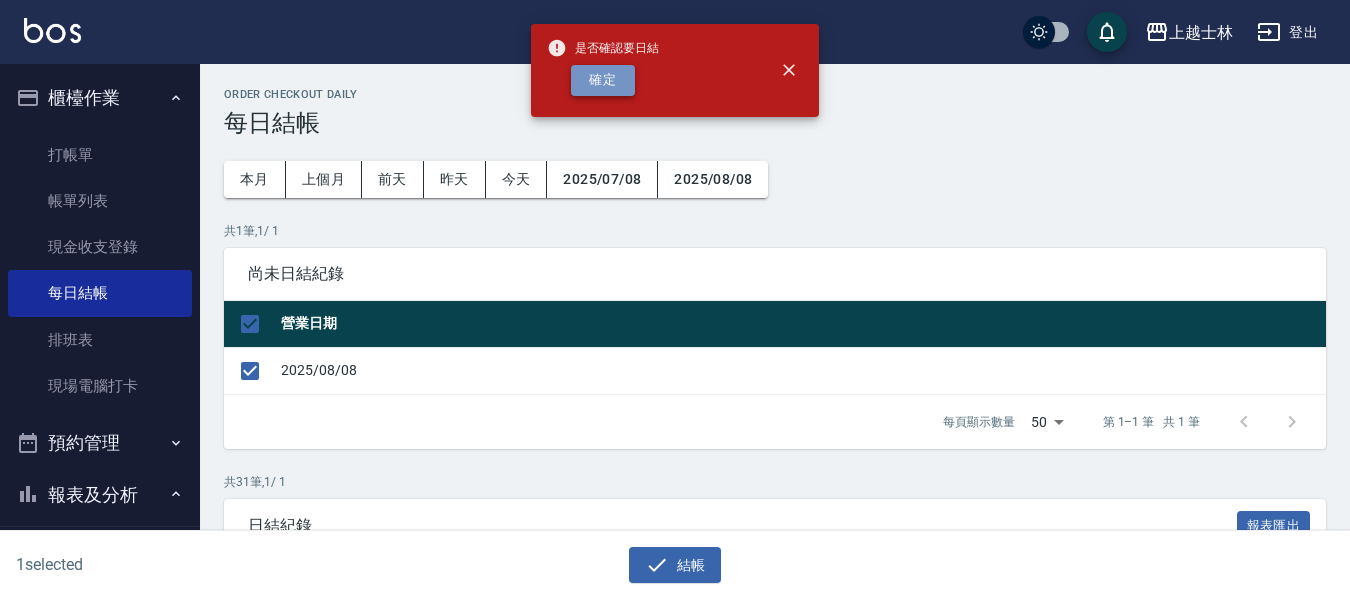 click on "確定" at bounding box center (603, 80) 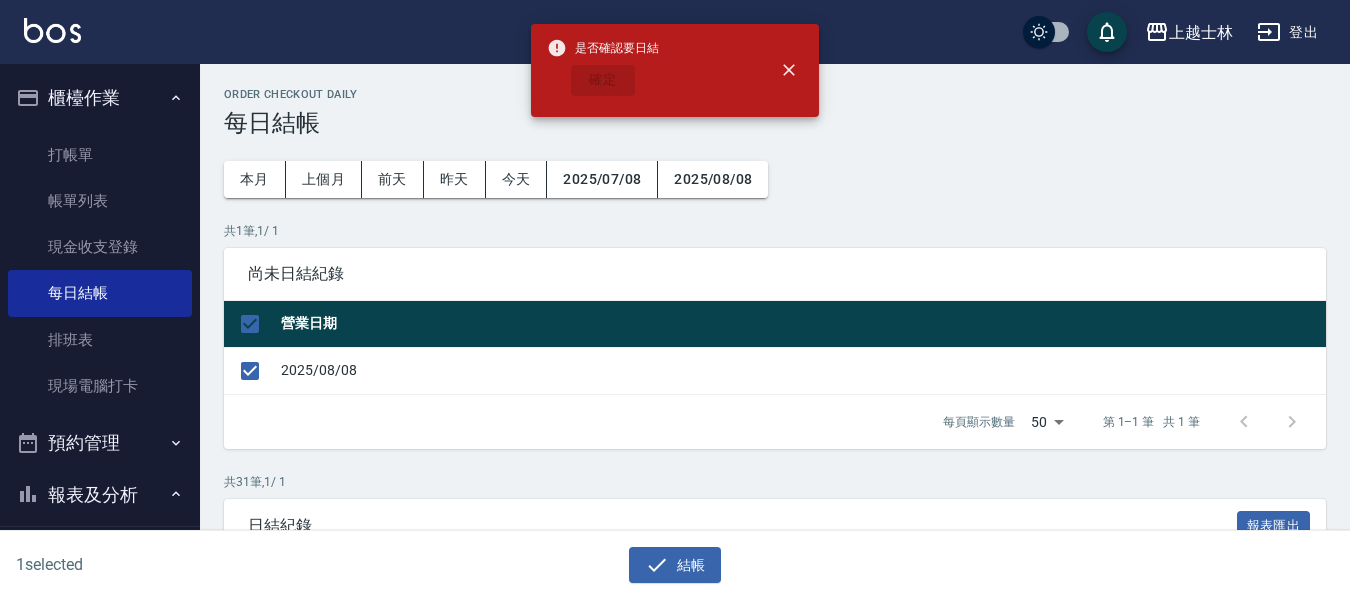 checkbox on "false" 